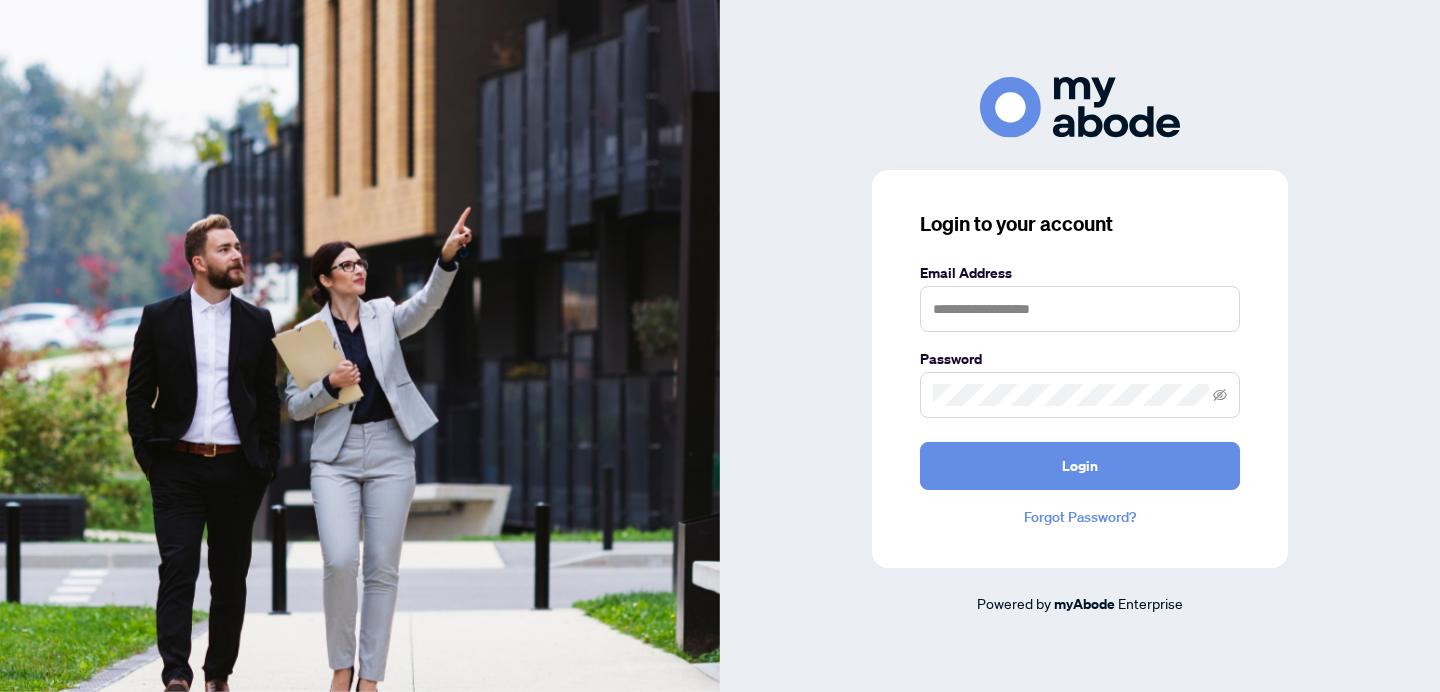 scroll, scrollTop: 0, scrollLeft: 0, axis: both 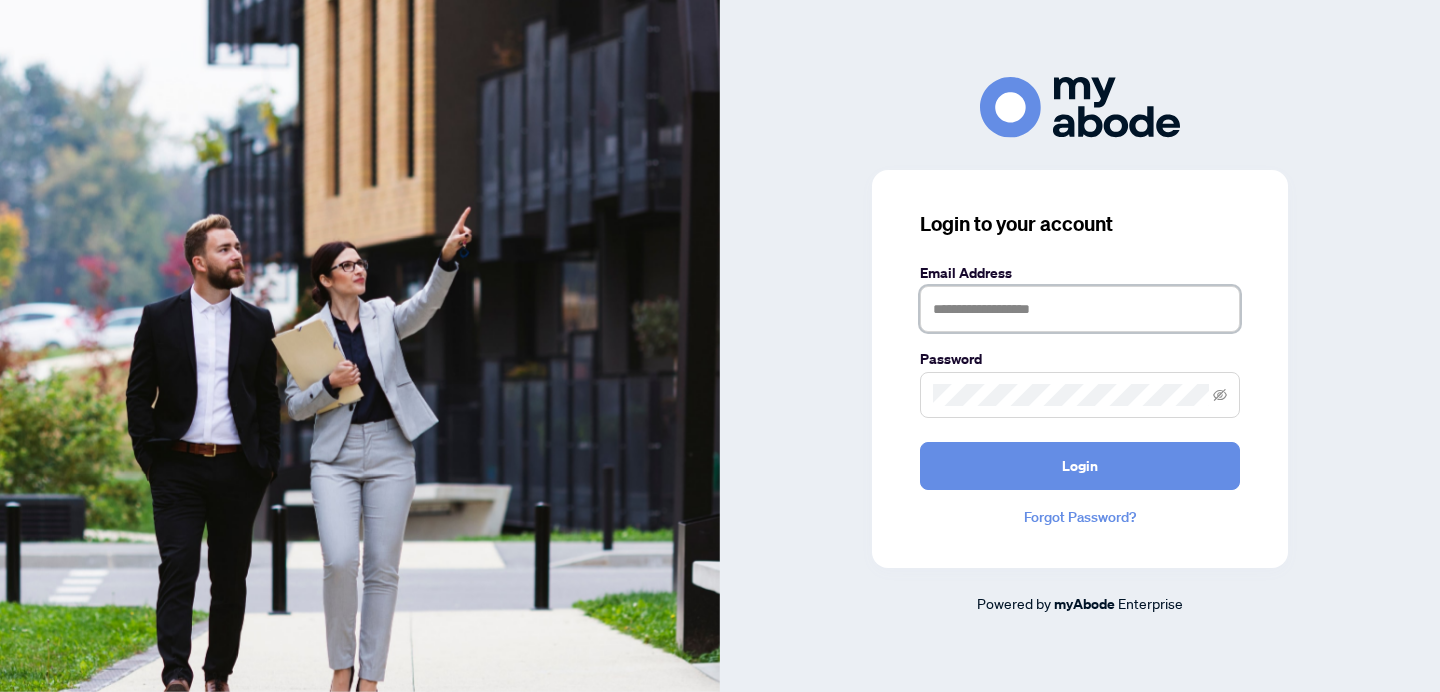 click at bounding box center (1080, 309) 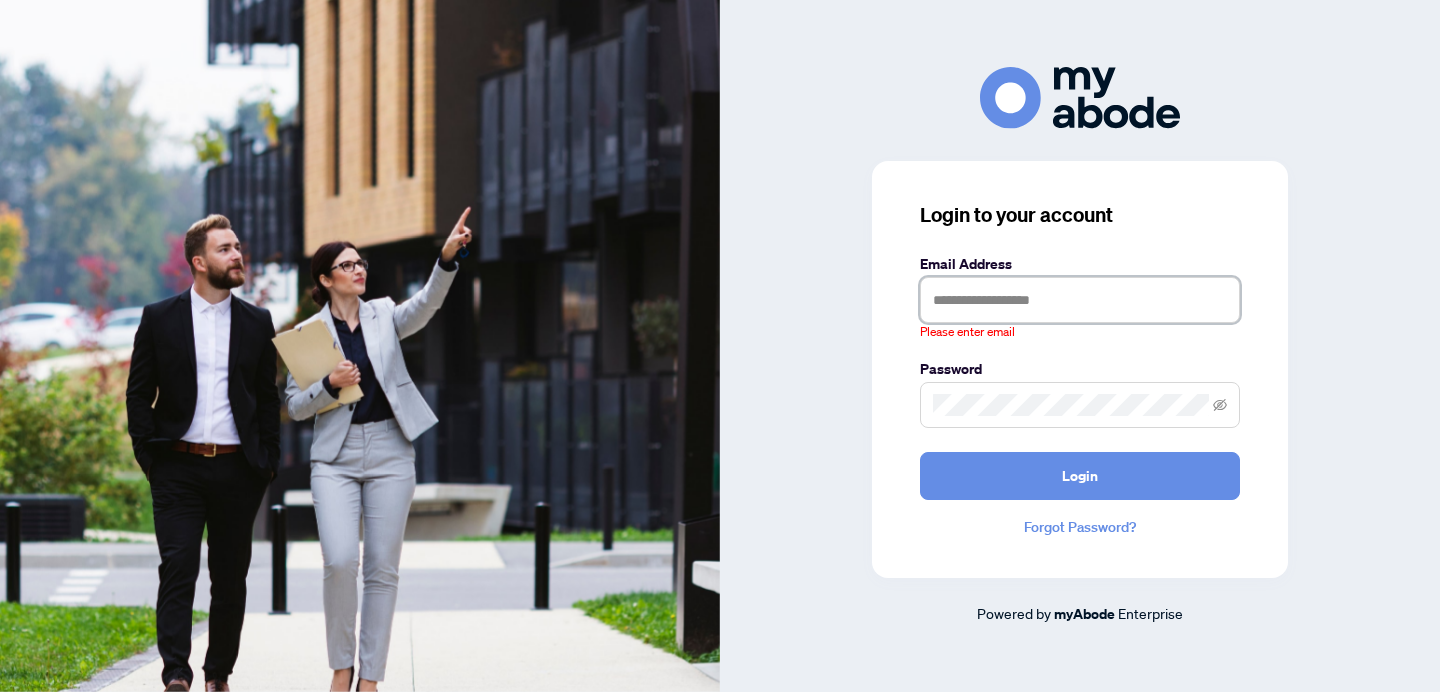 type on "**********" 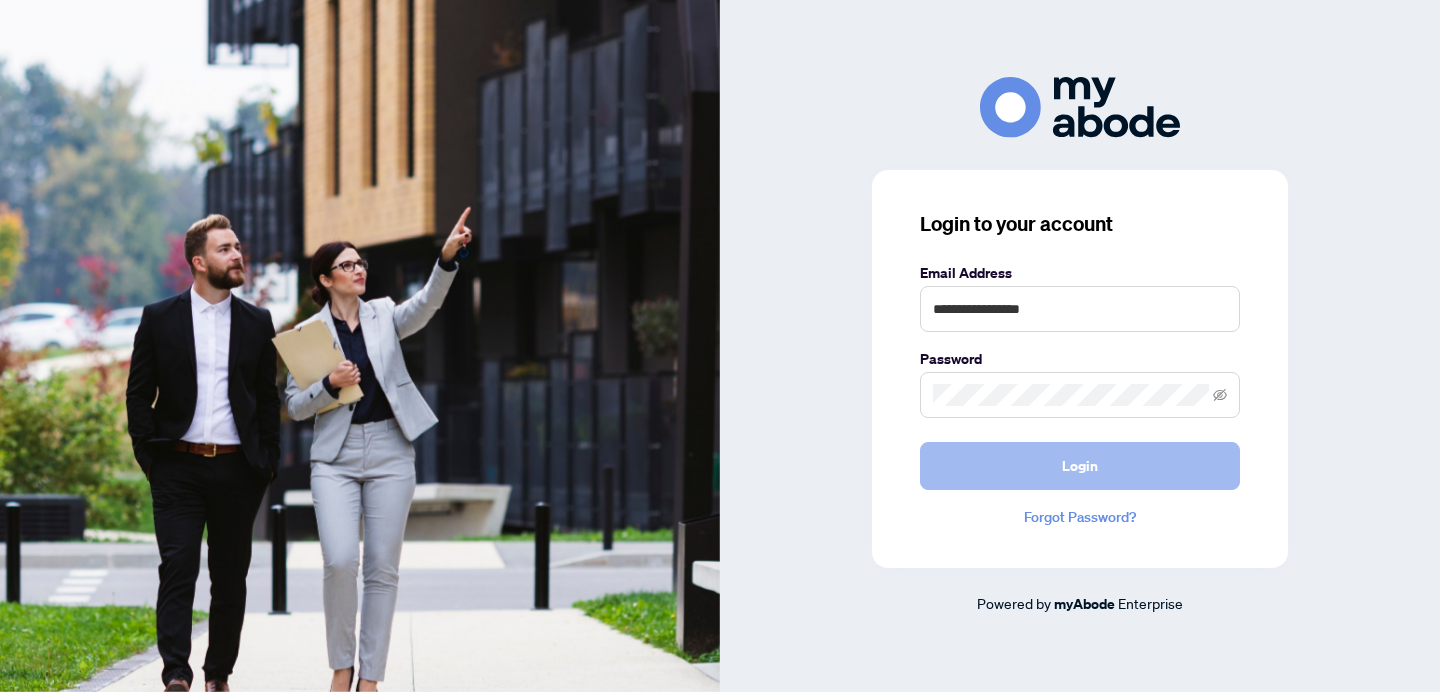 click on "Login" at bounding box center (1080, 466) 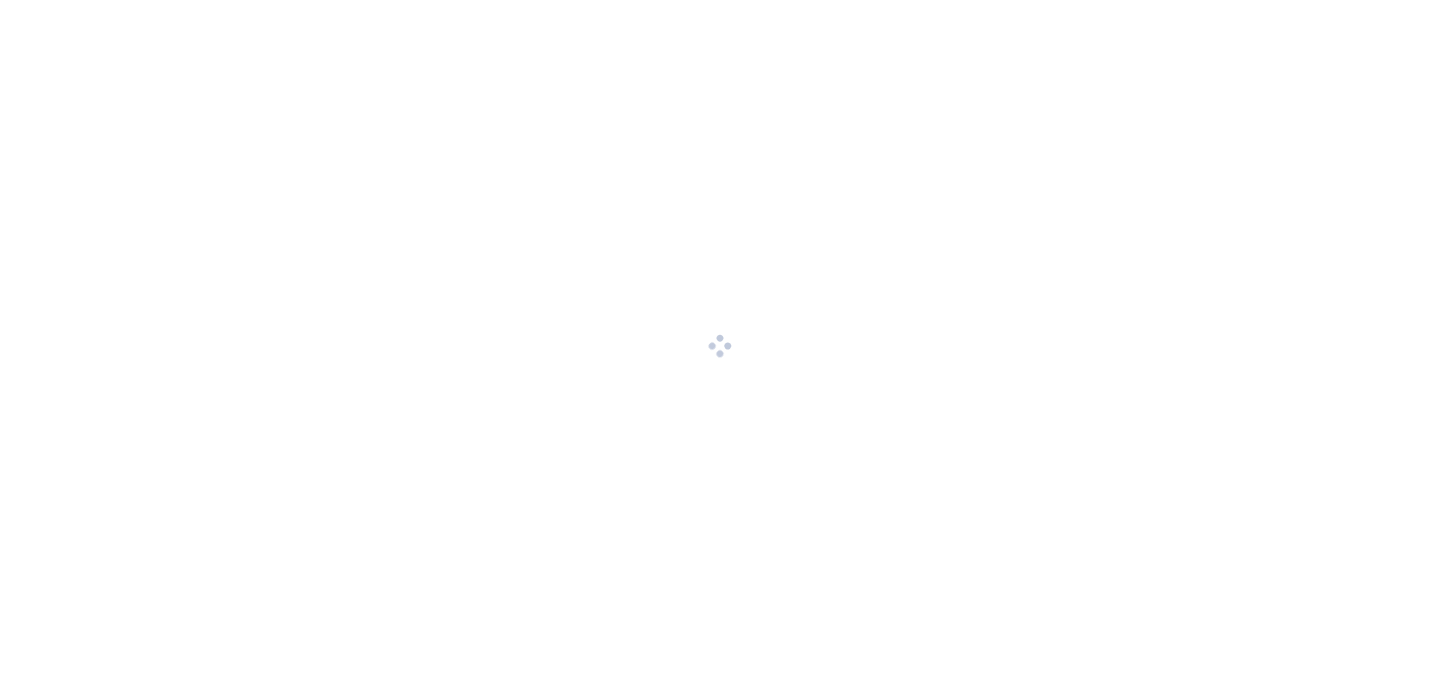 scroll, scrollTop: 0, scrollLeft: 0, axis: both 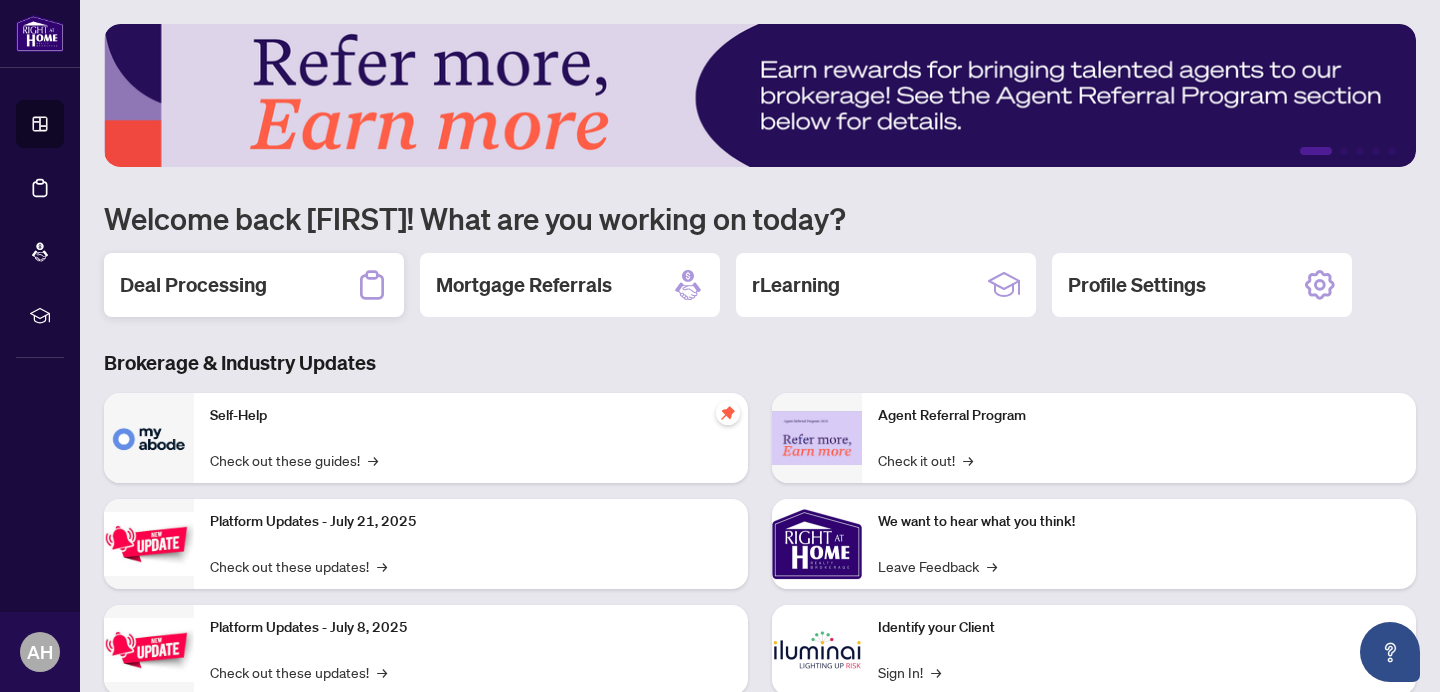 click on "Deal Processing" at bounding box center [193, 285] 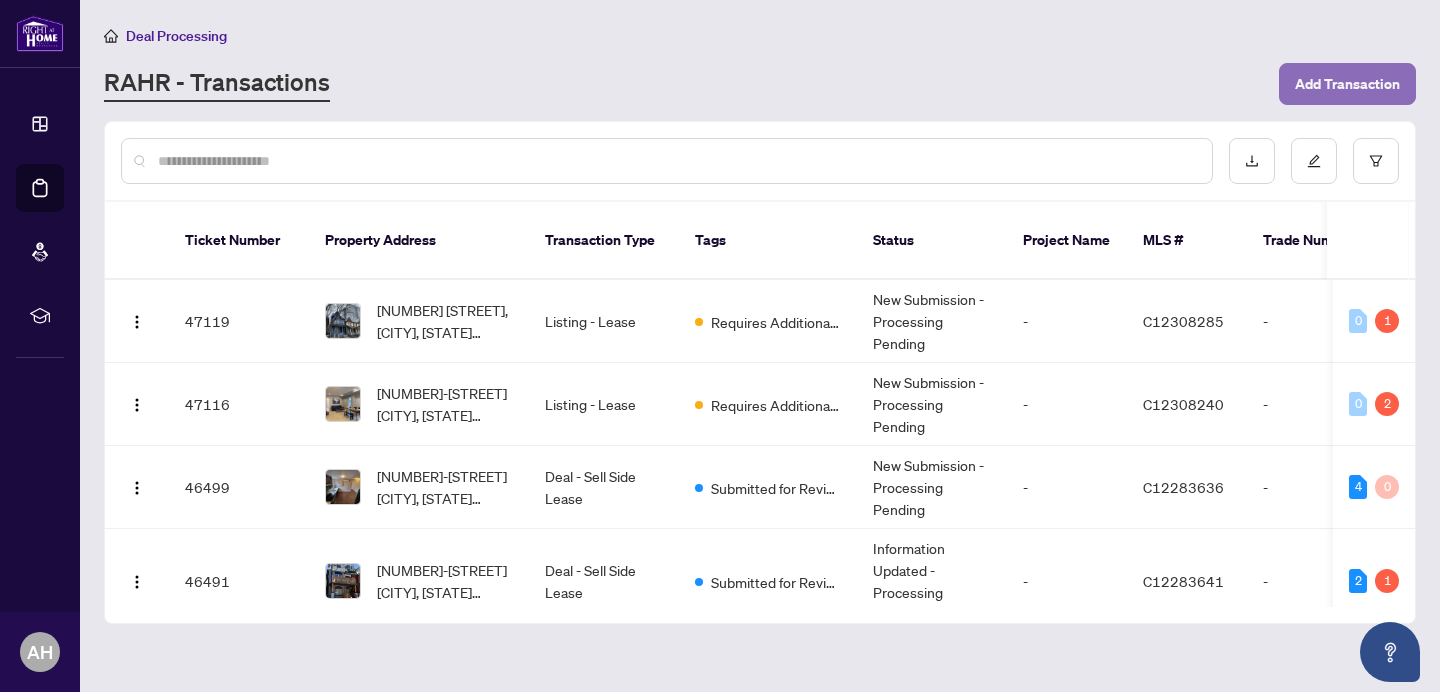 click on "Add Transaction" at bounding box center [1347, 84] 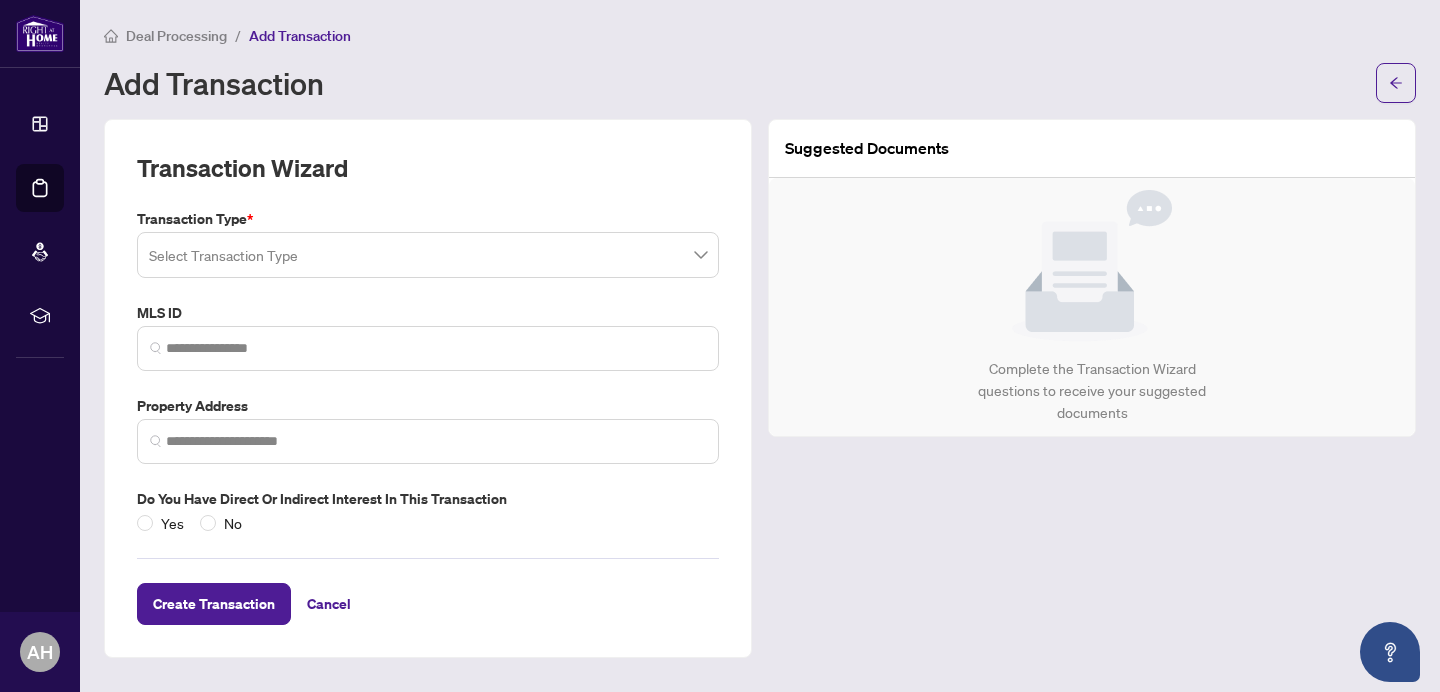 click at bounding box center [428, 255] 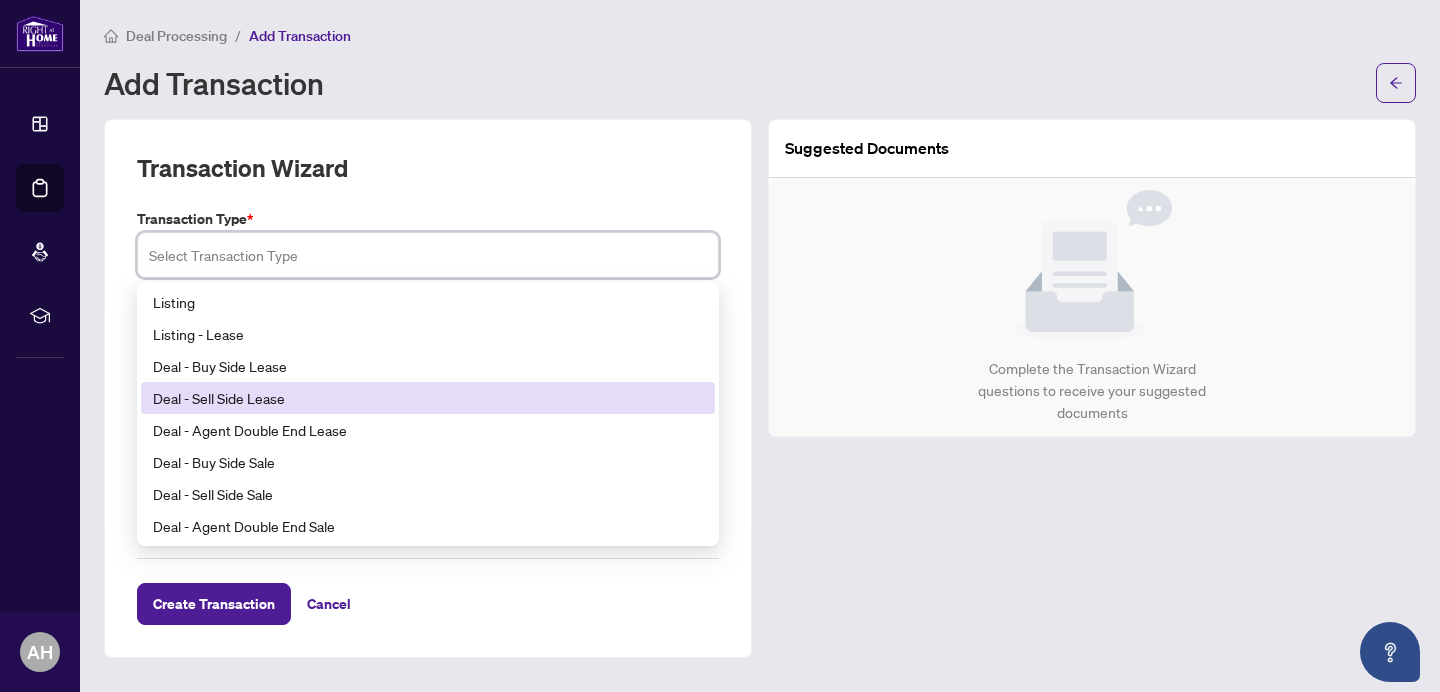 click on "Deal - Sell Side Lease" at bounding box center (428, 398) 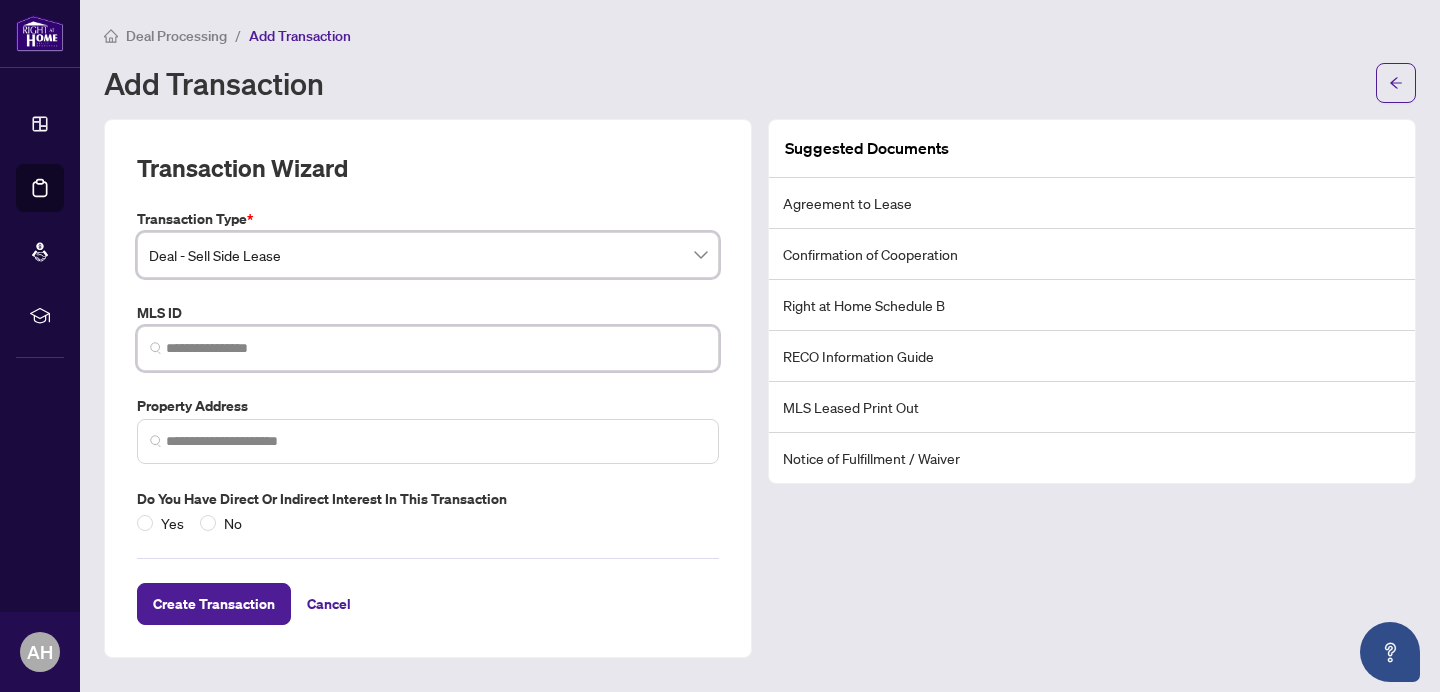 click at bounding box center (436, 348) 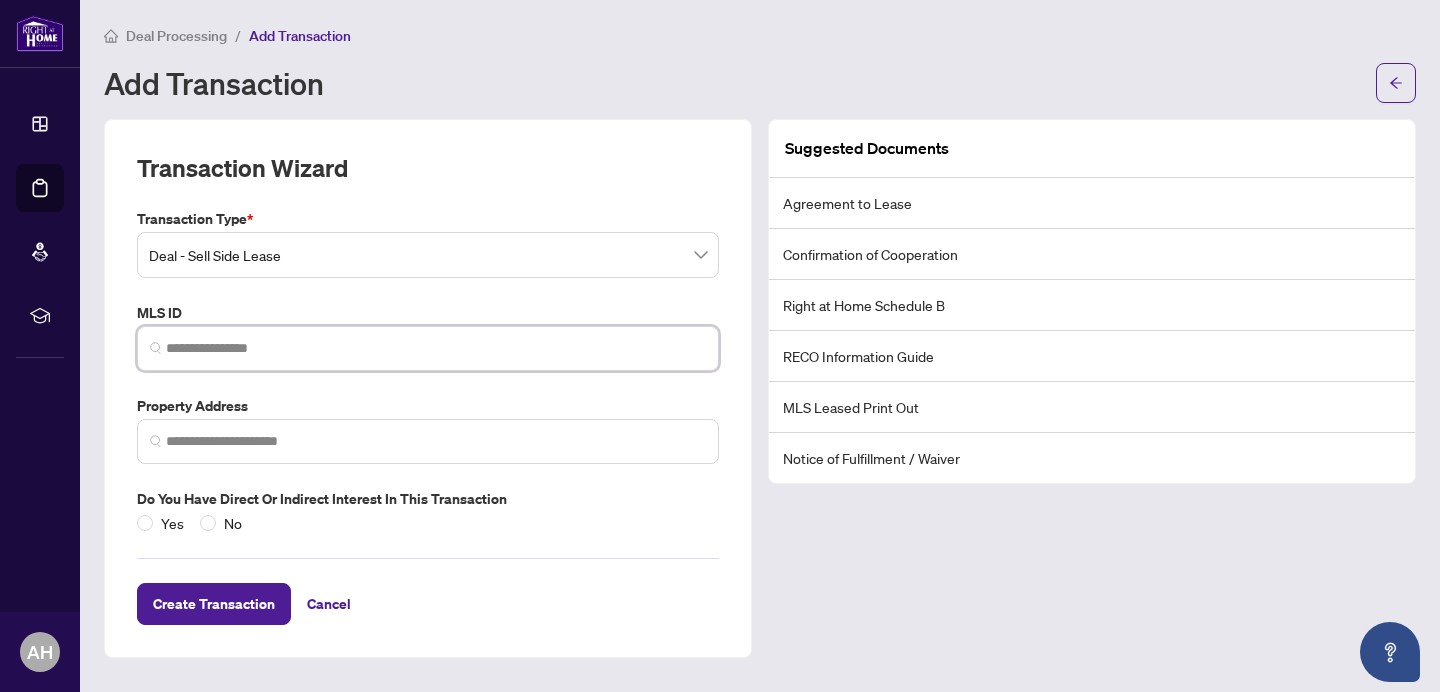 paste on "*********" 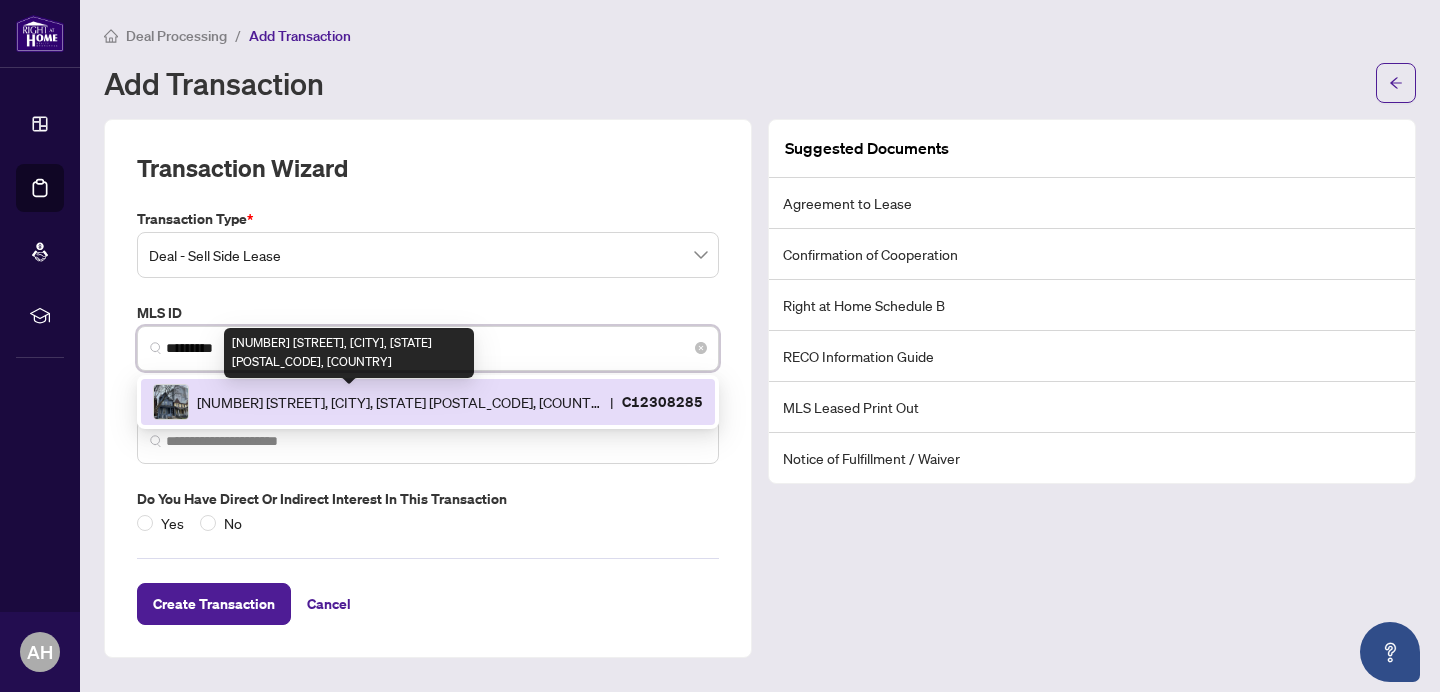 click on "[NUMBER] [STREET], [CITY], [STATE] [POSTAL_CODE], [COUNTRY]" at bounding box center (399, 402) 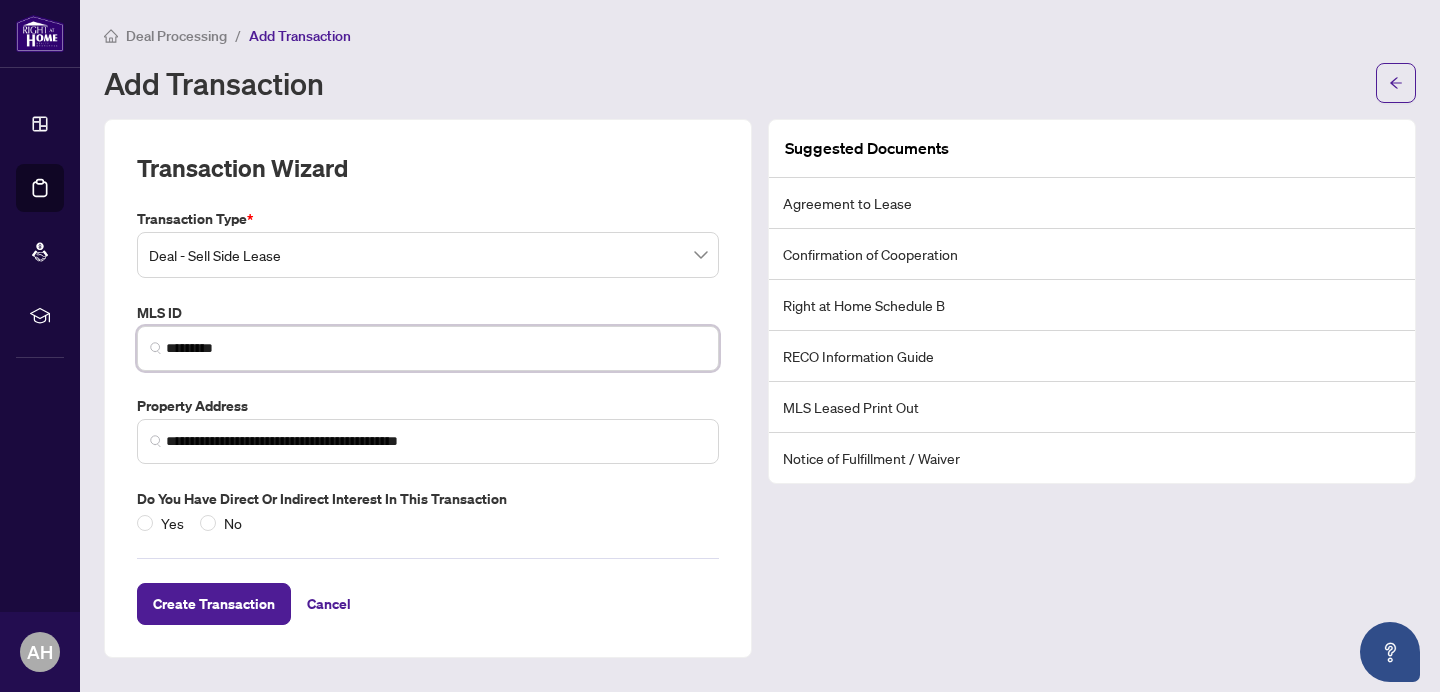 type on "*********" 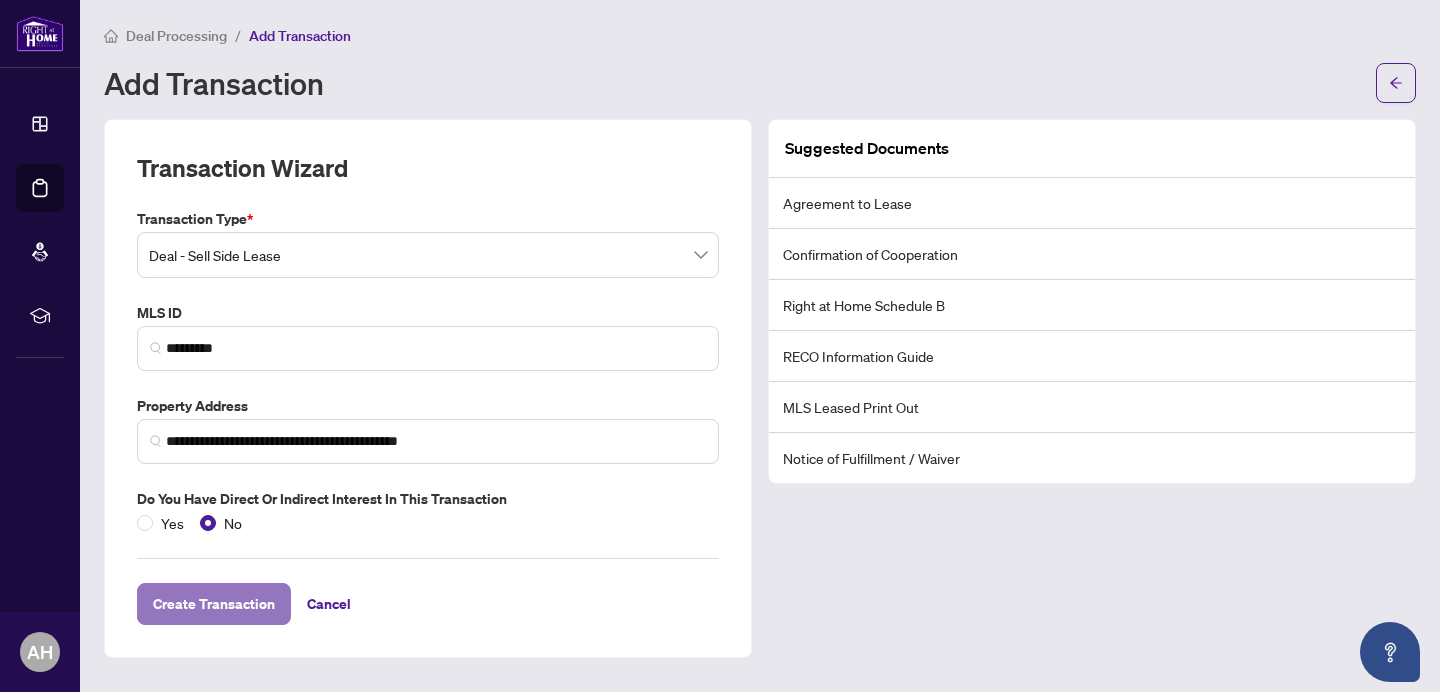 click on "Create Transaction" at bounding box center (214, 604) 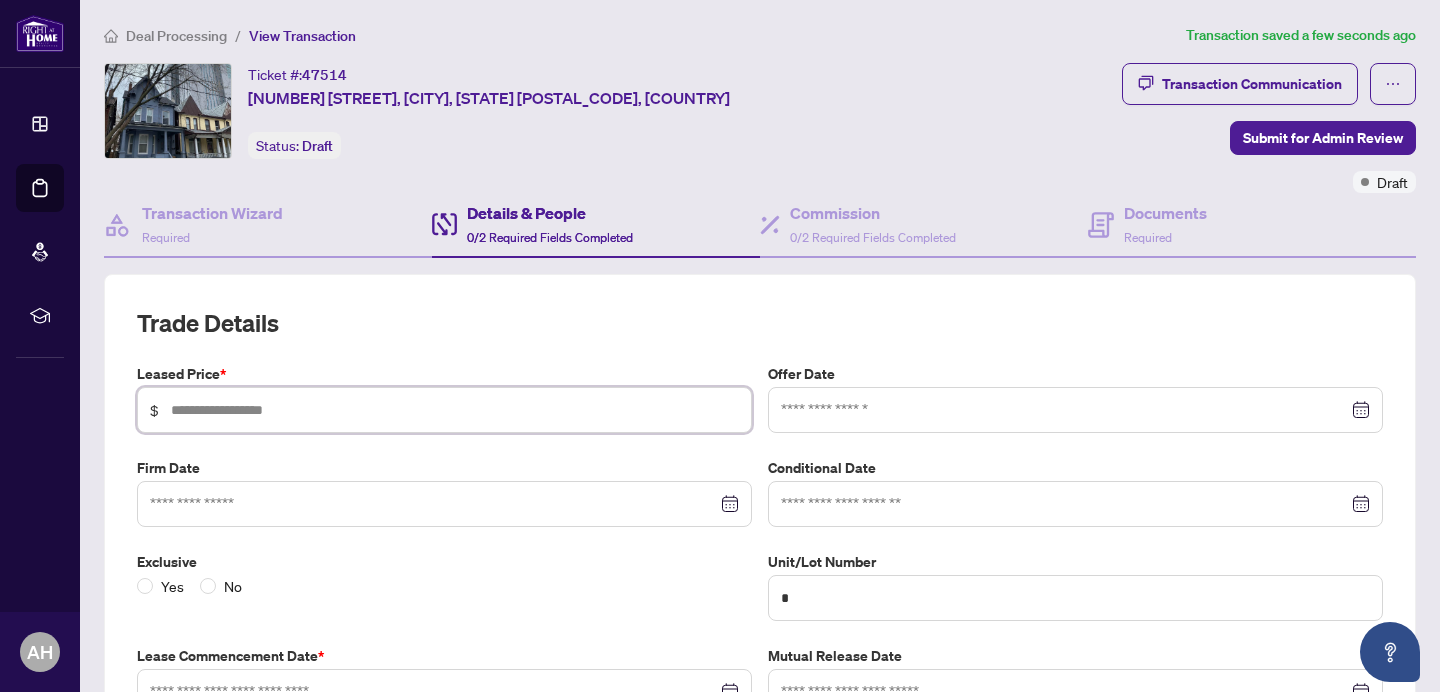click at bounding box center [455, 410] 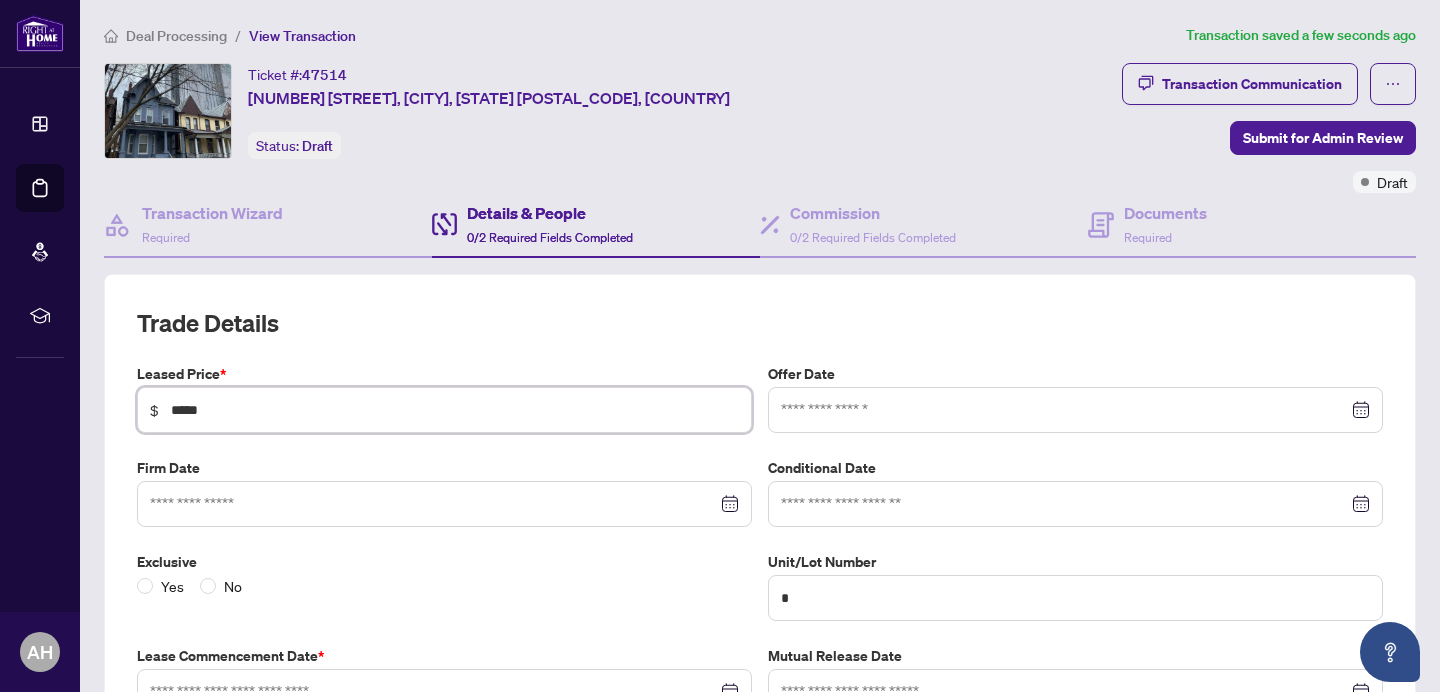 type on "*****" 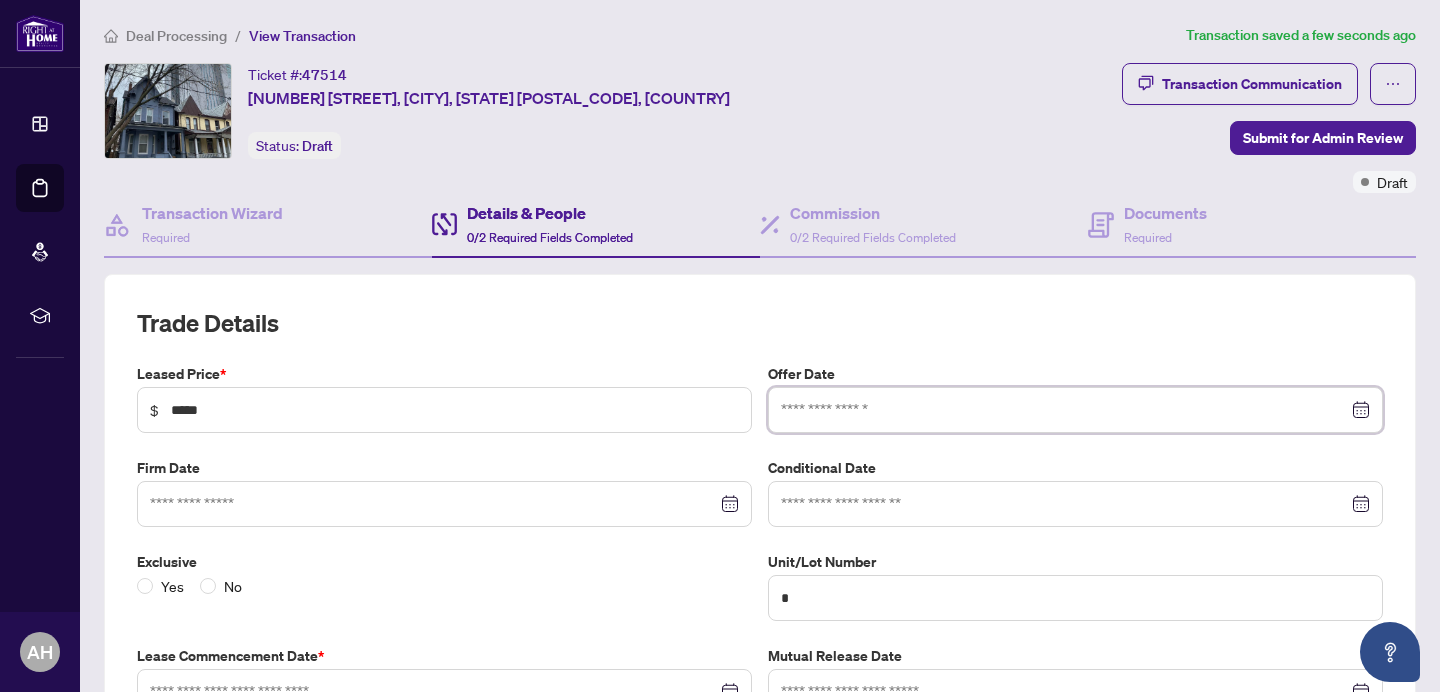 click at bounding box center [1064, 410] 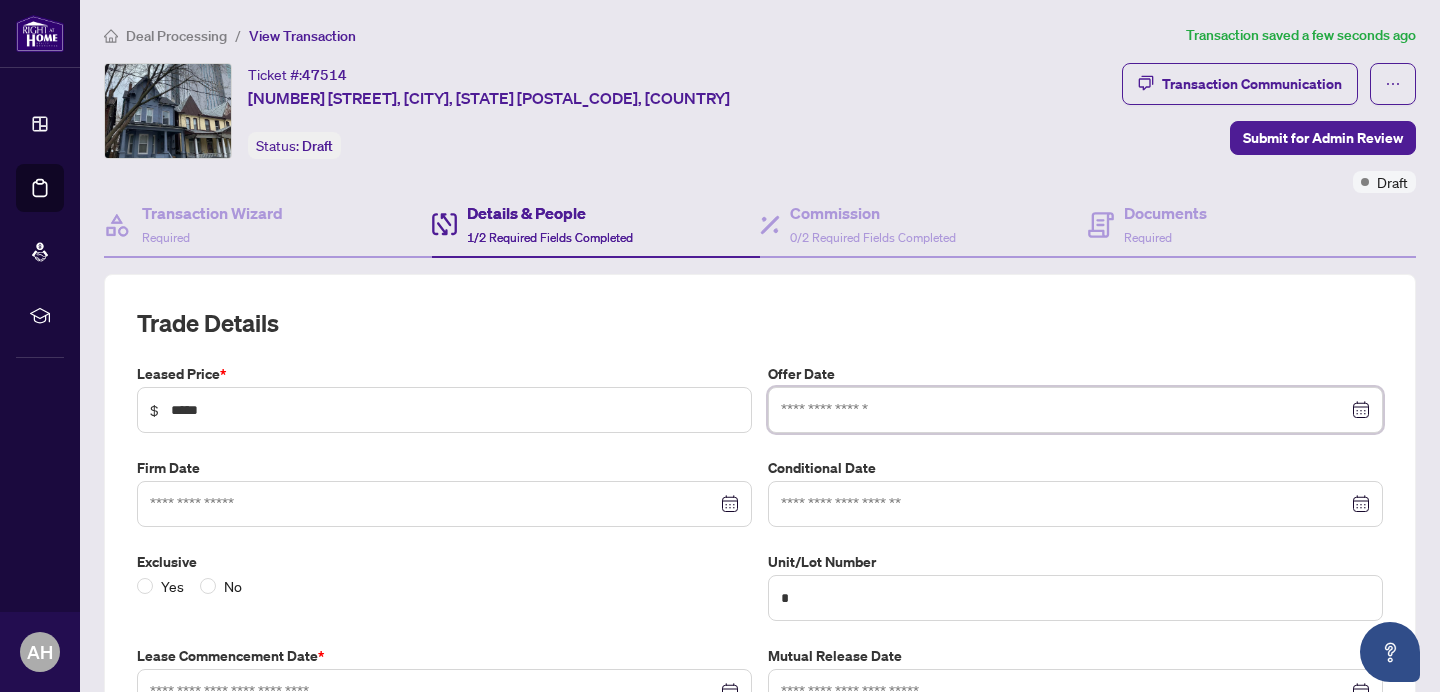click at bounding box center [1075, 410] 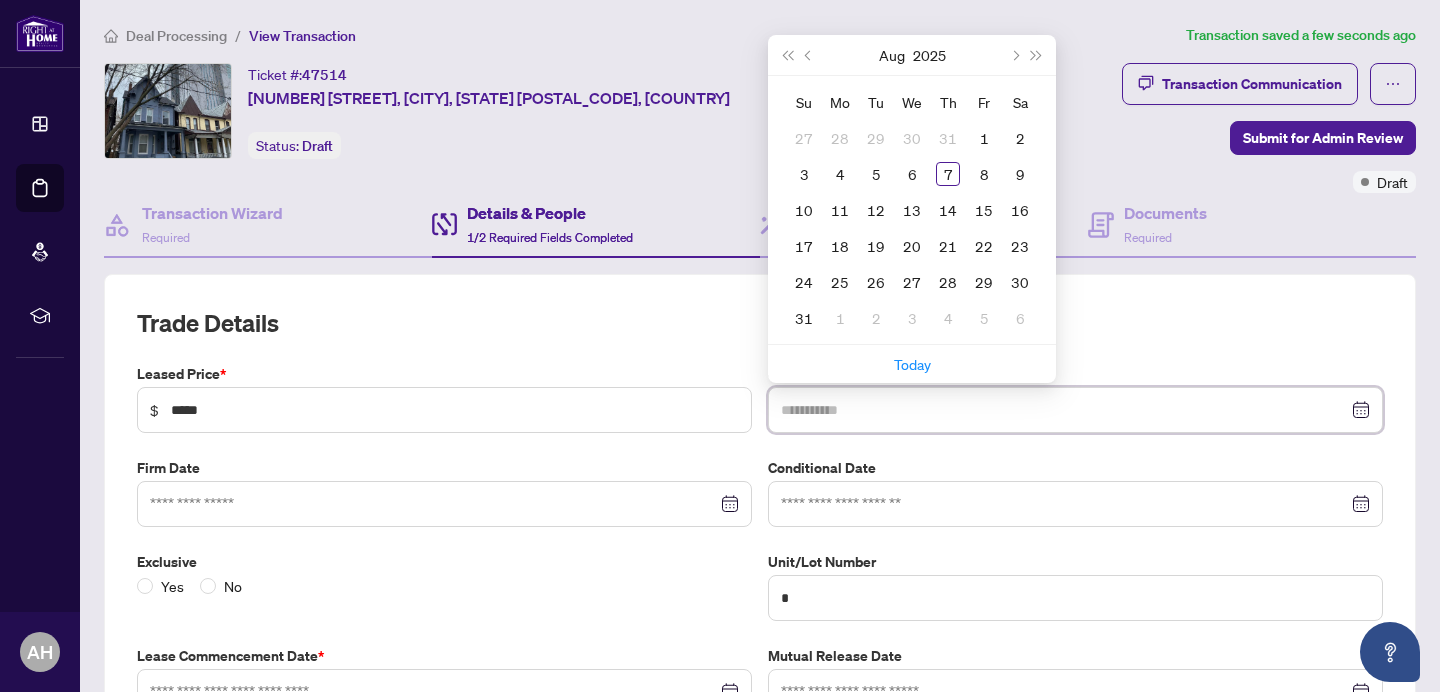 type on "**********" 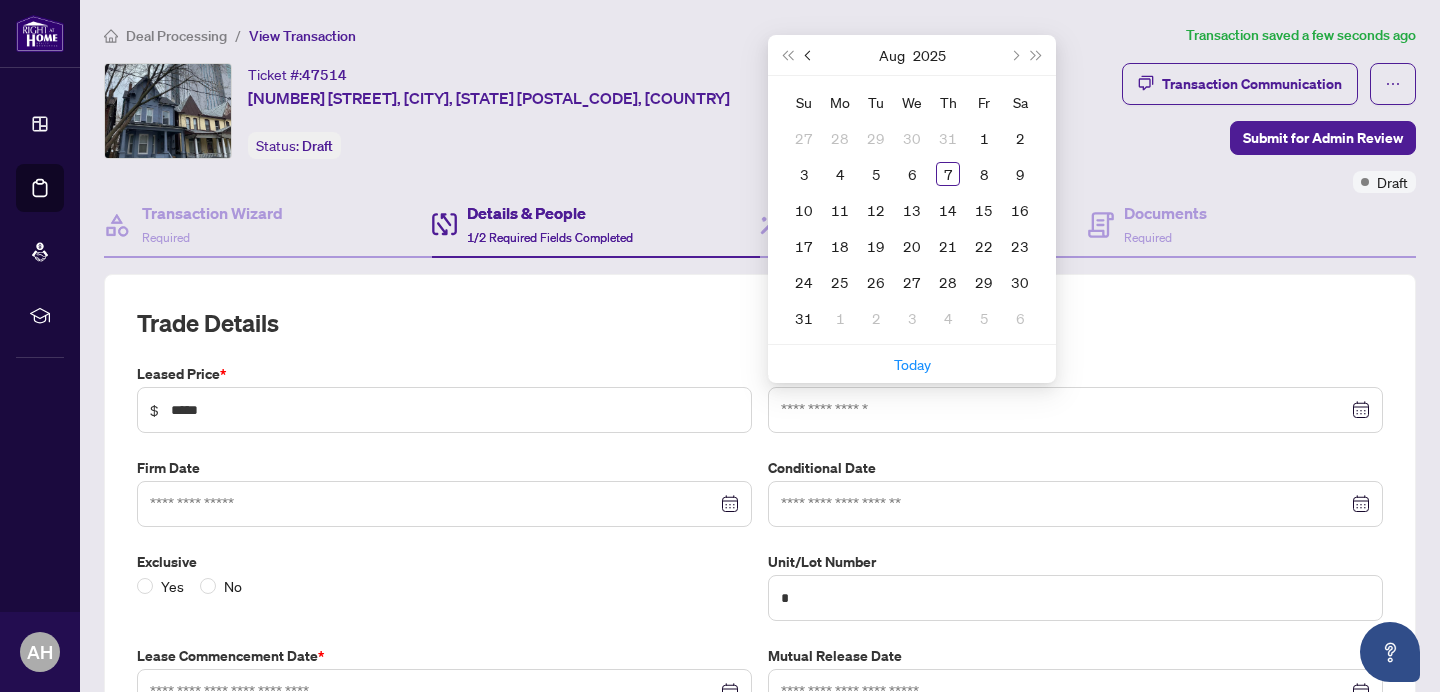 click at bounding box center (810, 55) 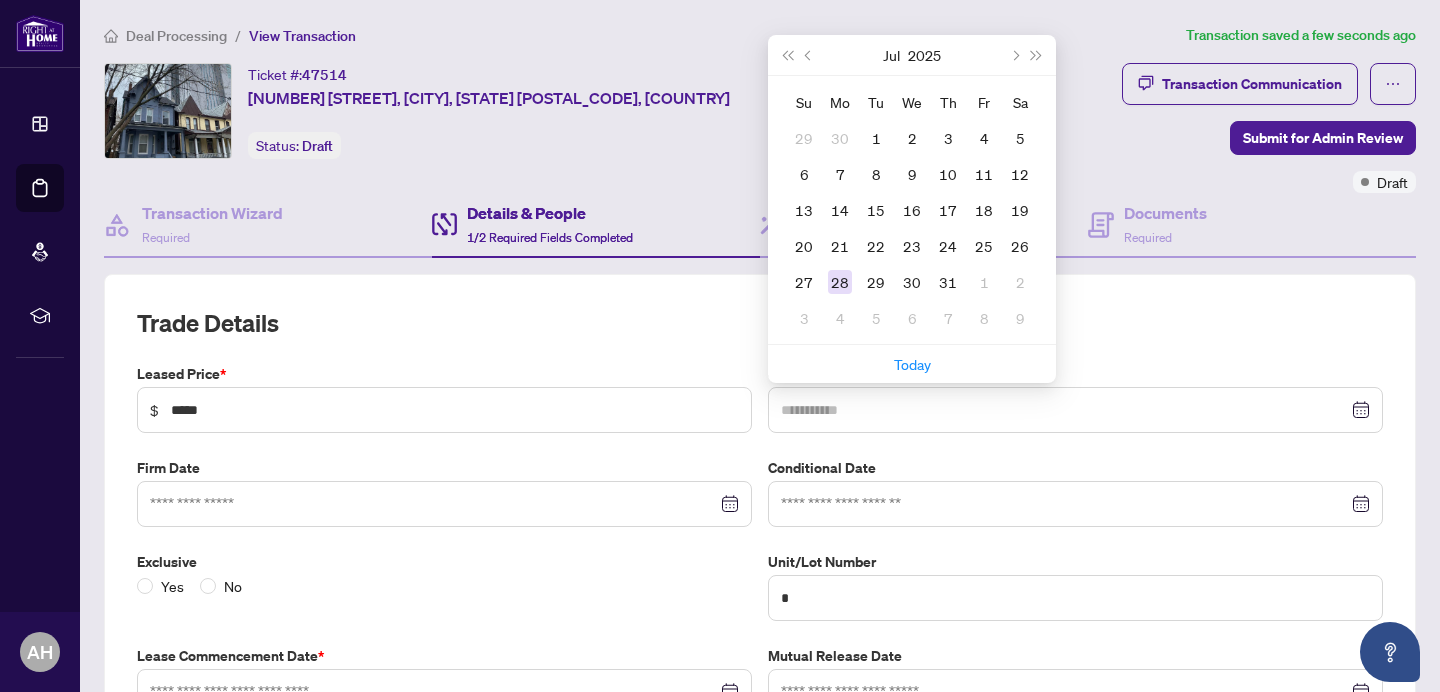 type on "**********" 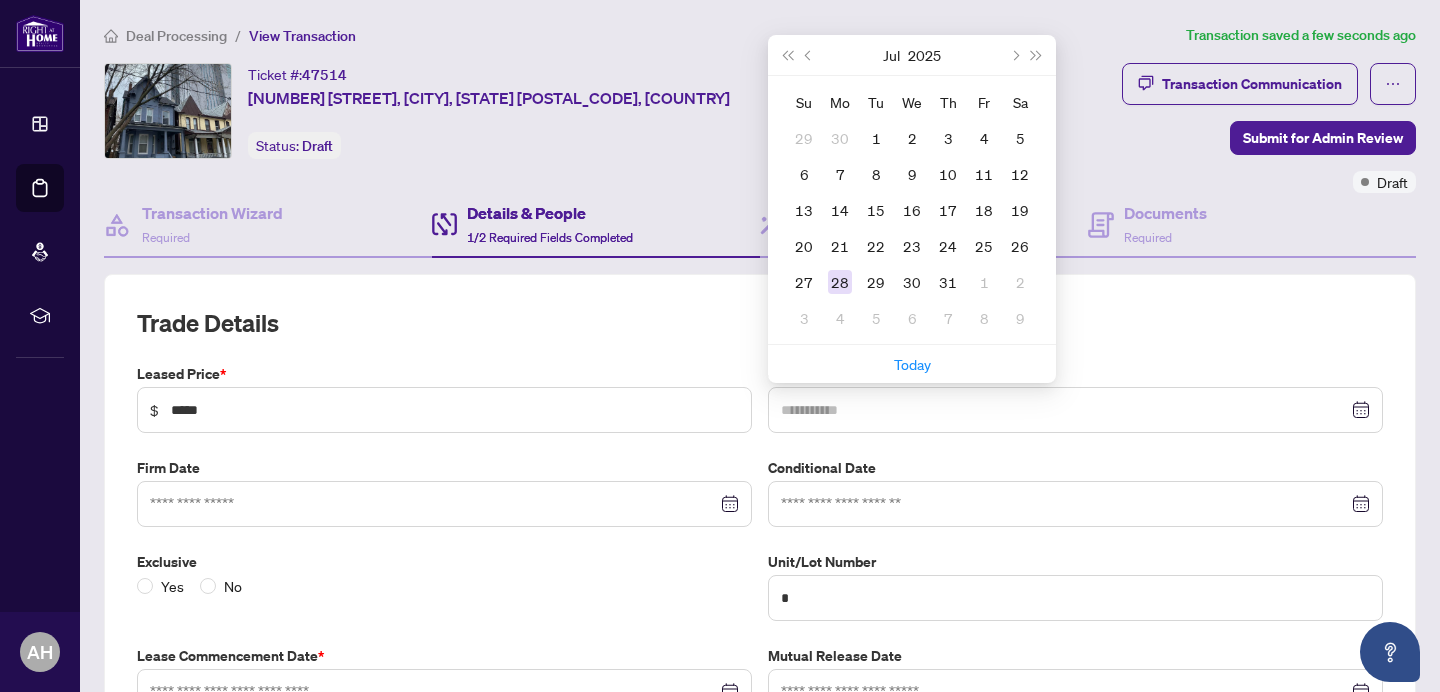 click on "28" at bounding box center (840, 282) 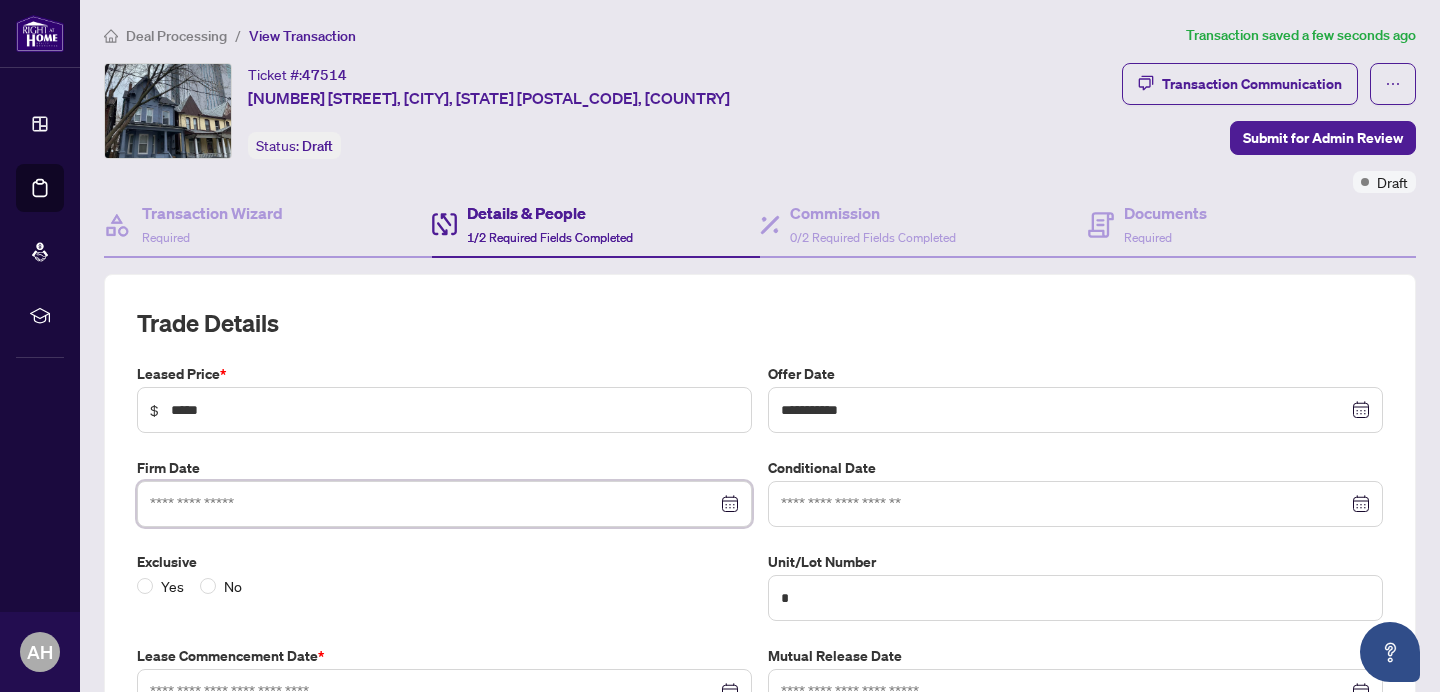 click at bounding box center [433, 504] 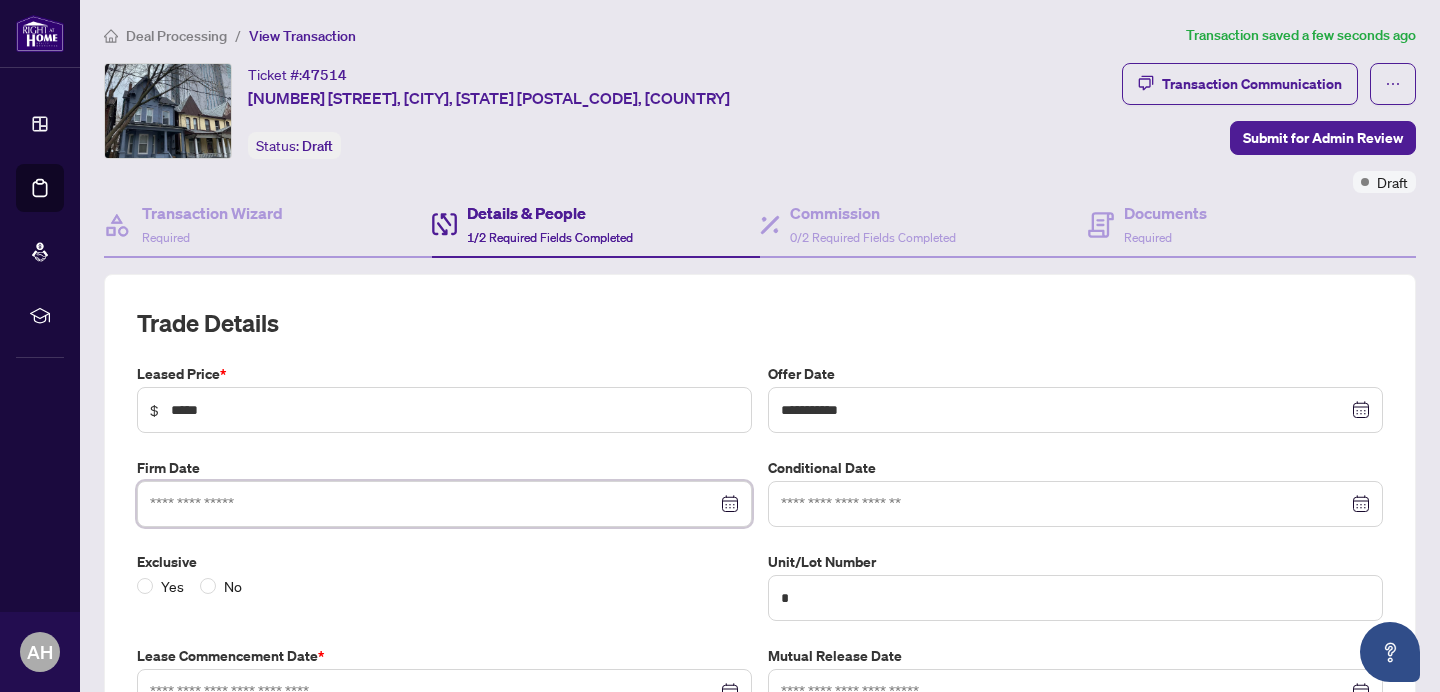 click at bounding box center [444, 504] 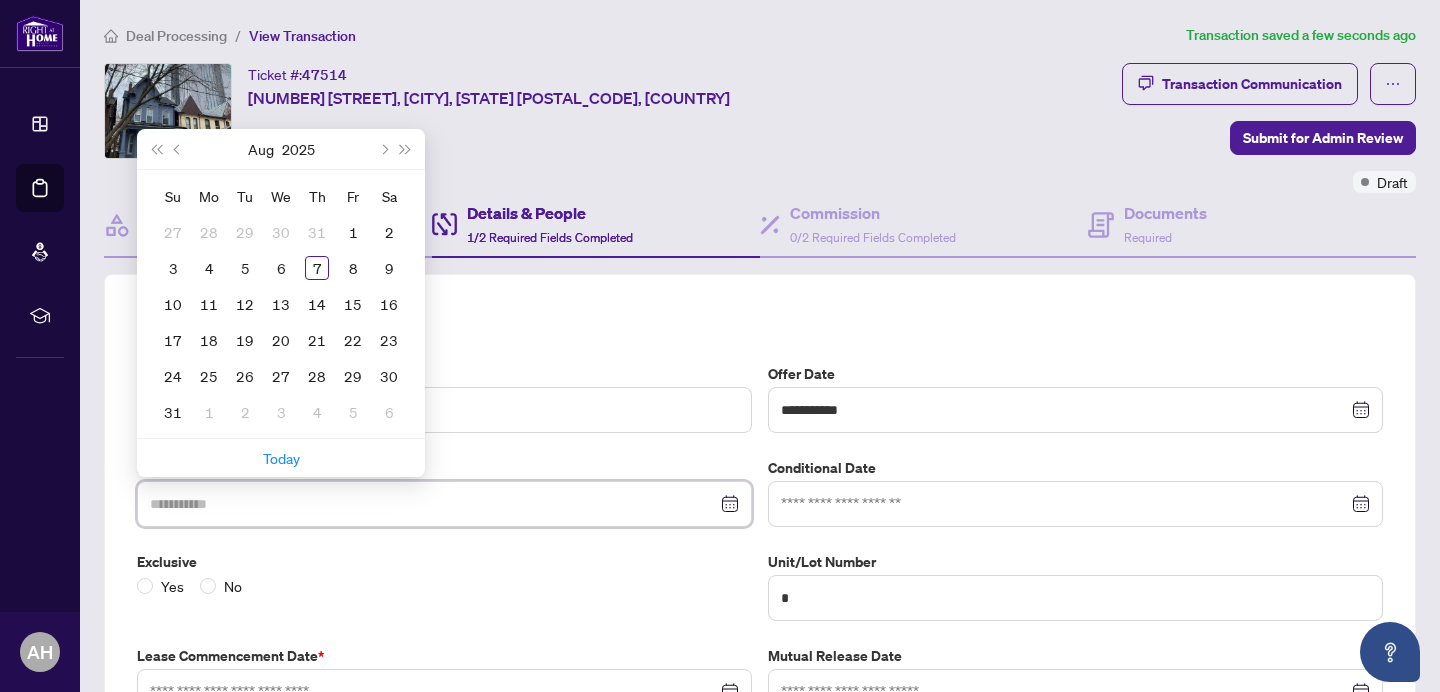 type on "**********" 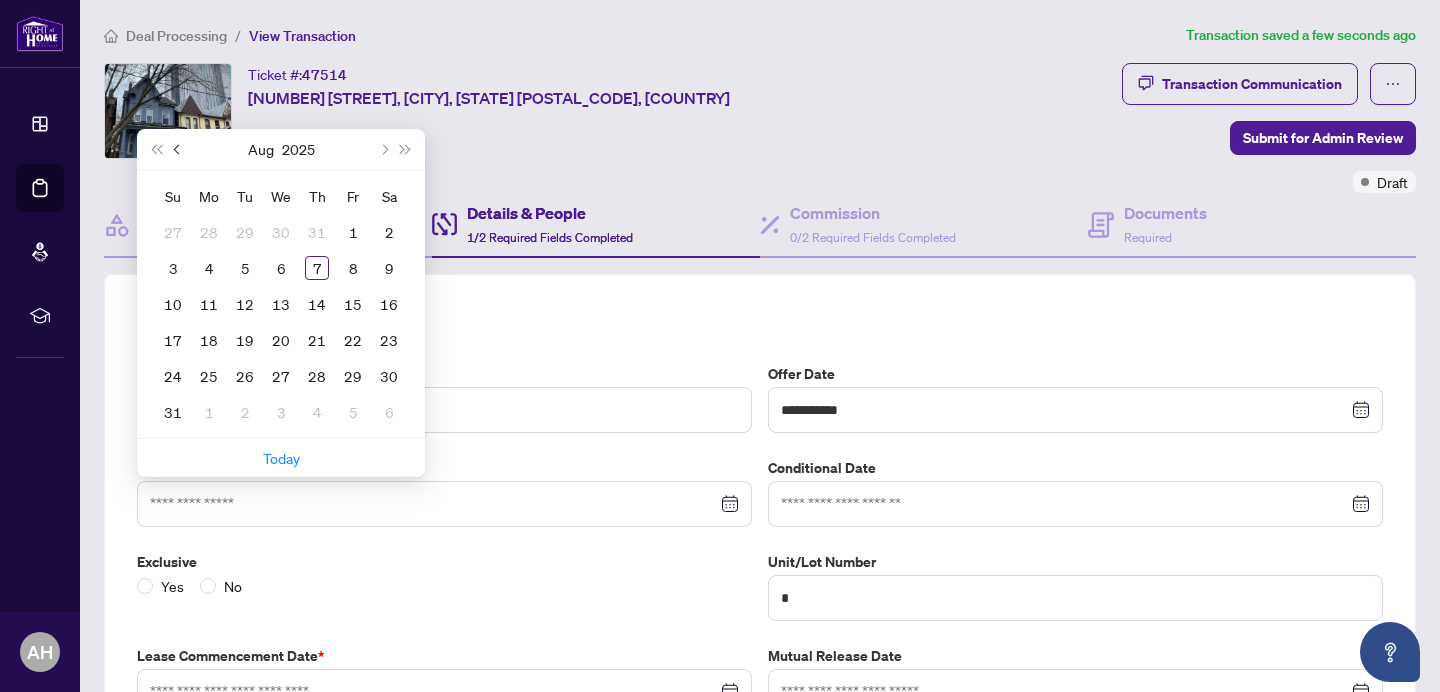 click at bounding box center (179, 149) 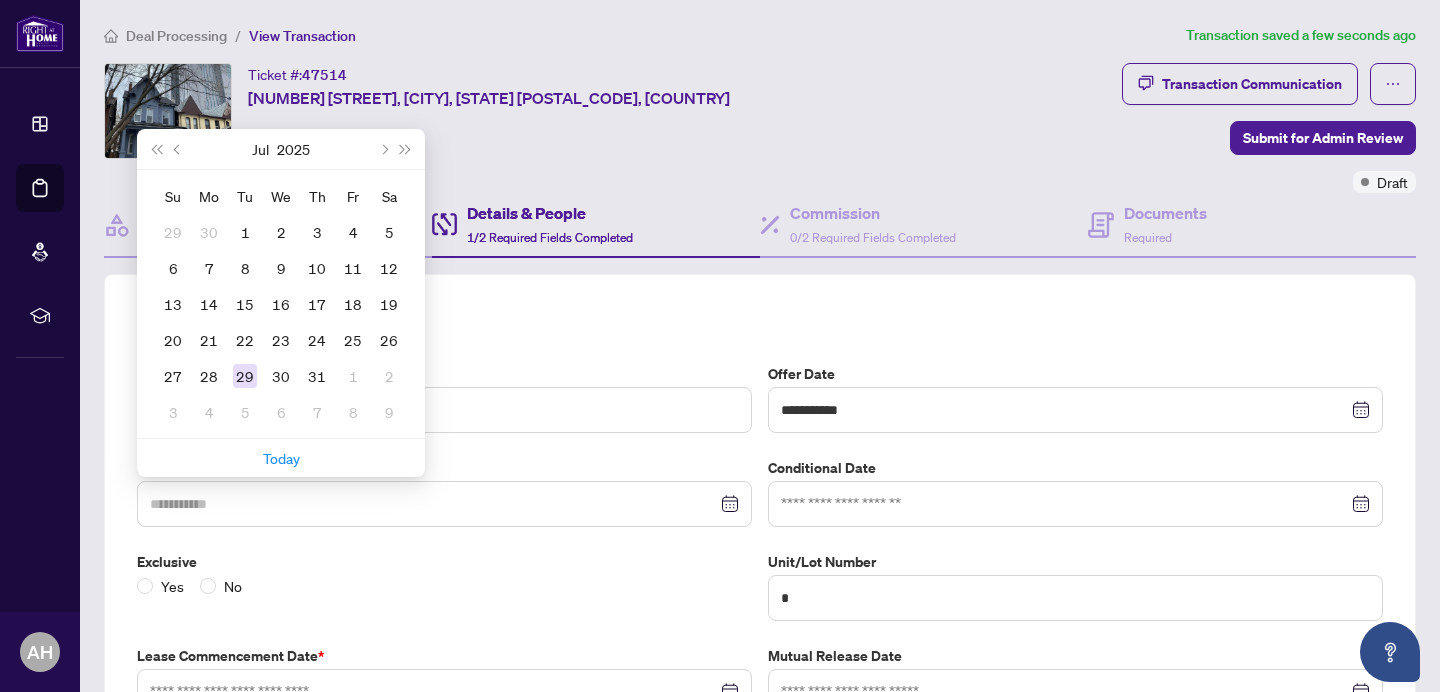 type on "**********" 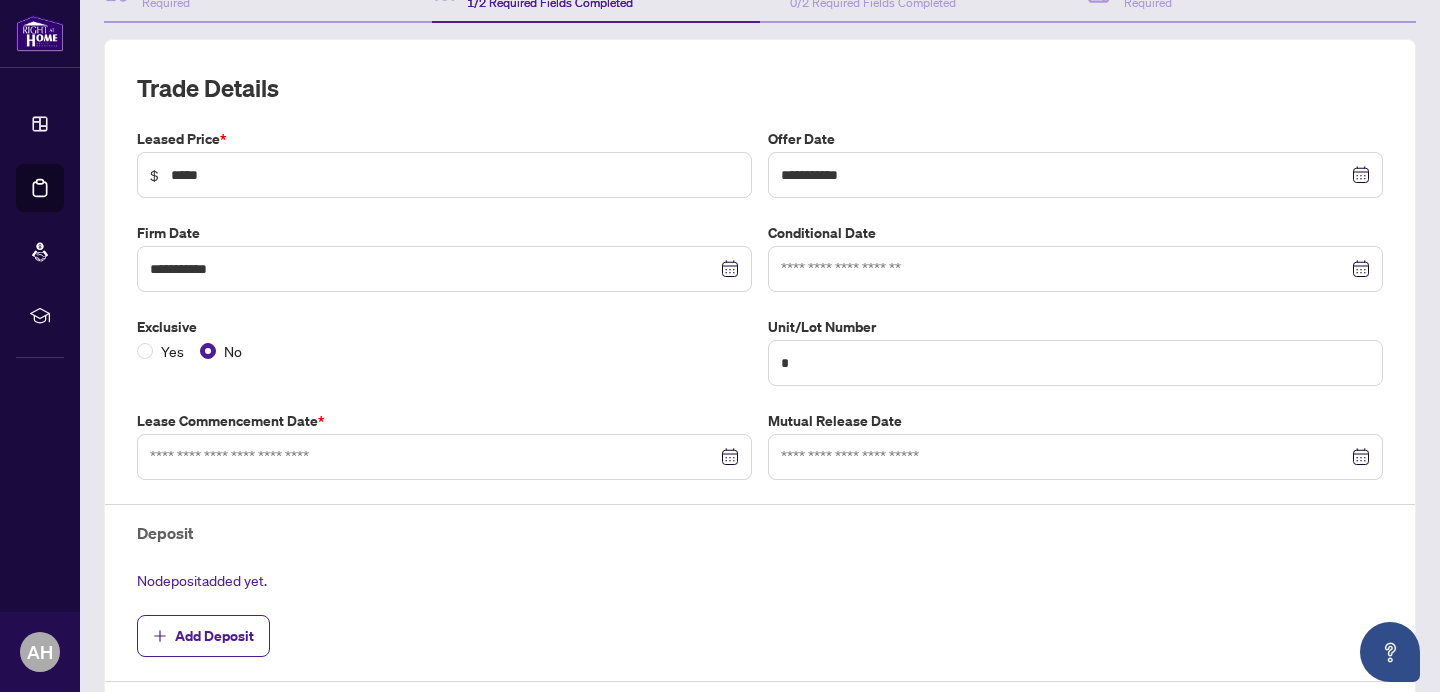 scroll, scrollTop: 237, scrollLeft: 0, axis: vertical 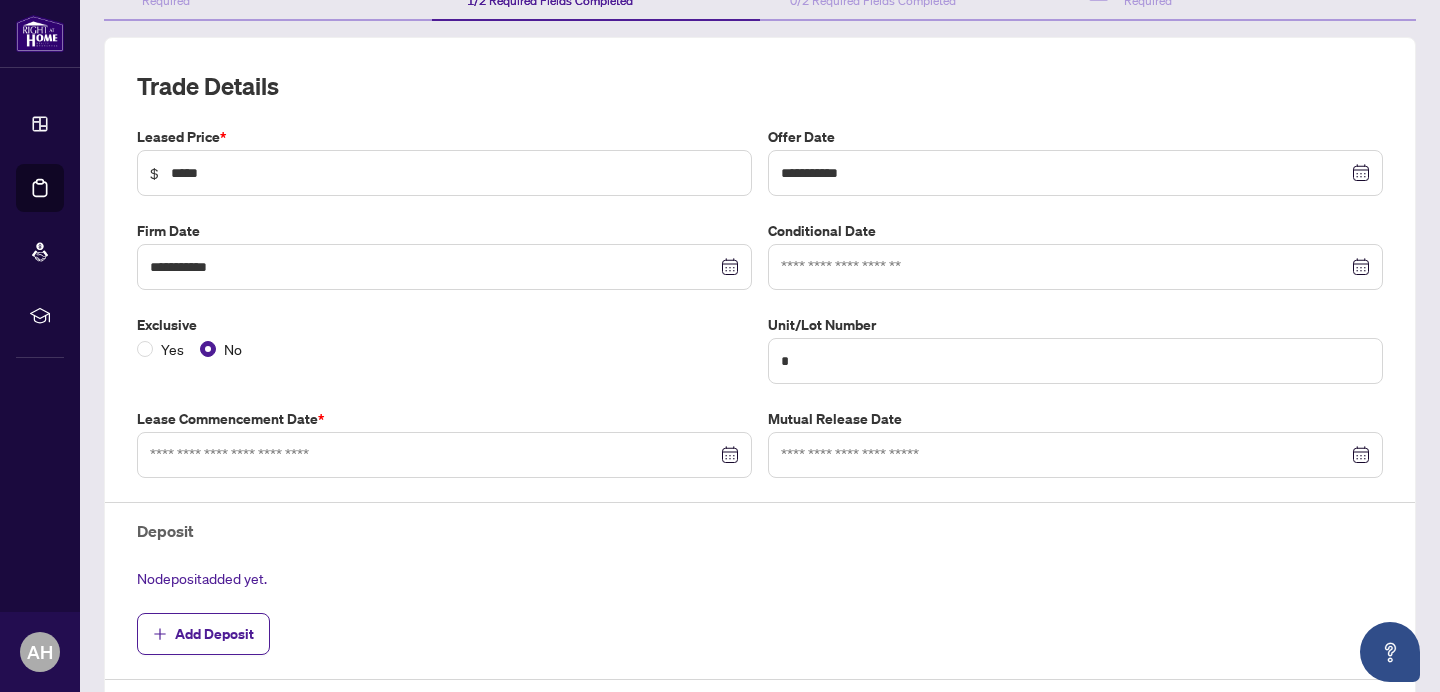 click at bounding box center (444, 455) 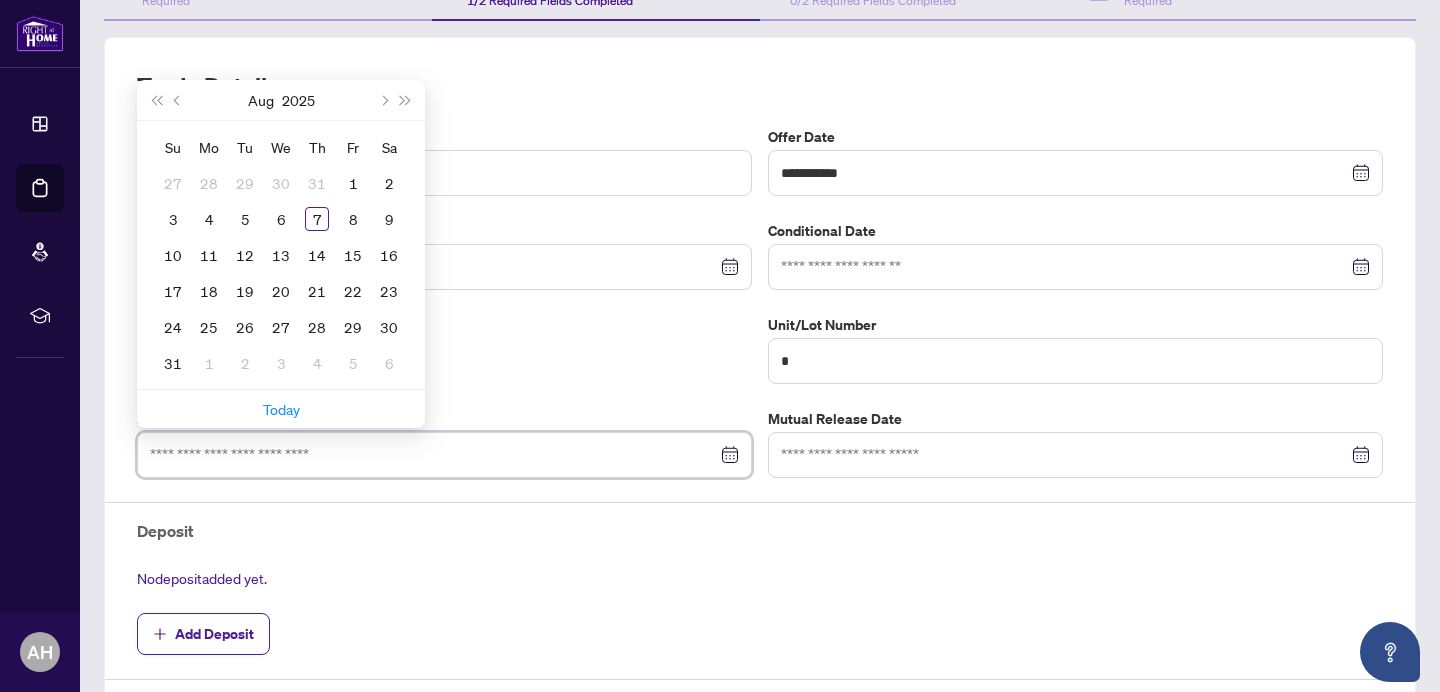 type on "**********" 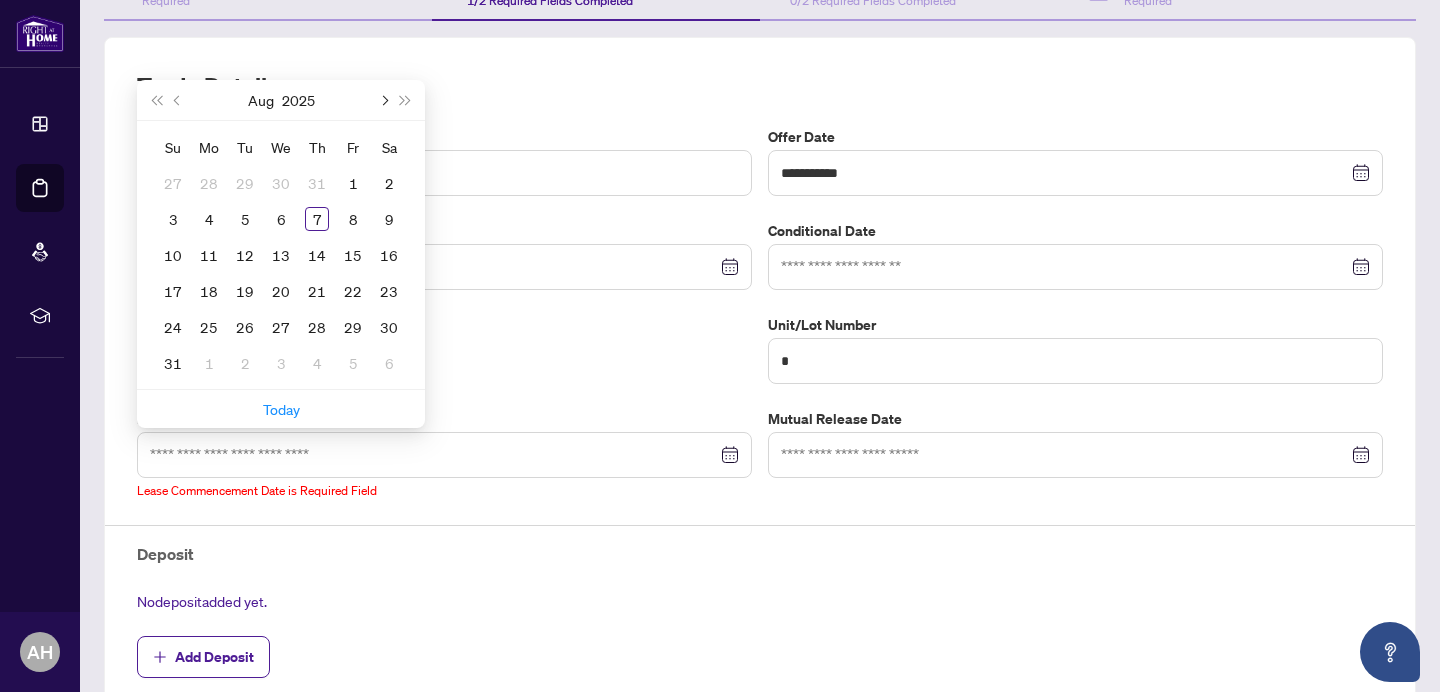 click at bounding box center [383, 100] 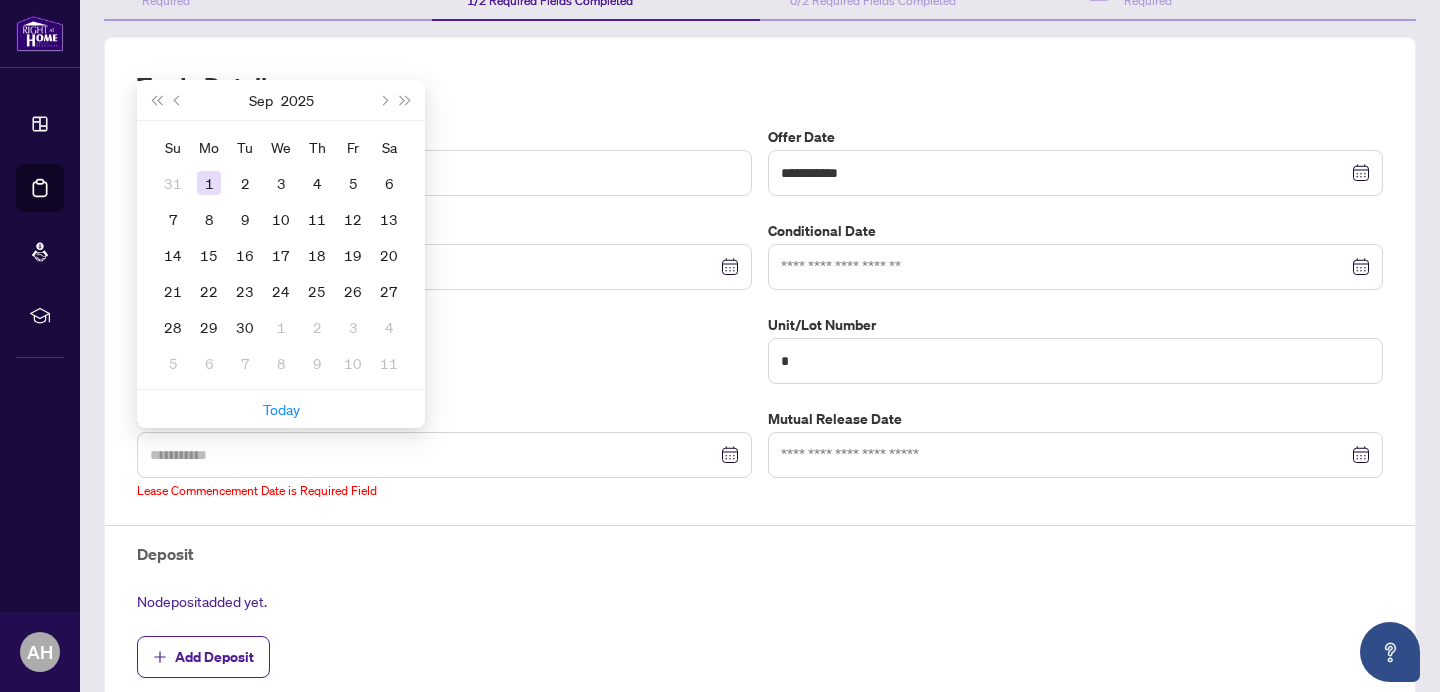 type on "**********" 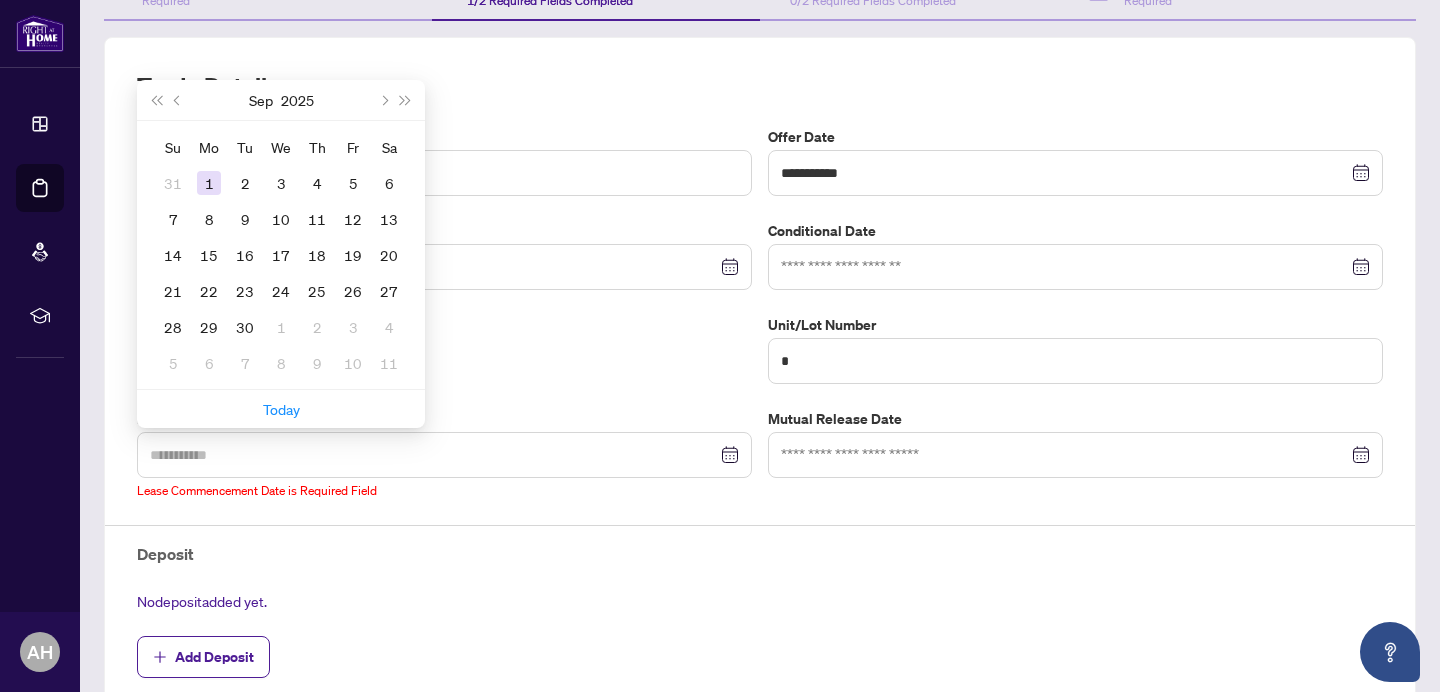 click on "1" at bounding box center [209, 183] 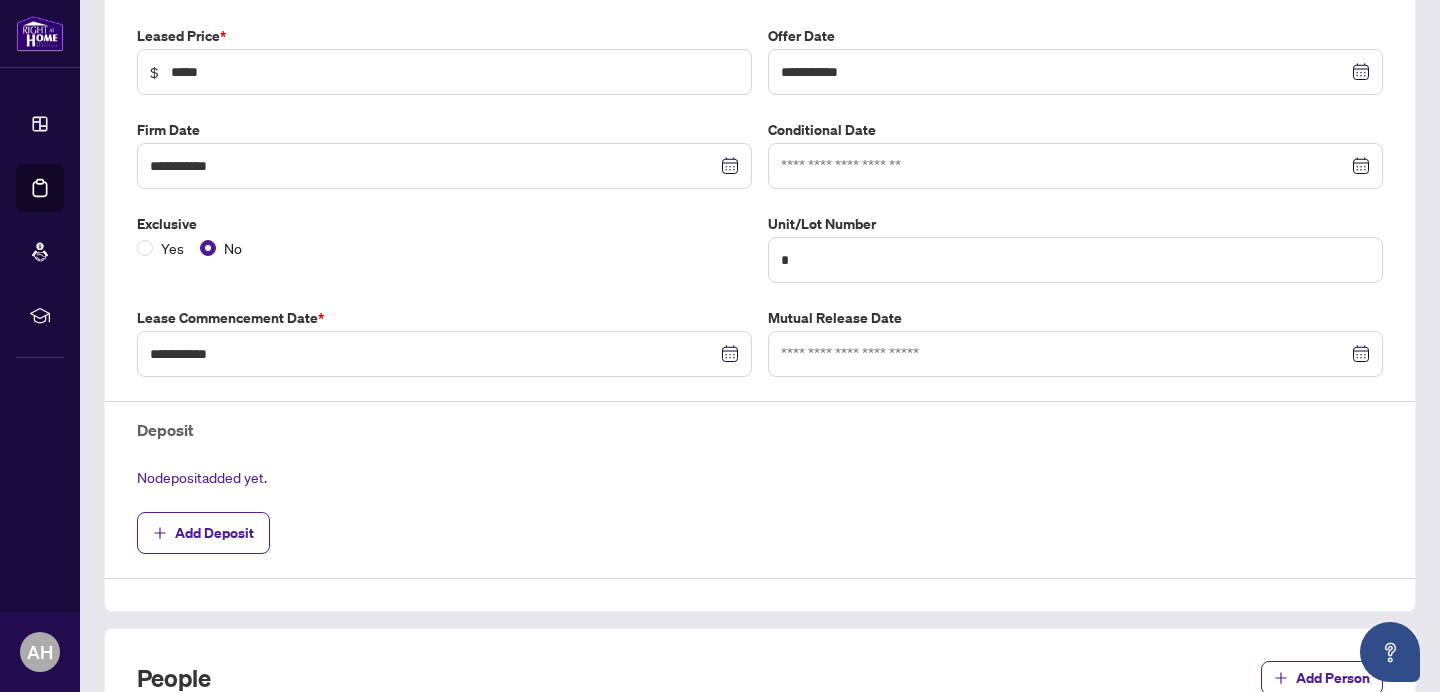 scroll, scrollTop: 368, scrollLeft: 0, axis: vertical 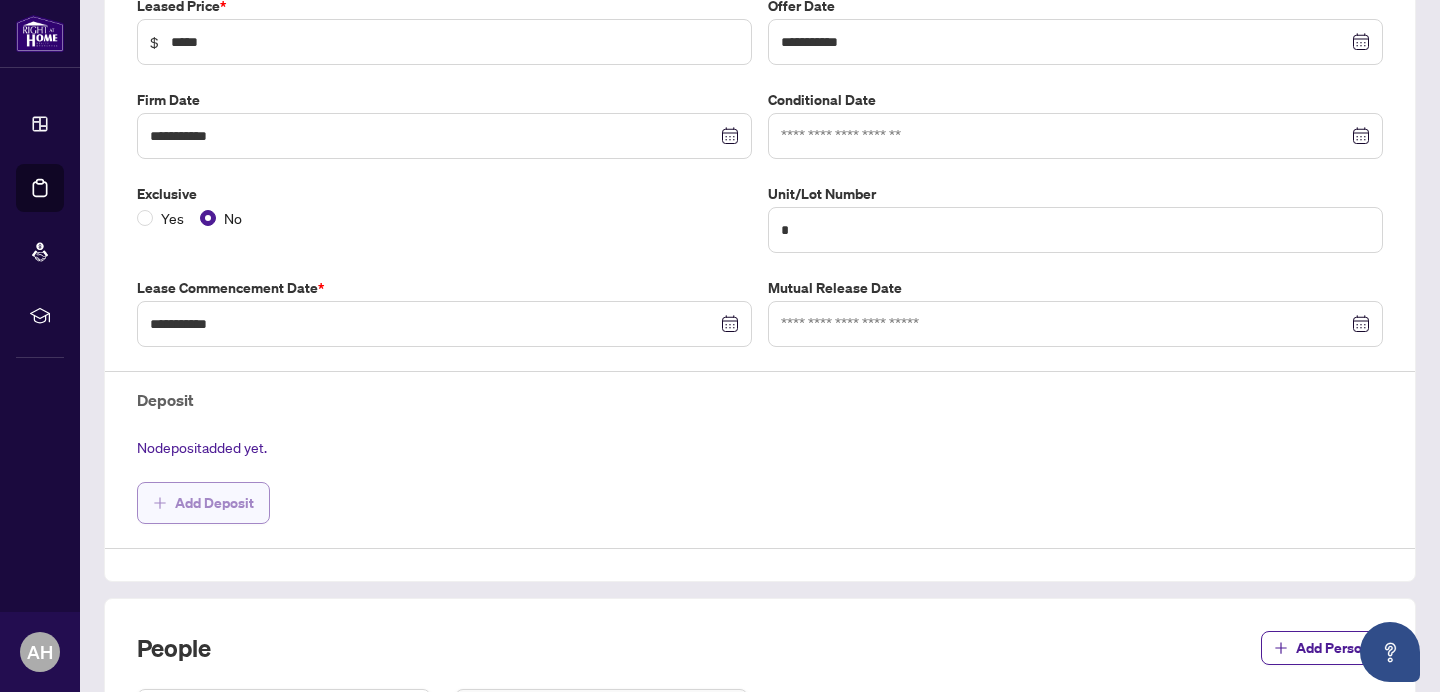 click on "Add Deposit" at bounding box center [214, 503] 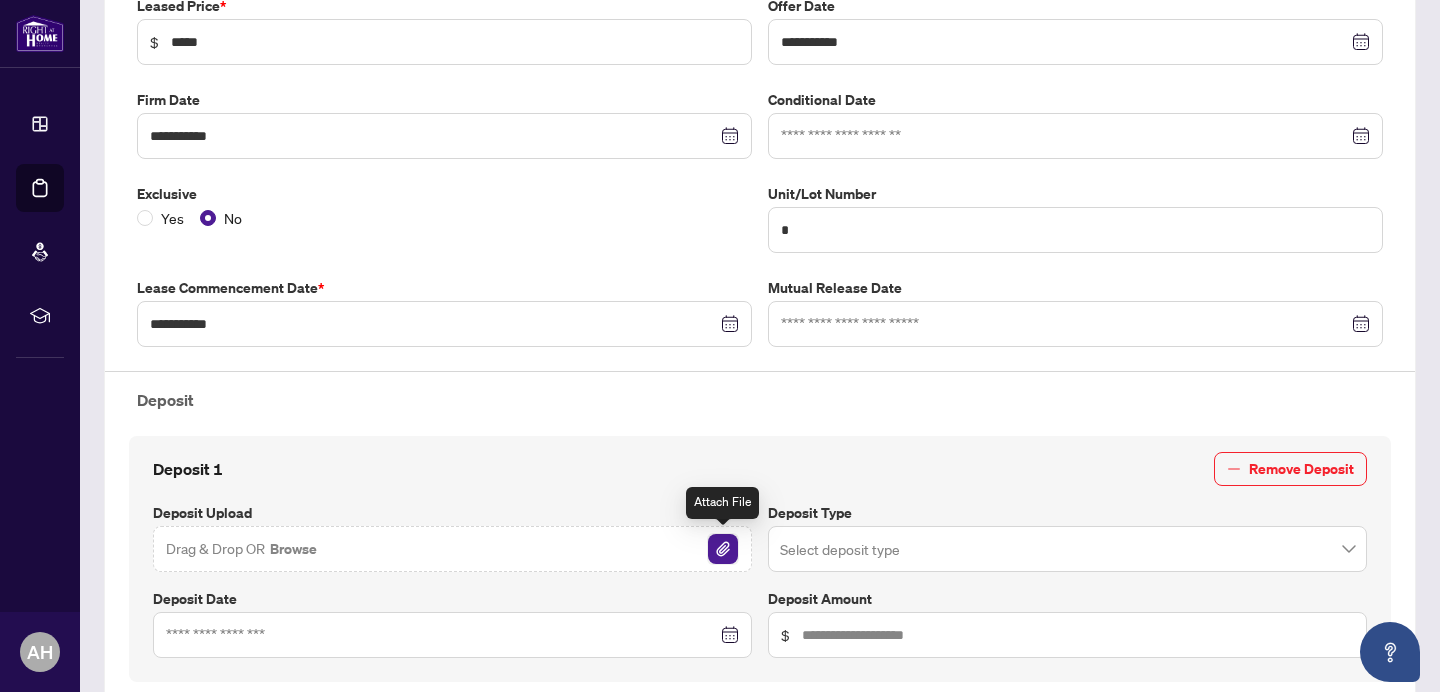click at bounding box center [723, 549] 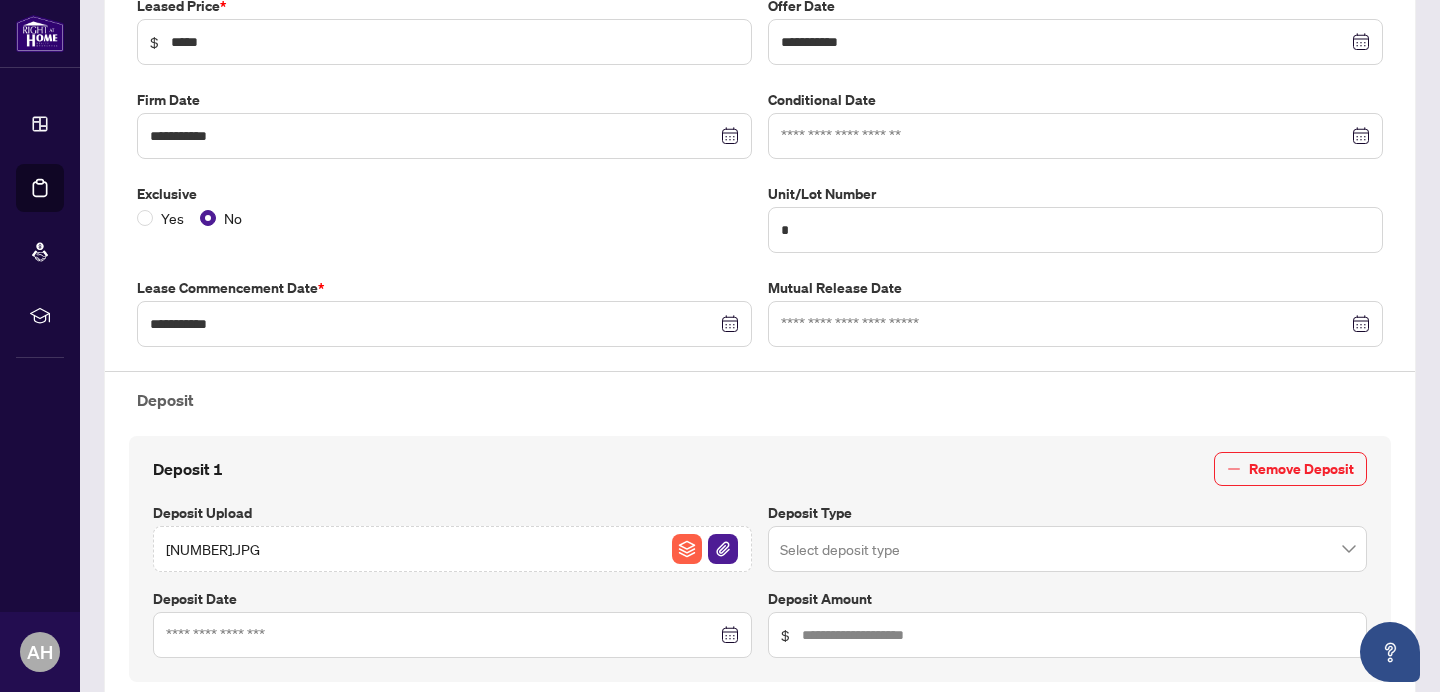click at bounding box center (1067, 549) 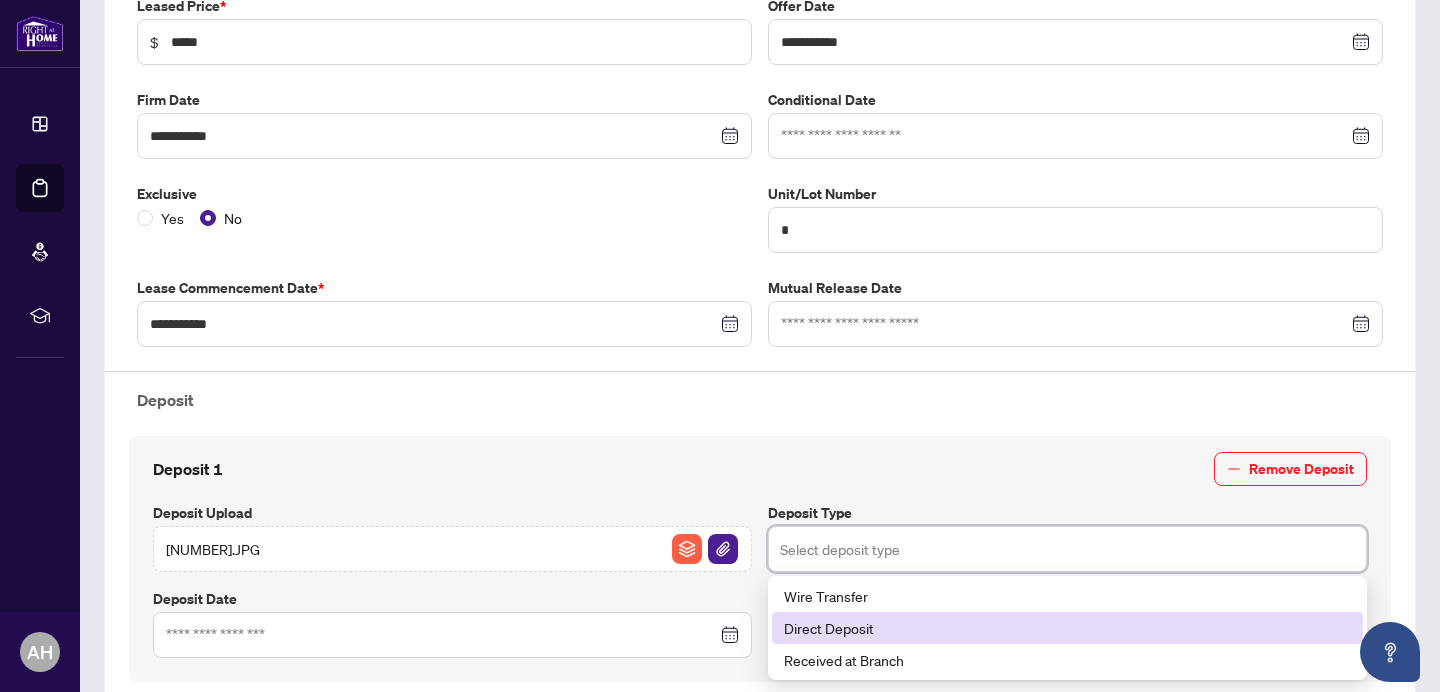 click on "Direct Deposit" at bounding box center [1067, 628] 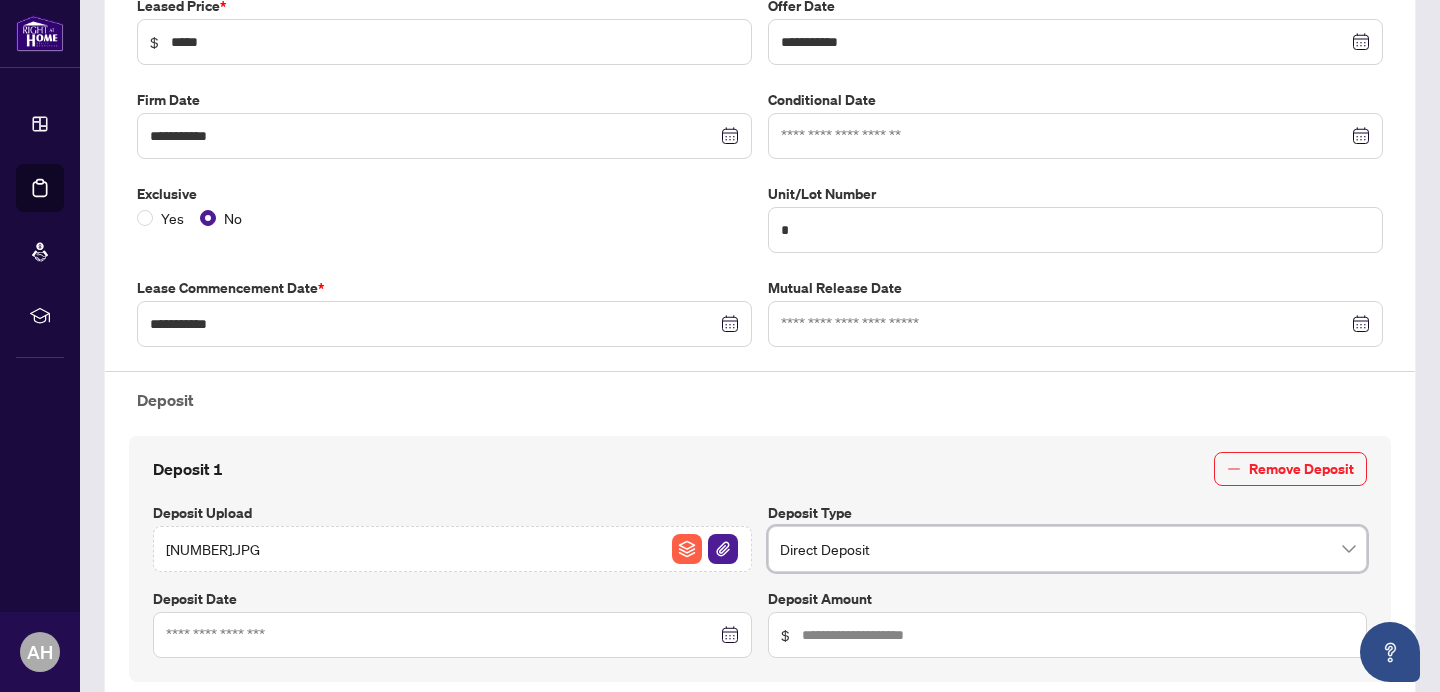 click at bounding box center (452, 635) 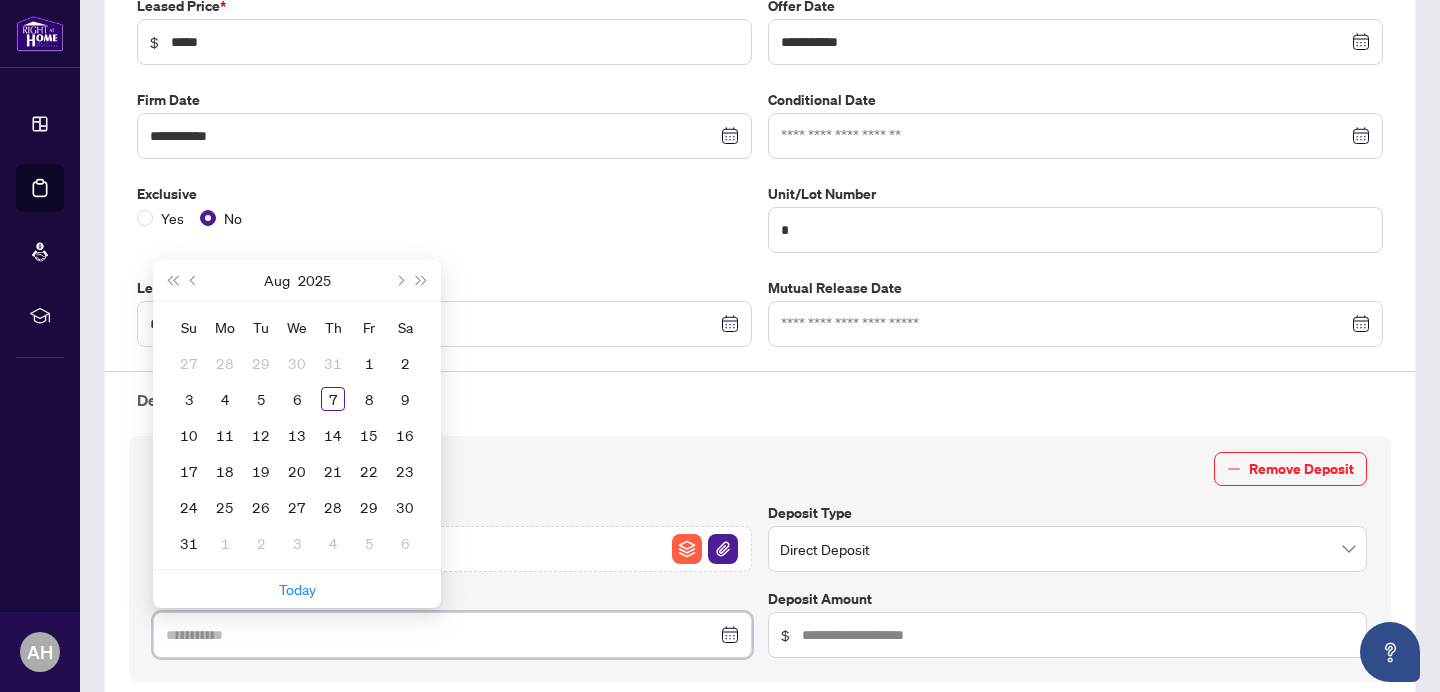 type on "**********" 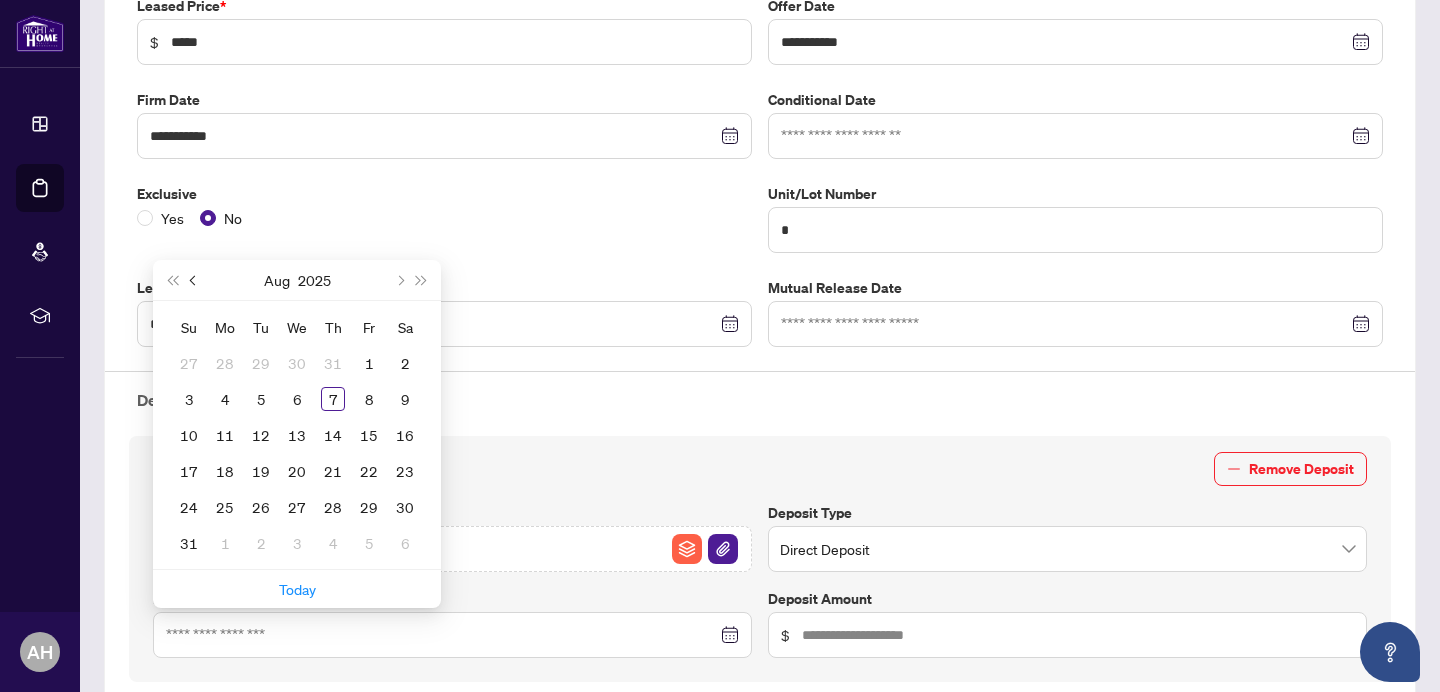 click at bounding box center (194, 280) 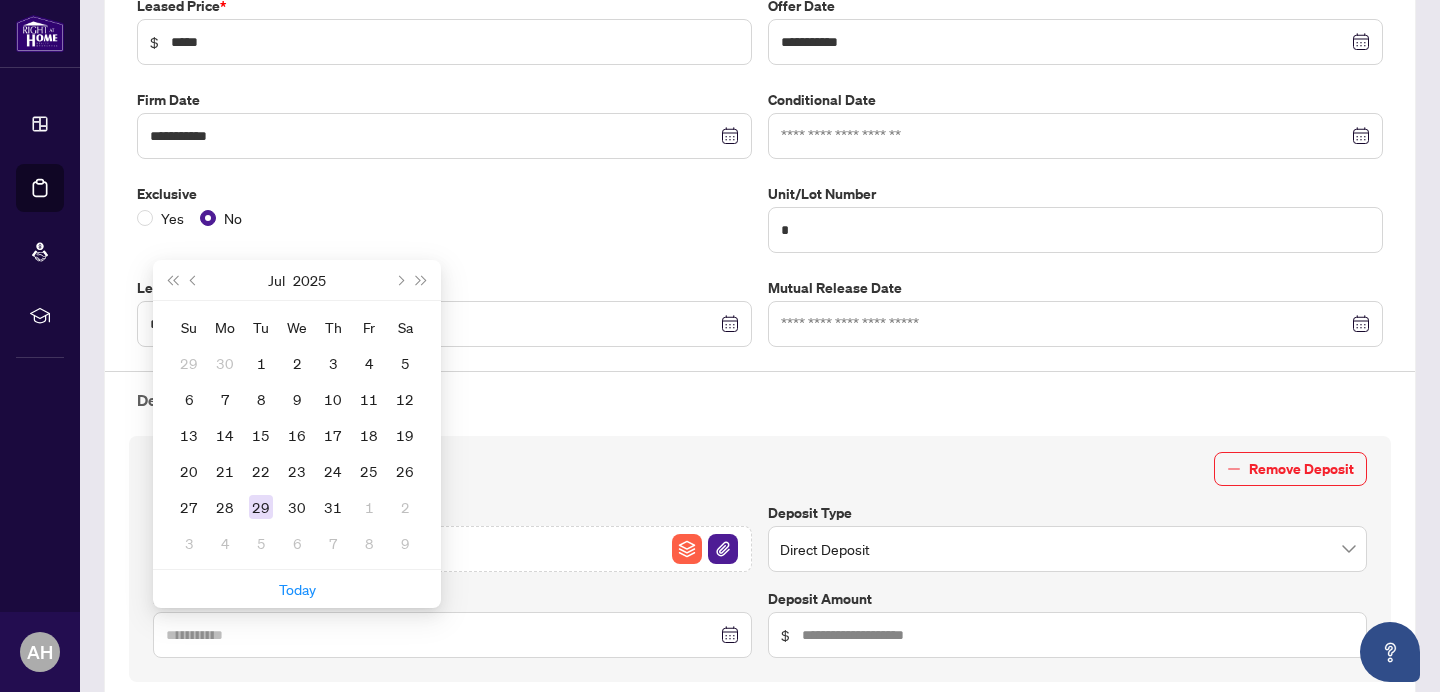 type on "**********" 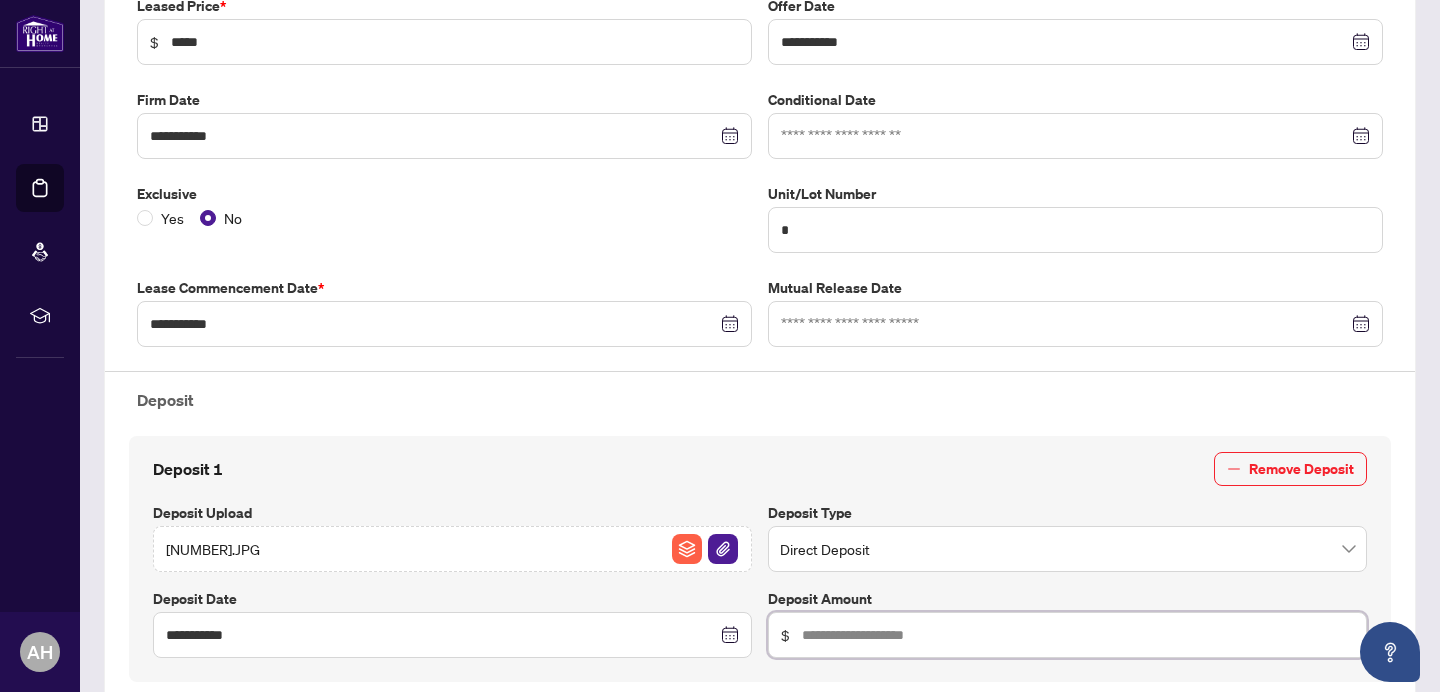 click at bounding box center [1078, 635] 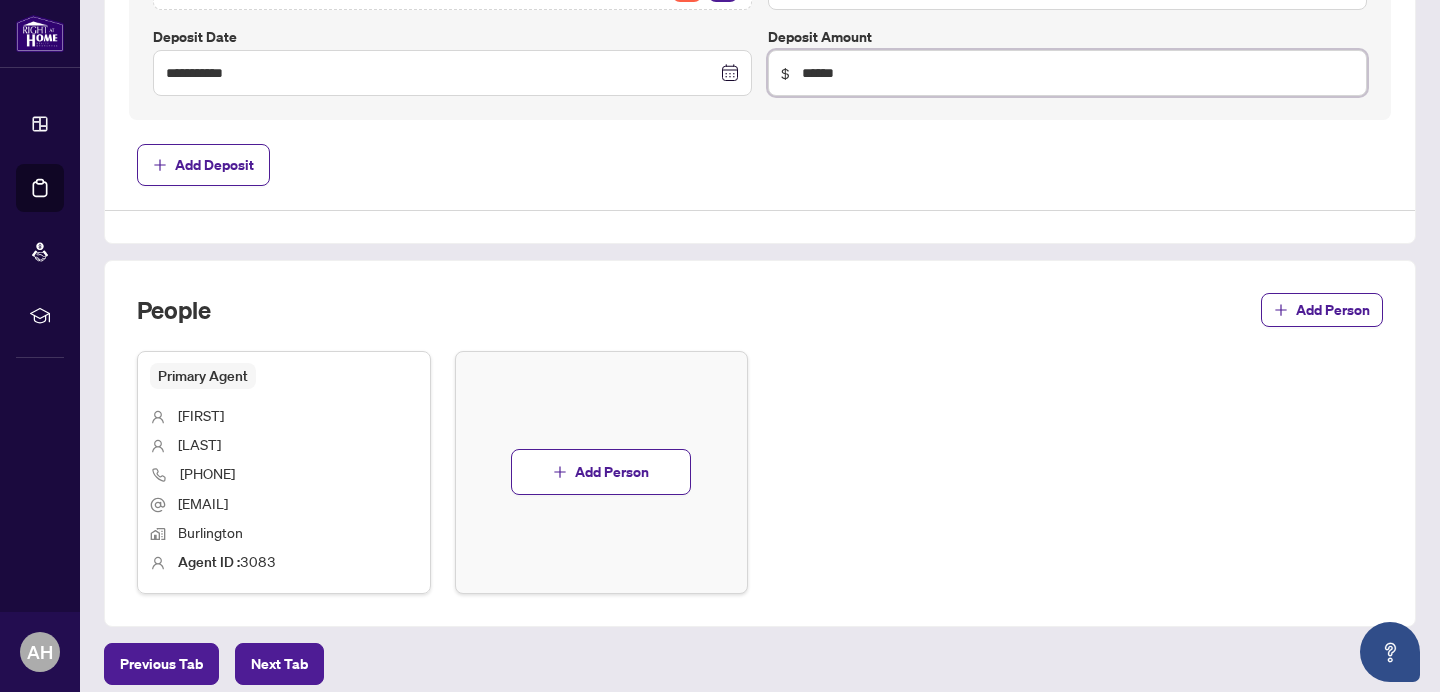 scroll, scrollTop: 1014, scrollLeft: 0, axis: vertical 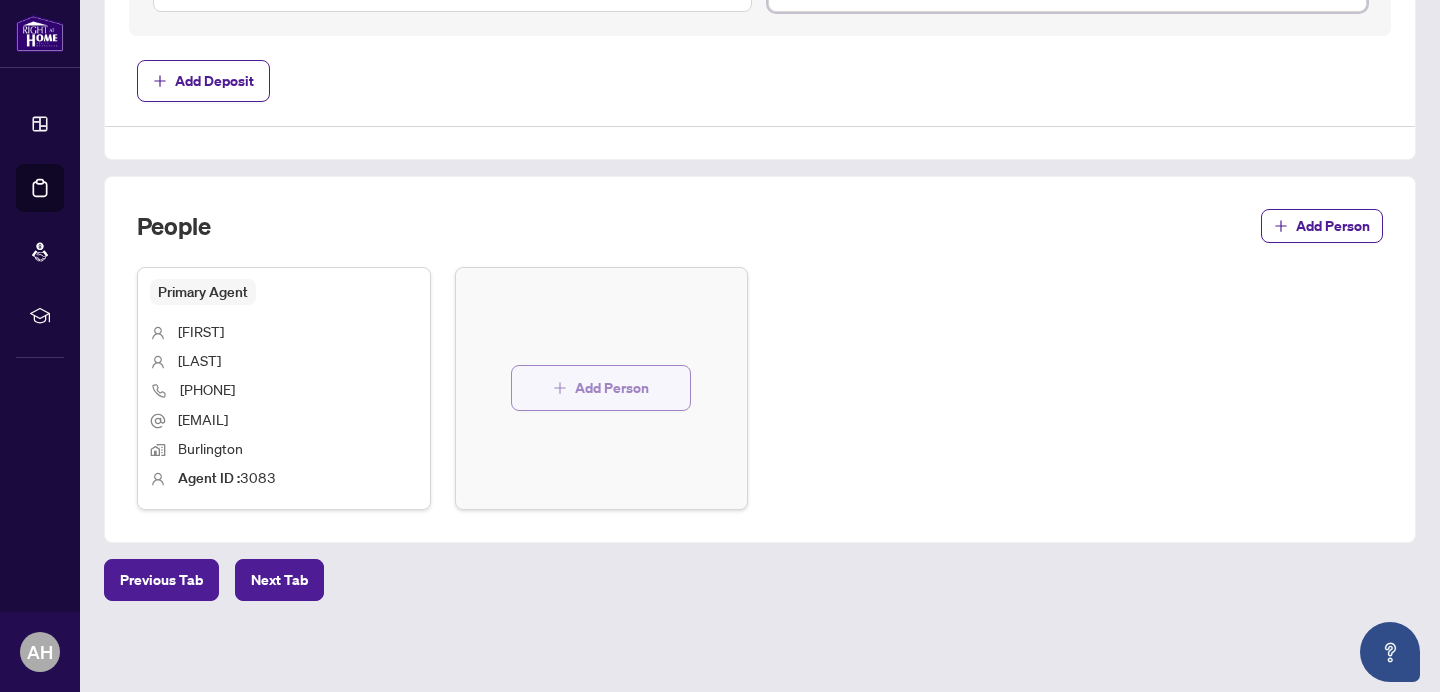 type on "******" 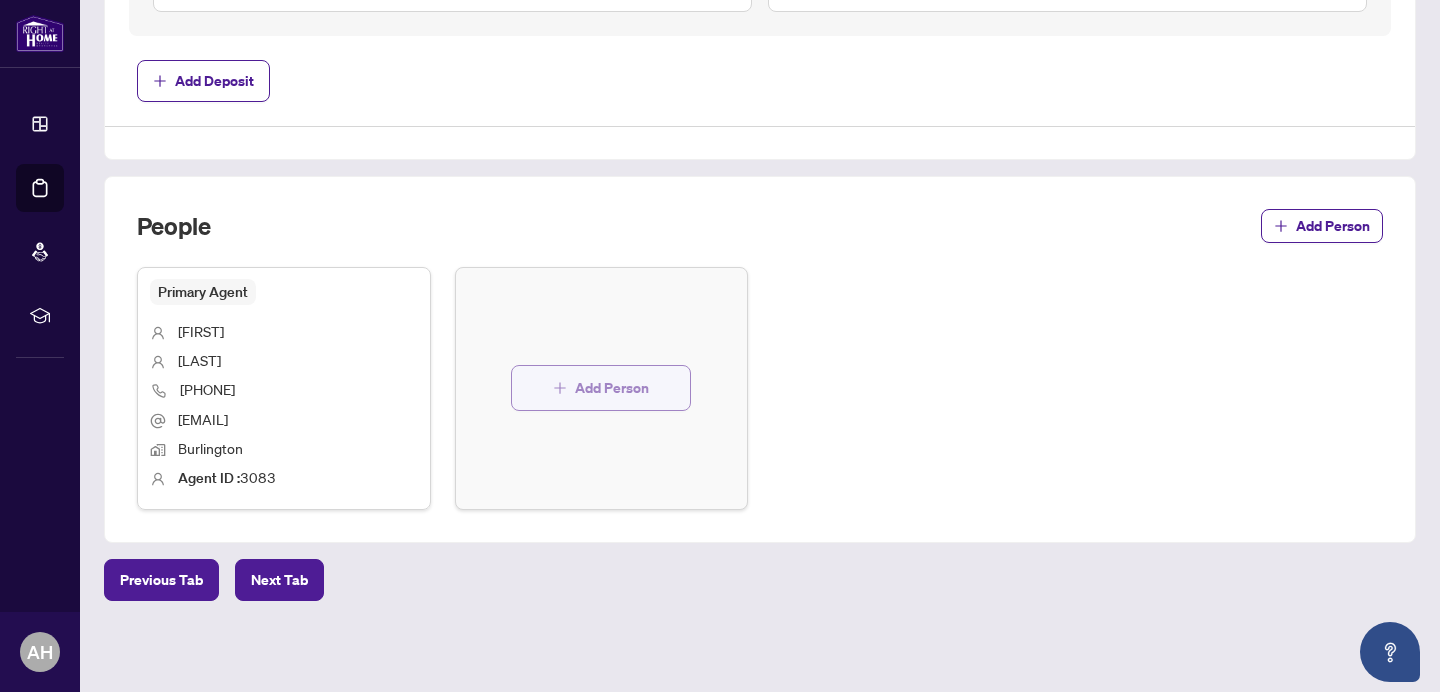 click on "Add Person" at bounding box center [612, 388] 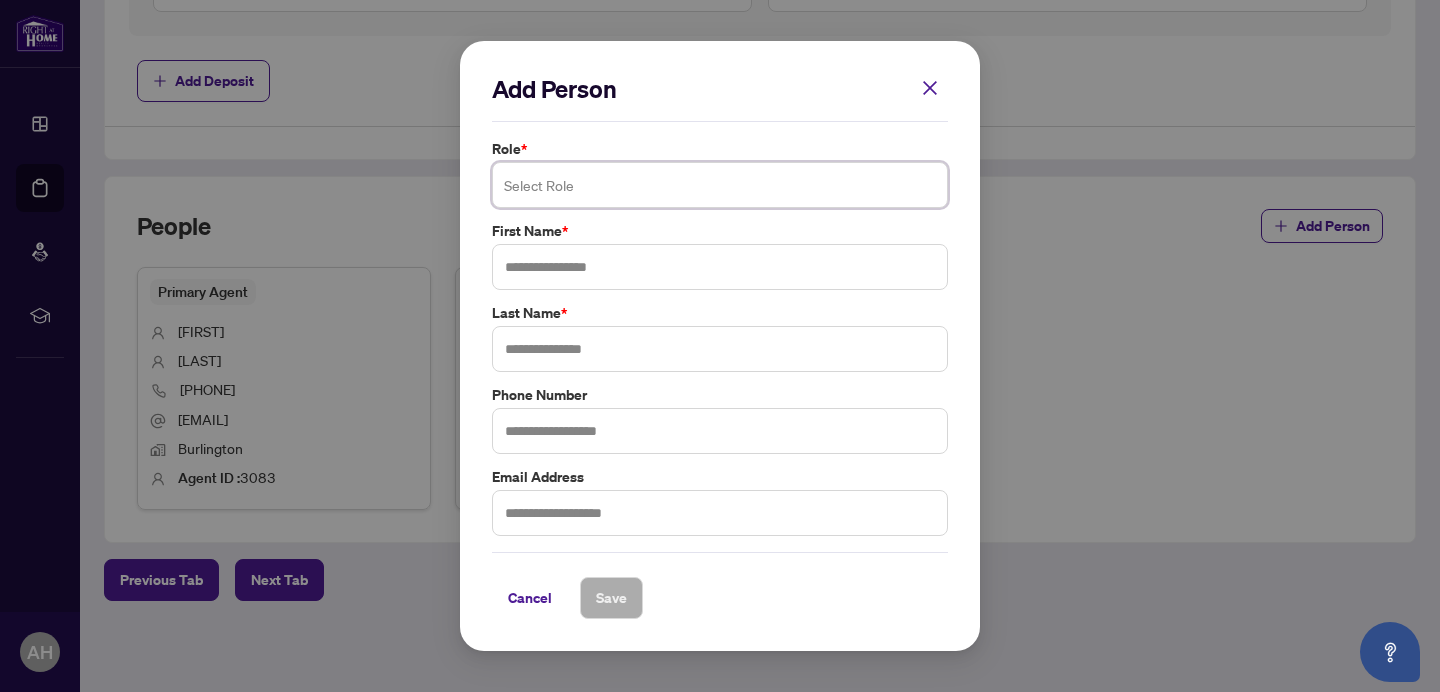 click at bounding box center [720, 185] 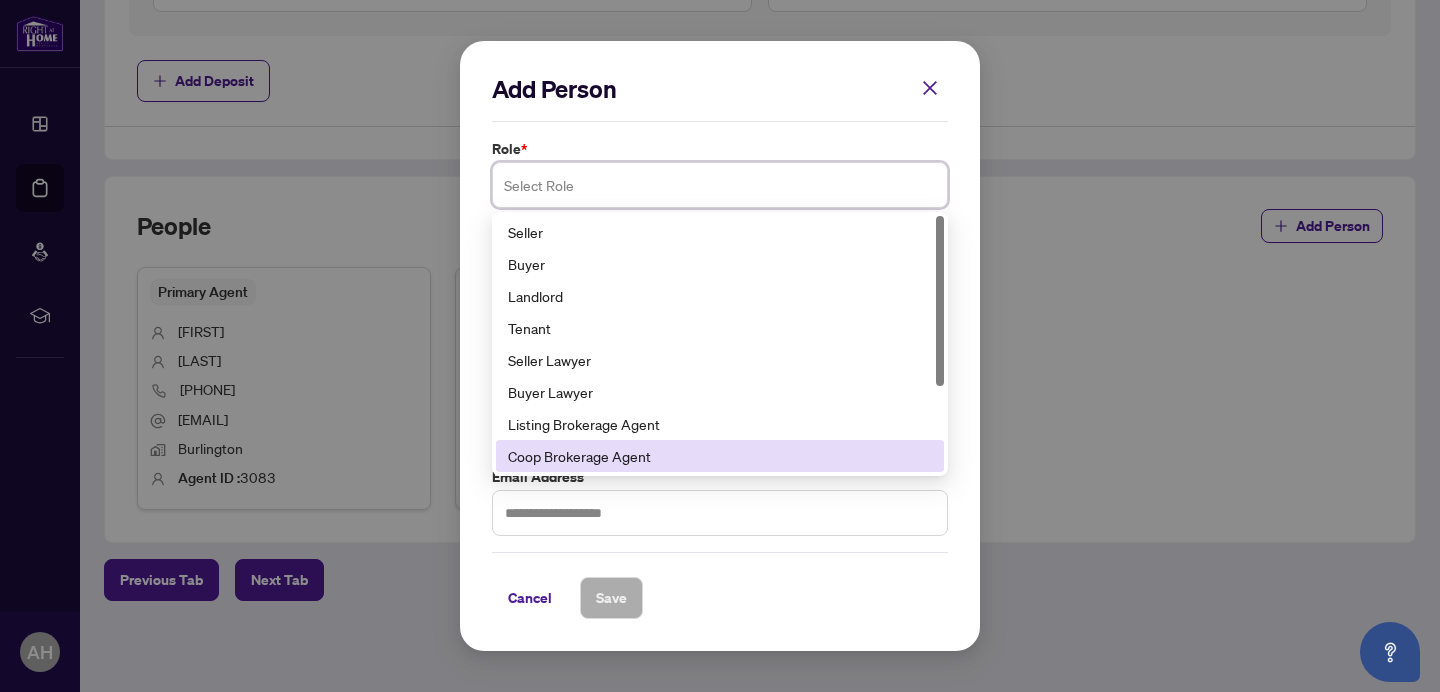 click on "Coop Brokerage Agent" at bounding box center (720, 456) 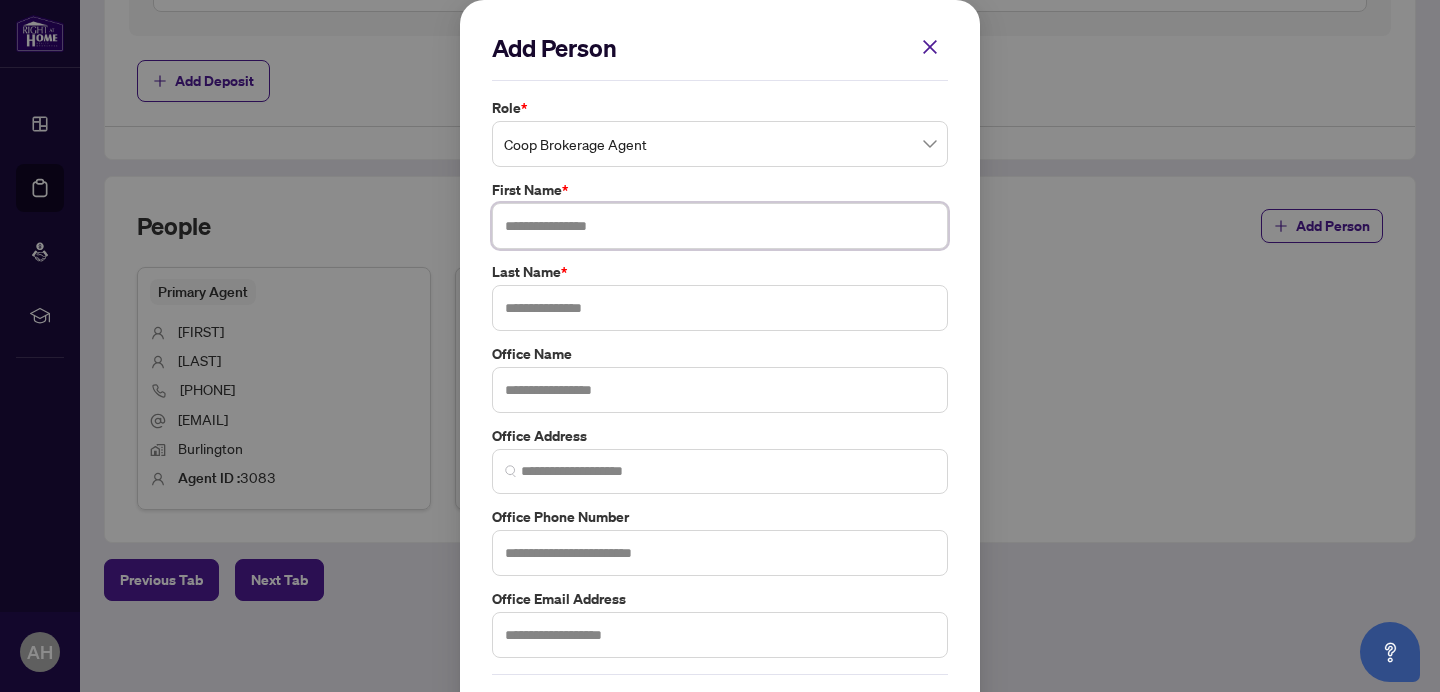 click at bounding box center [720, 226] 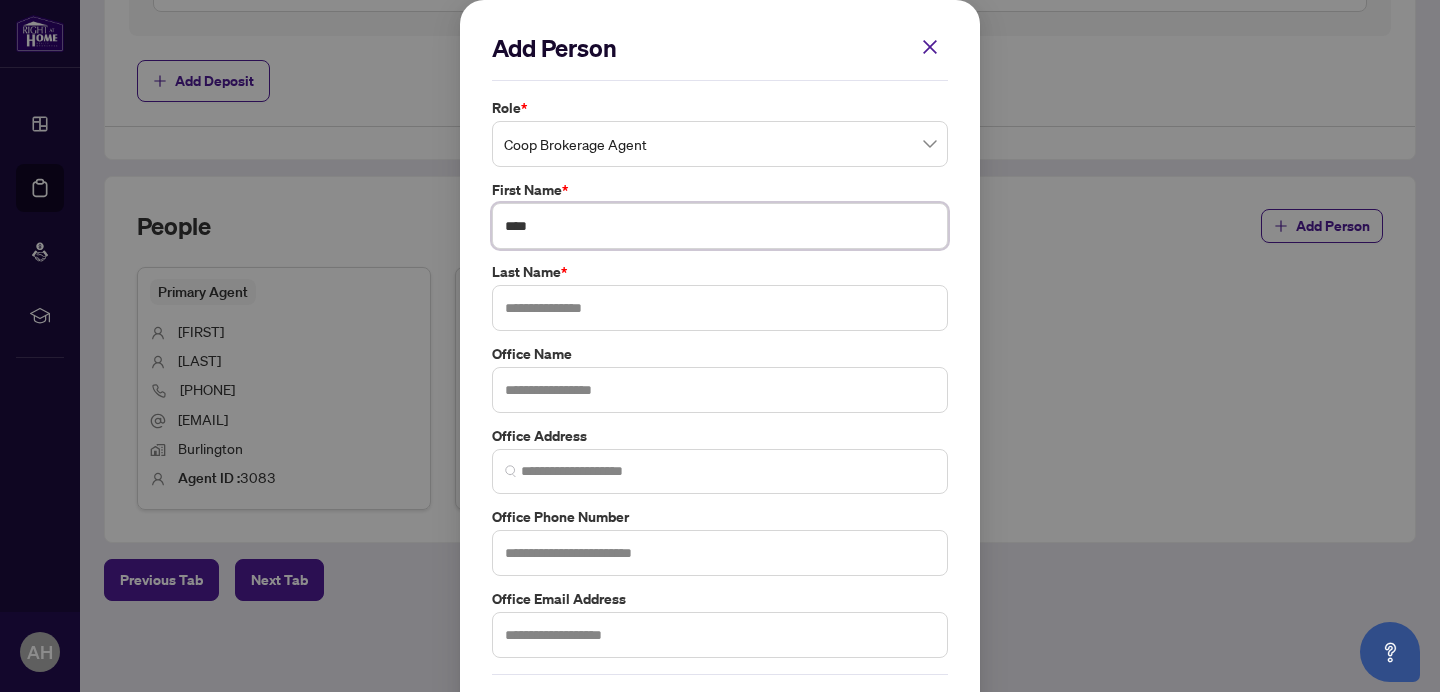 type on "****" 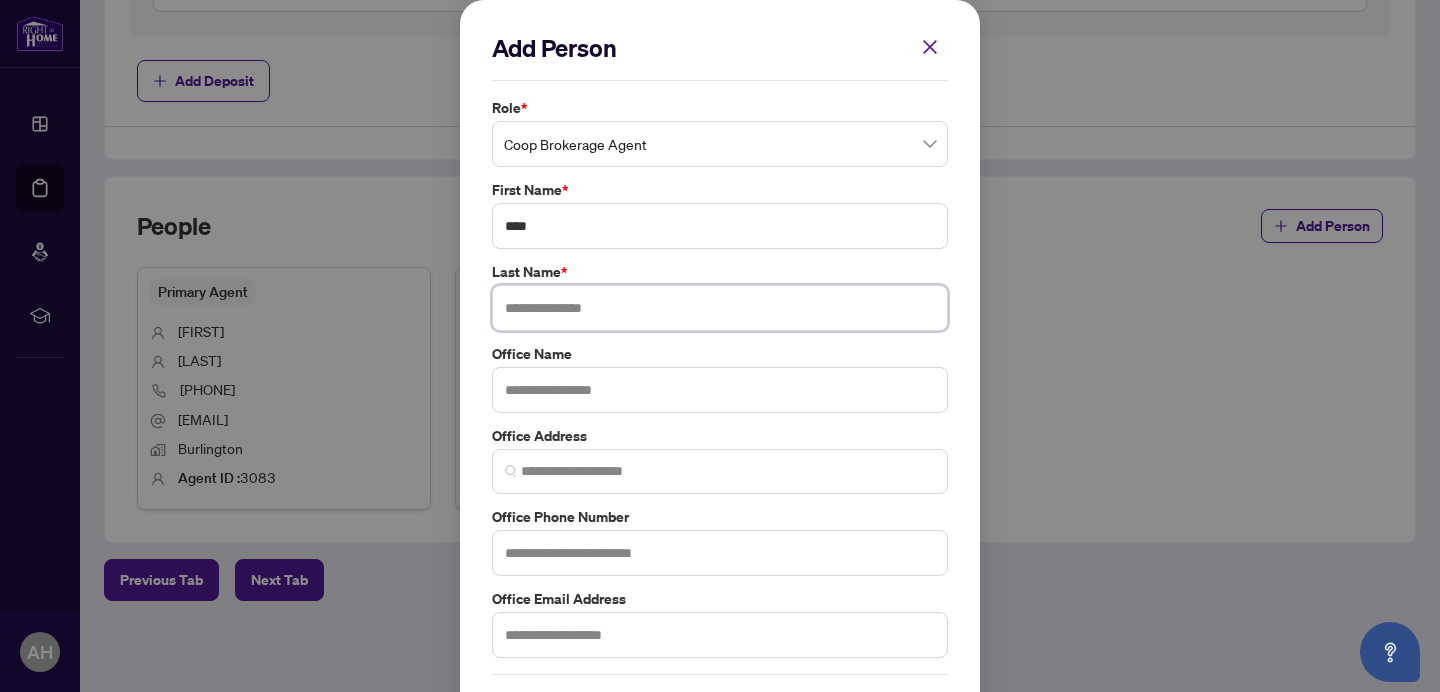 click at bounding box center [720, 308] 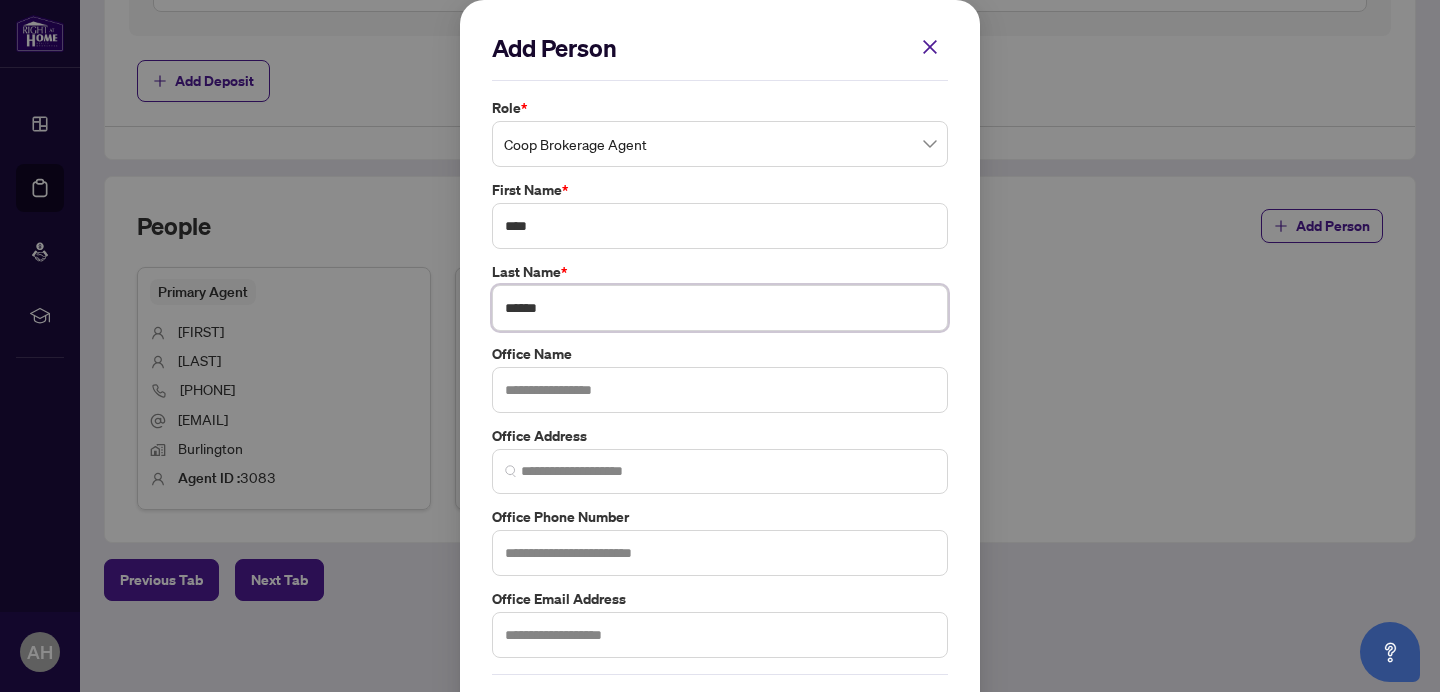 type on "******" 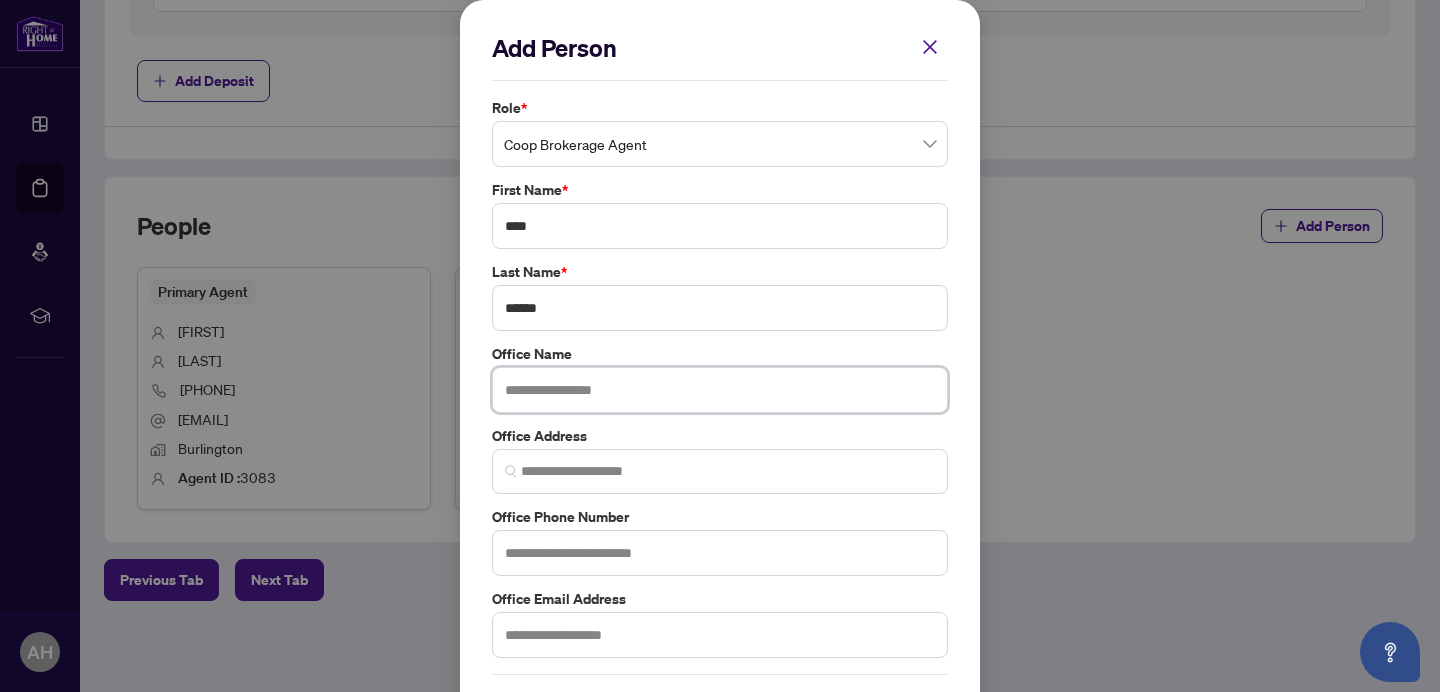 click at bounding box center [720, 390] 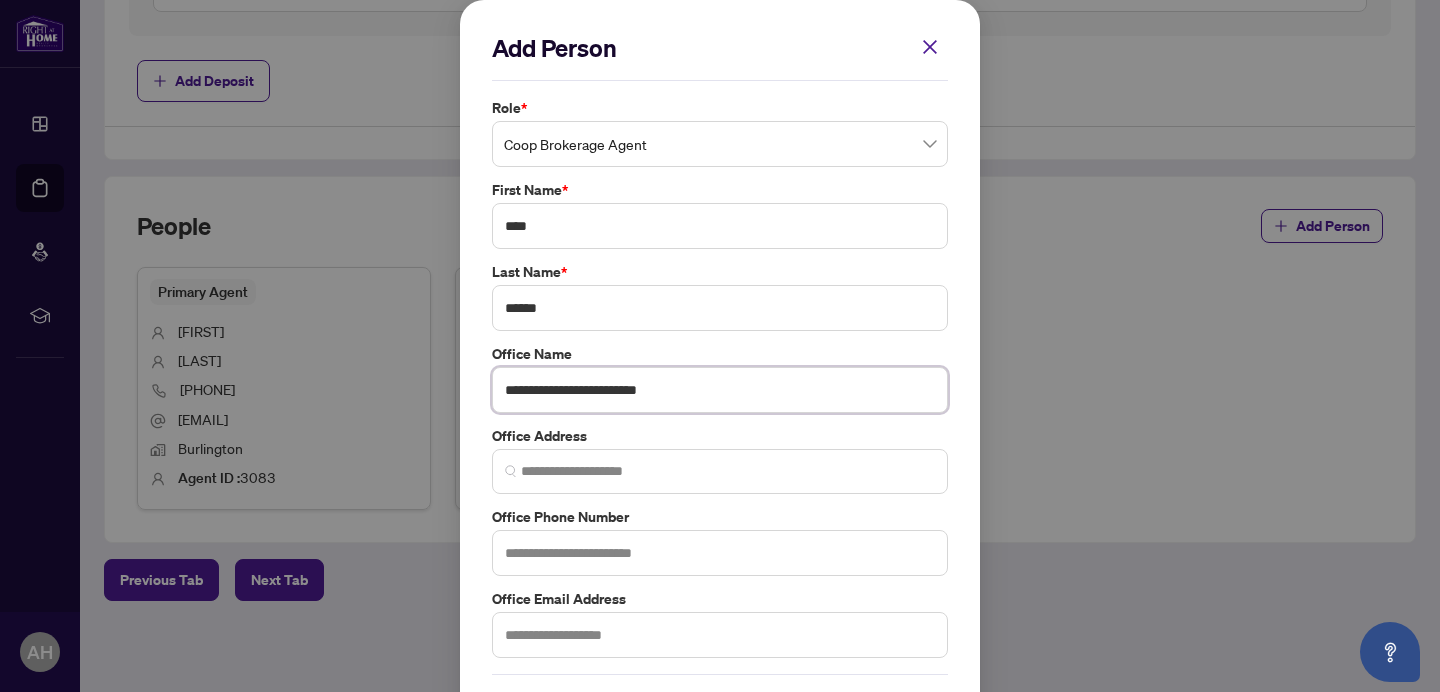 type on "**********" 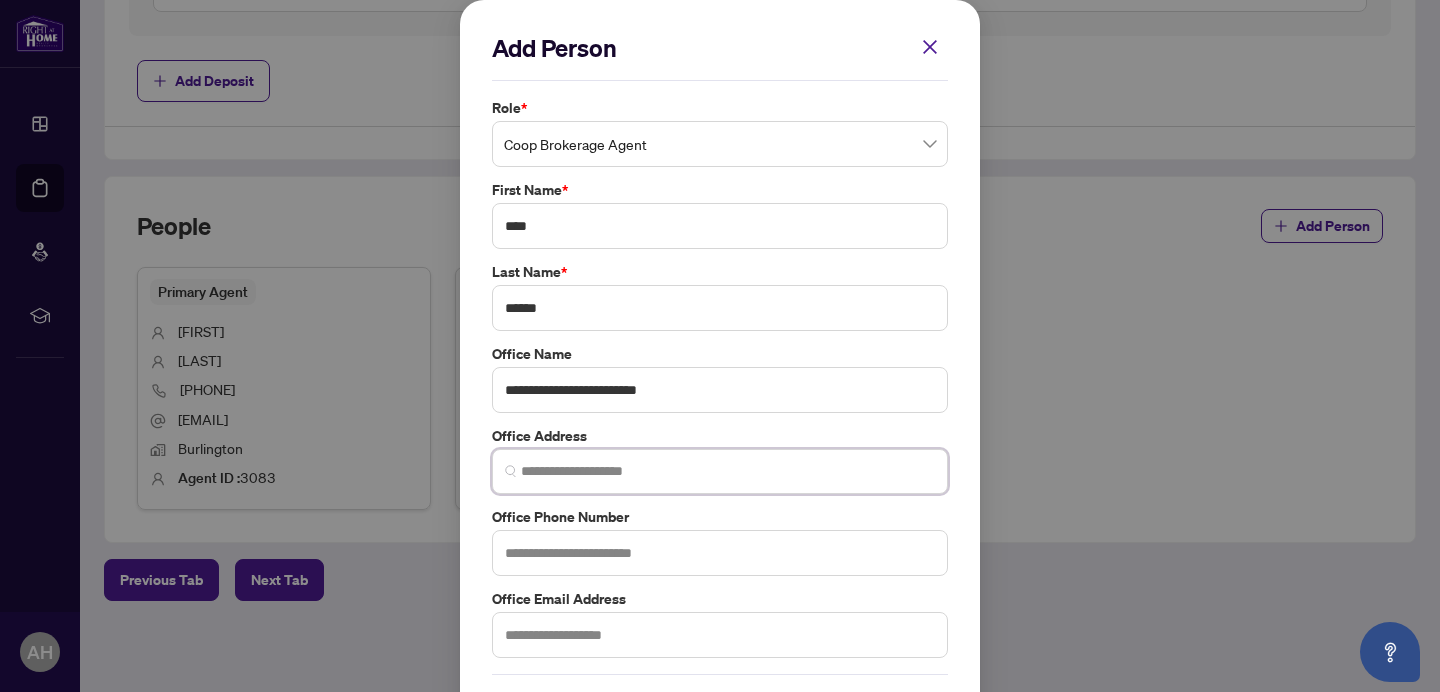 click at bounding box center [728, 471] 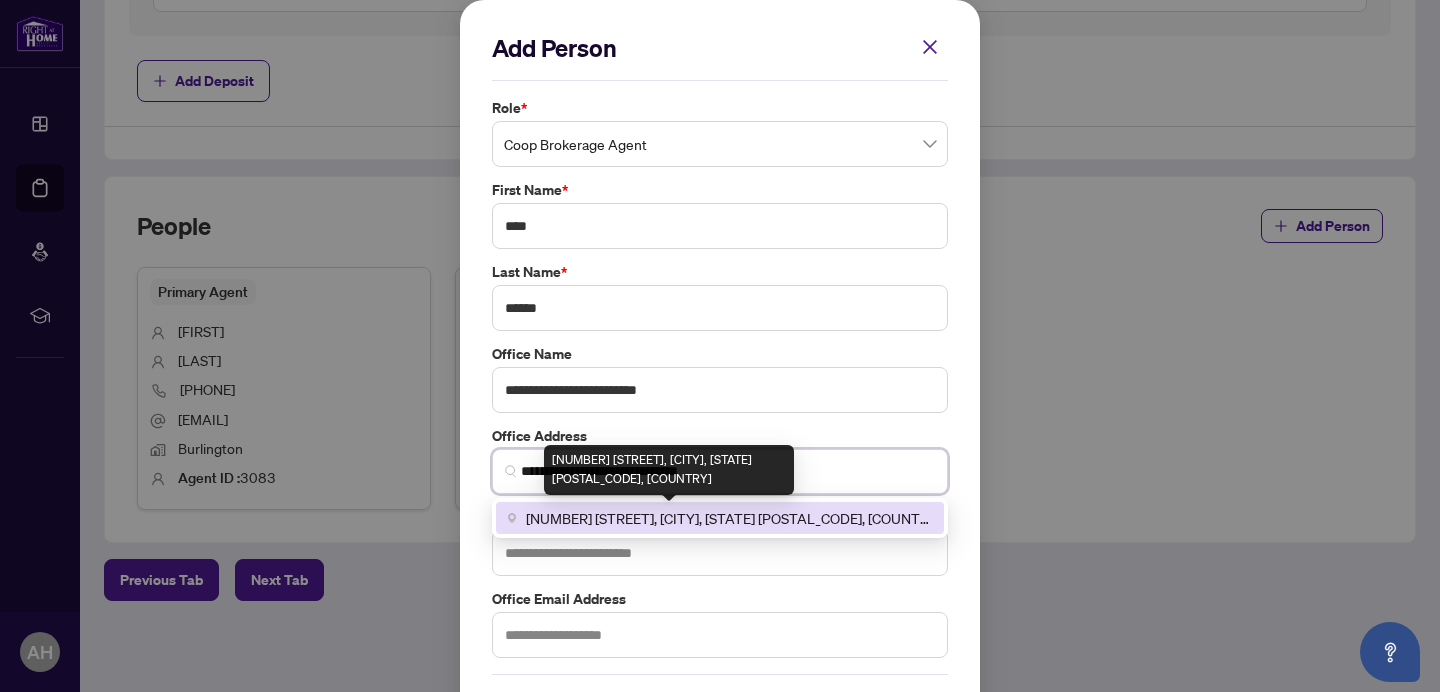click on "[NUMBER] [STREET], [CITY], [STATE] [POSTAL_CODE], [COUNTRY]" at bounding box center (729, 518) 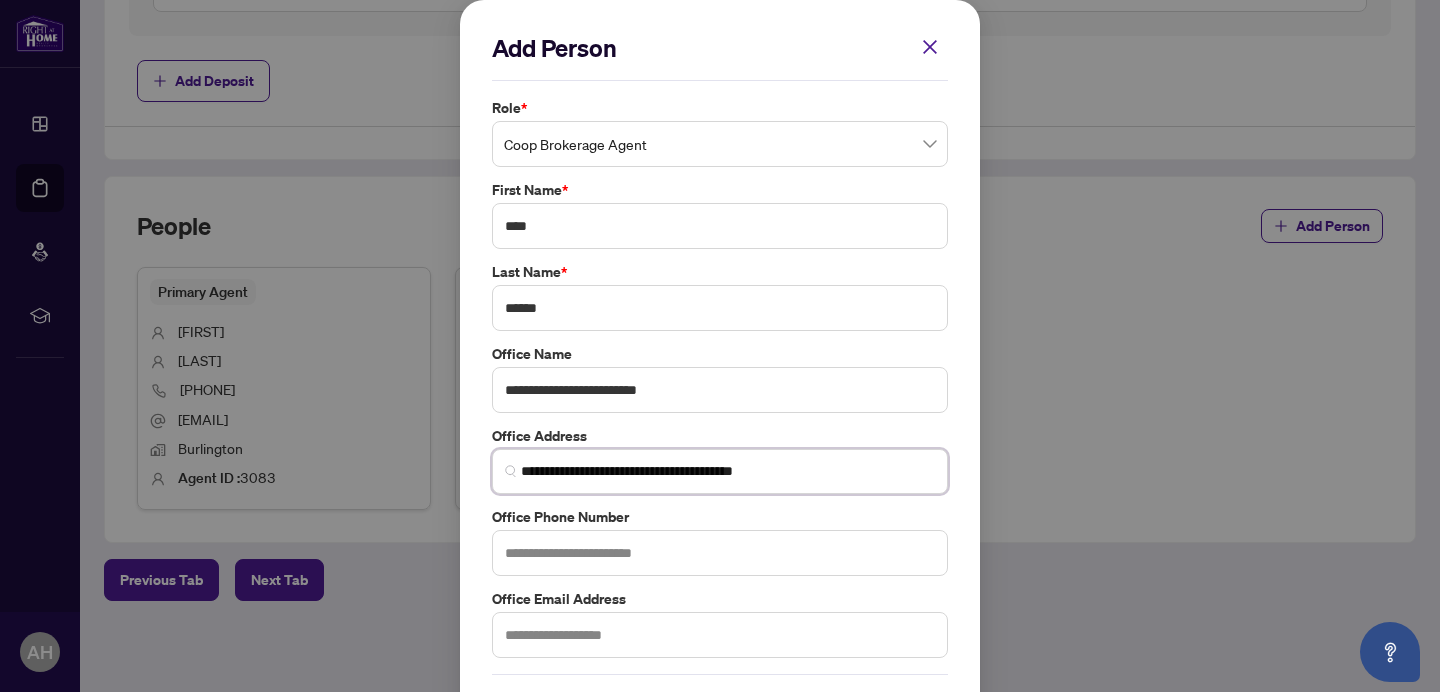 type on "**********" 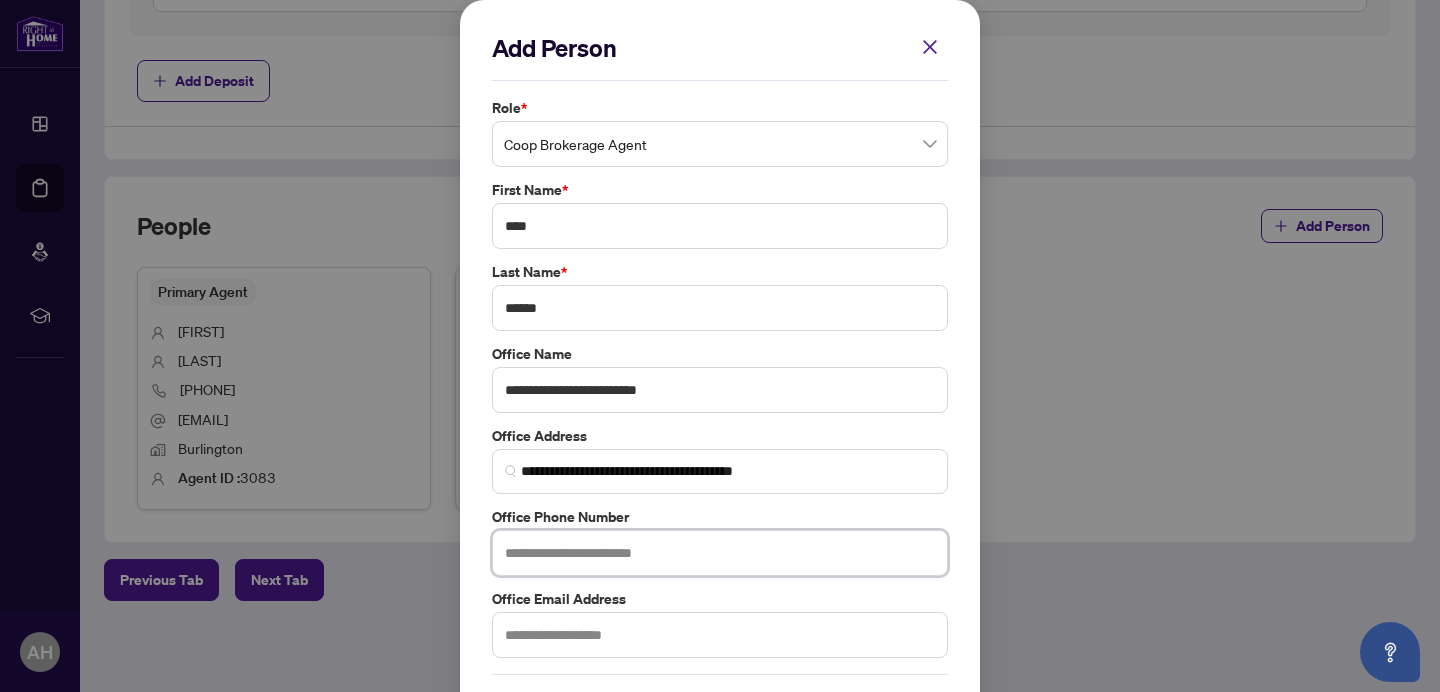 click at bounding box center (720, 553) 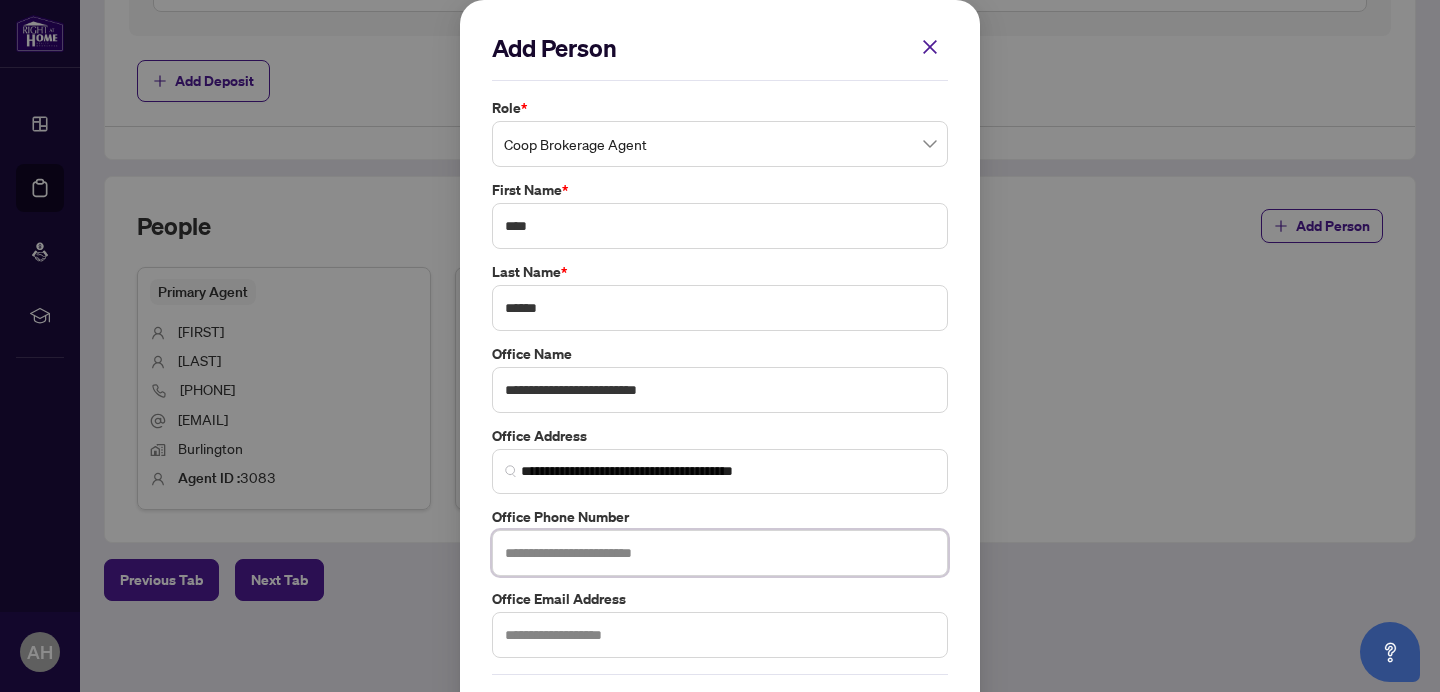paste on "**********" 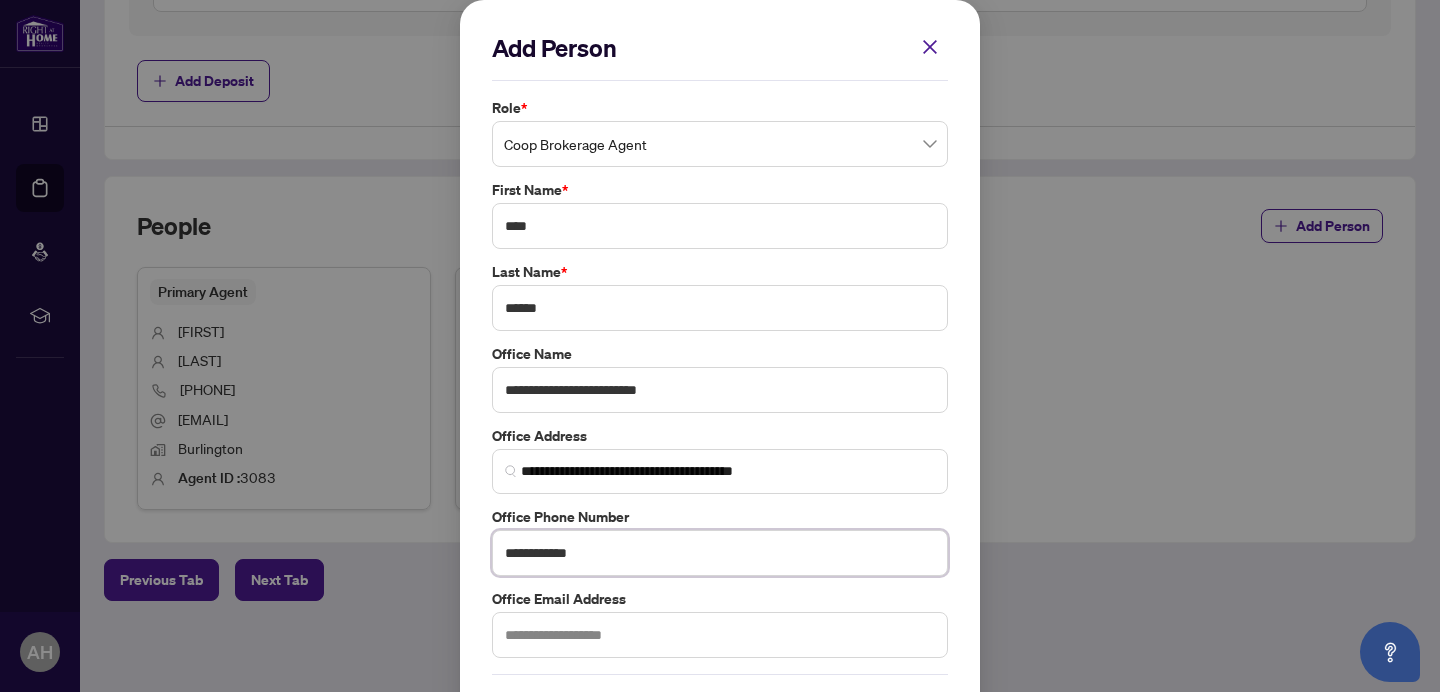 scroll, scrollTop: 81, scrollLeft: 0, axis: vertical 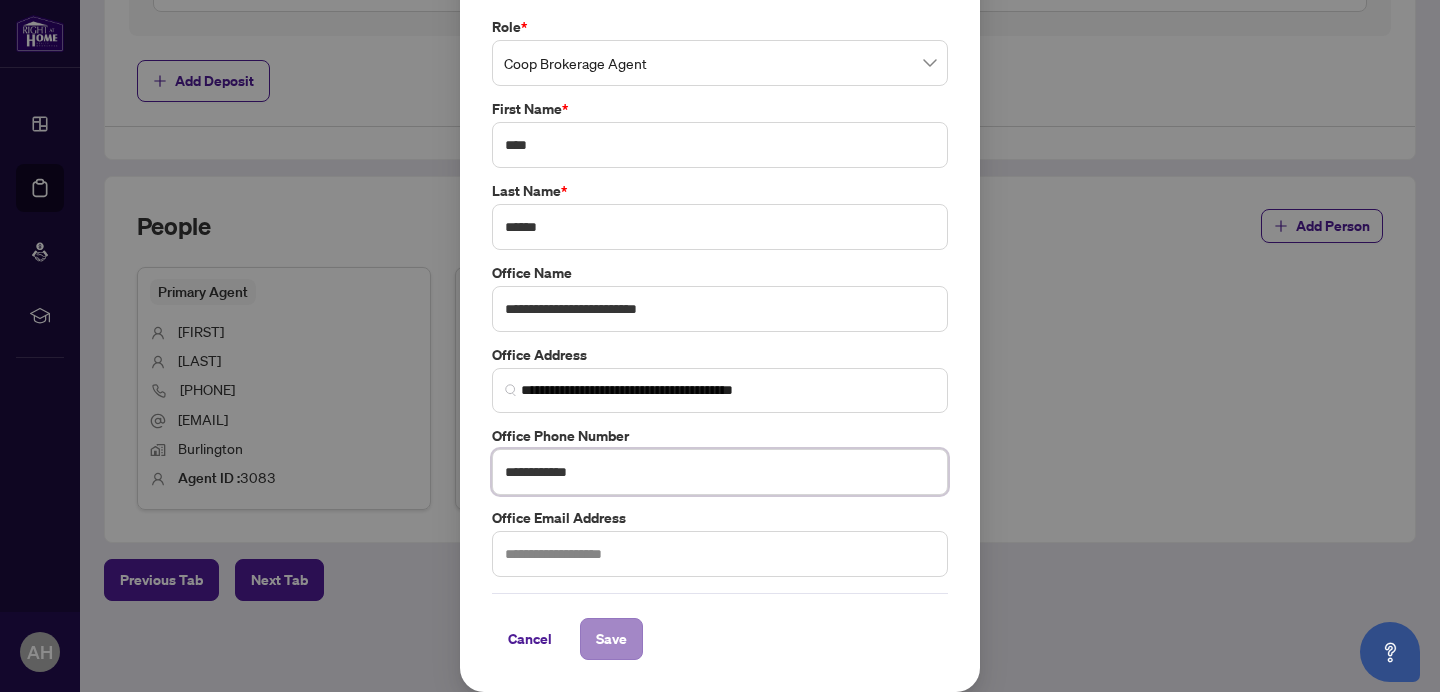 type on "**********" 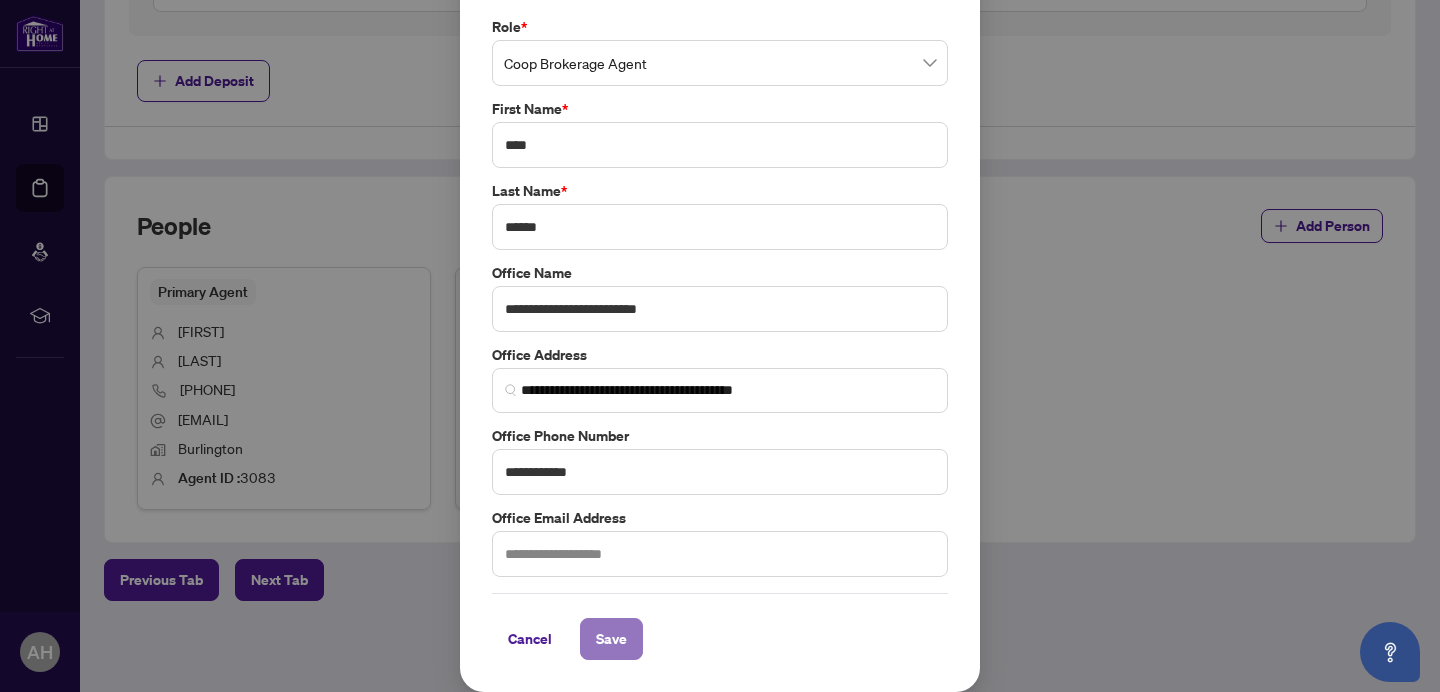 click on "Save" at bounding box center [611, 639] 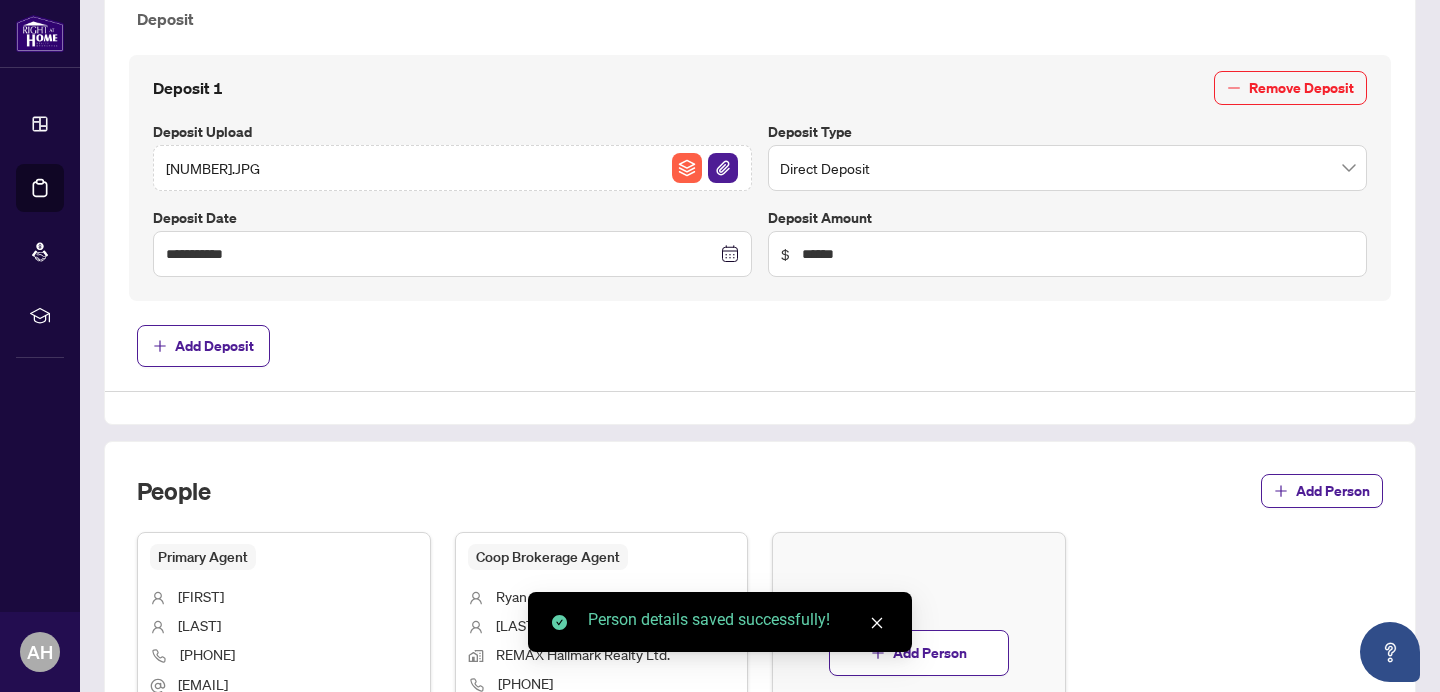 scroll, scrollTop: 1014, scrollLeft: 0, axis: vertical 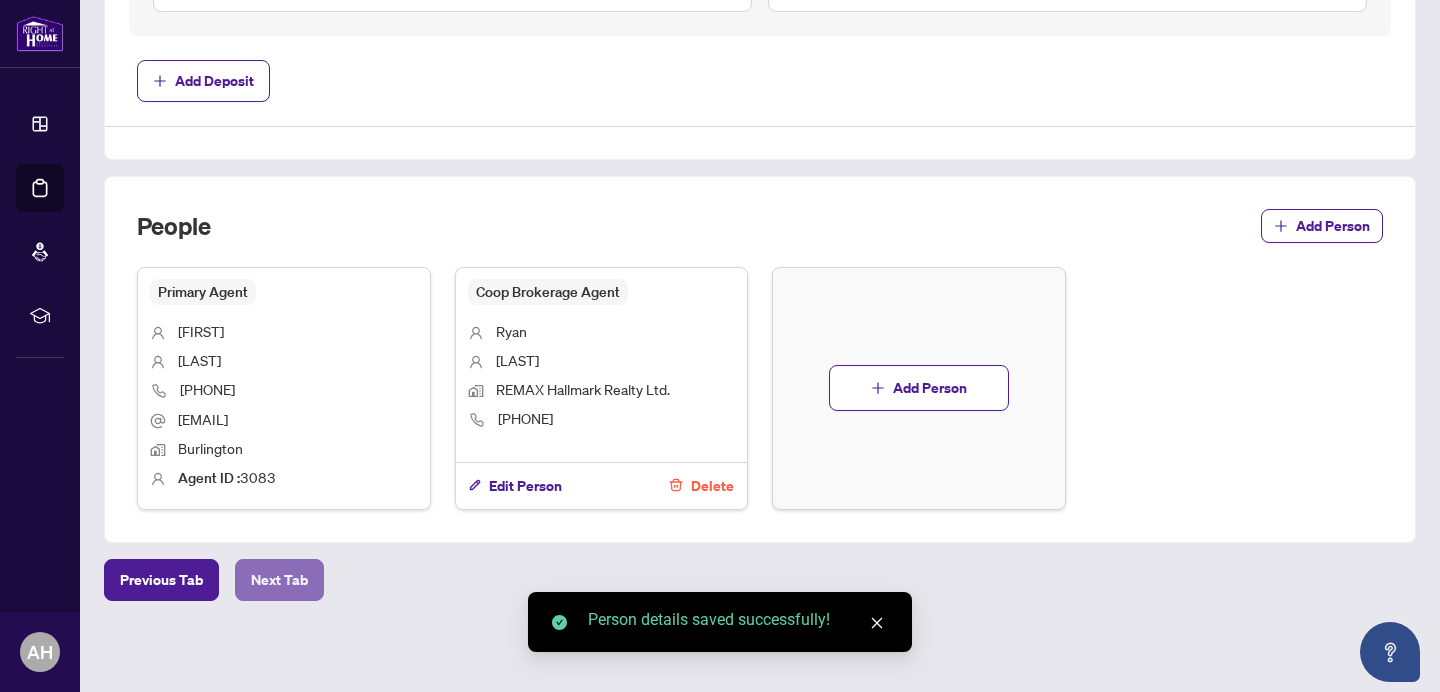 click on "Next Tab" at bounding box center (279, 580) 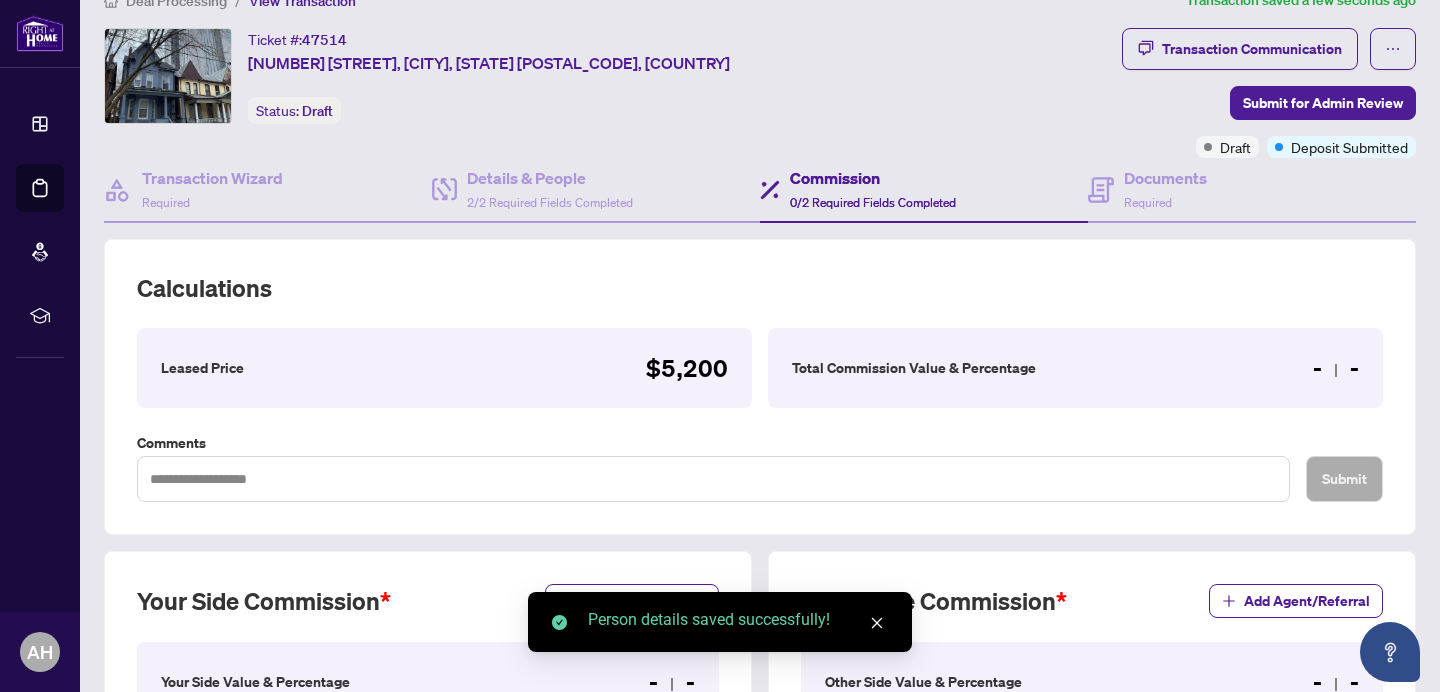 scroll, scrollTop: 497, scrollLeft: 0, axis: vertical 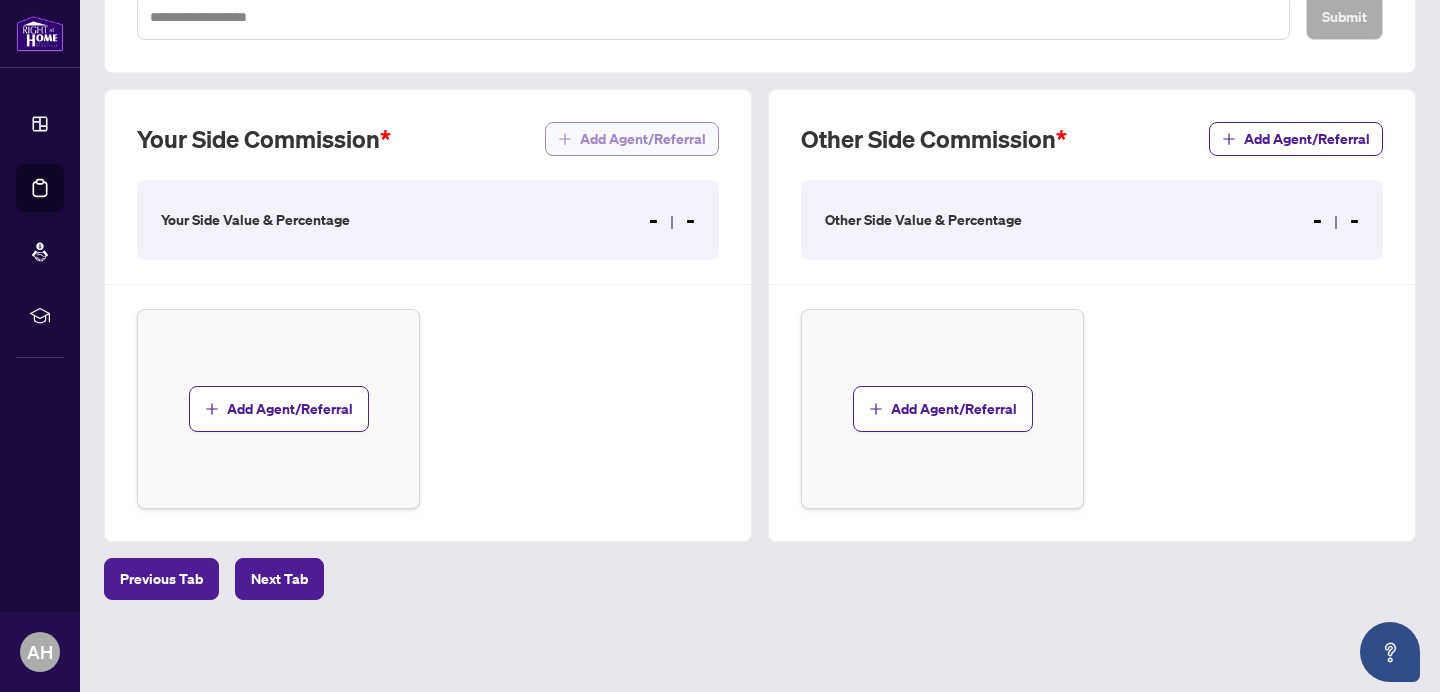 click on "Add Agent/Referral" at bounding box center (643, 139) 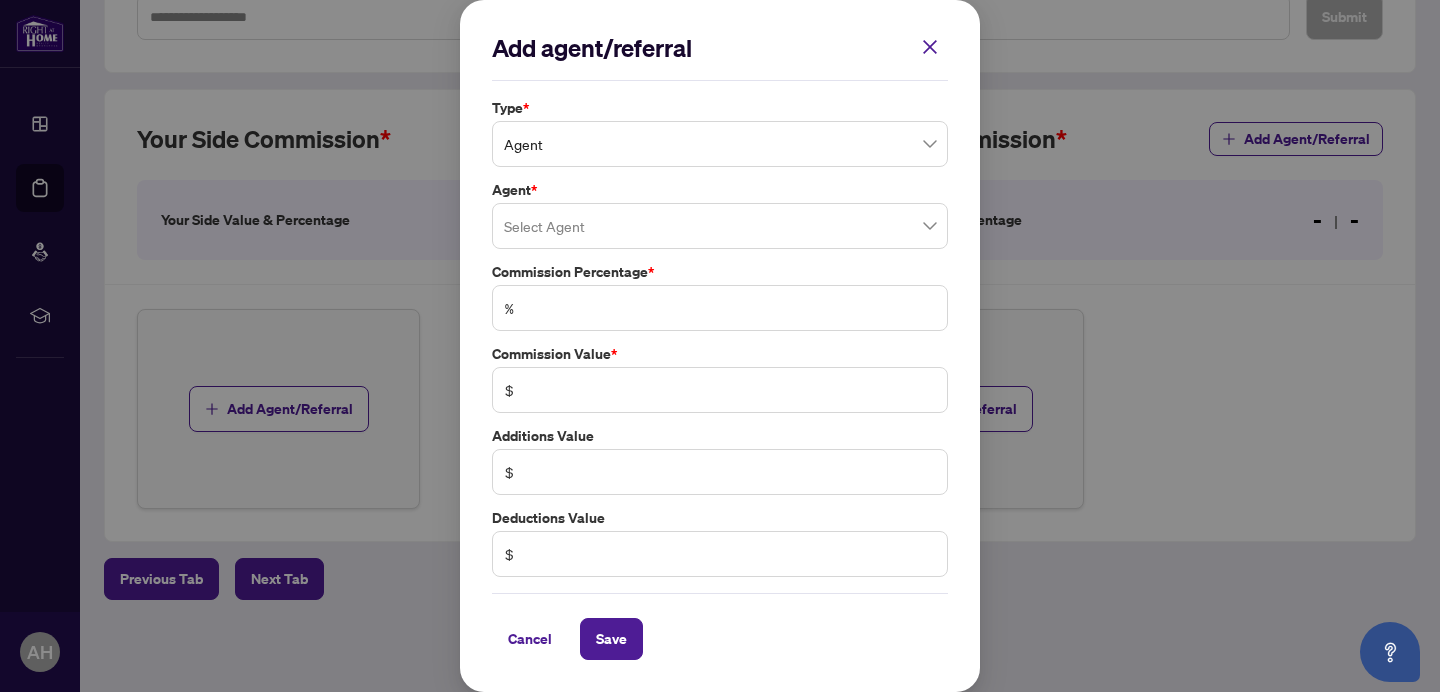 click at bounding box center [720, 226] 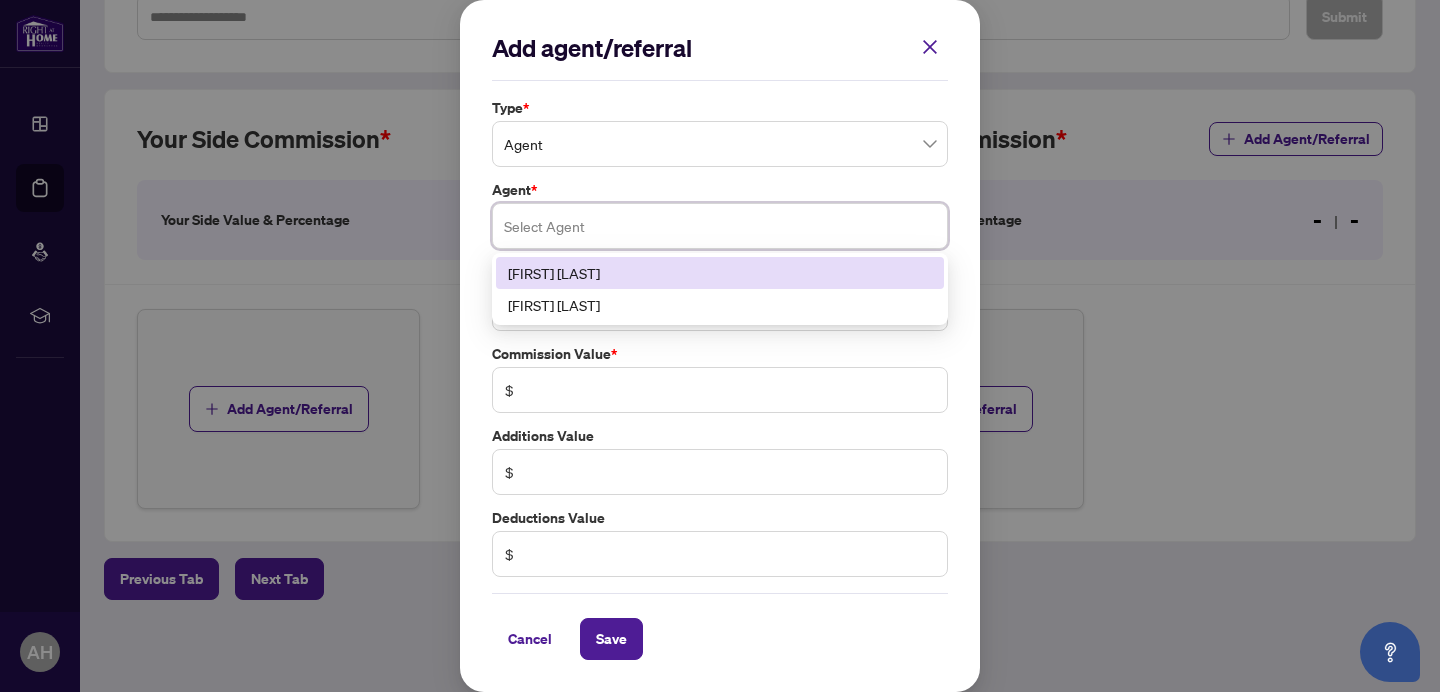 click on "[FIRST] [LAST]" at bounding box center [720, 273] 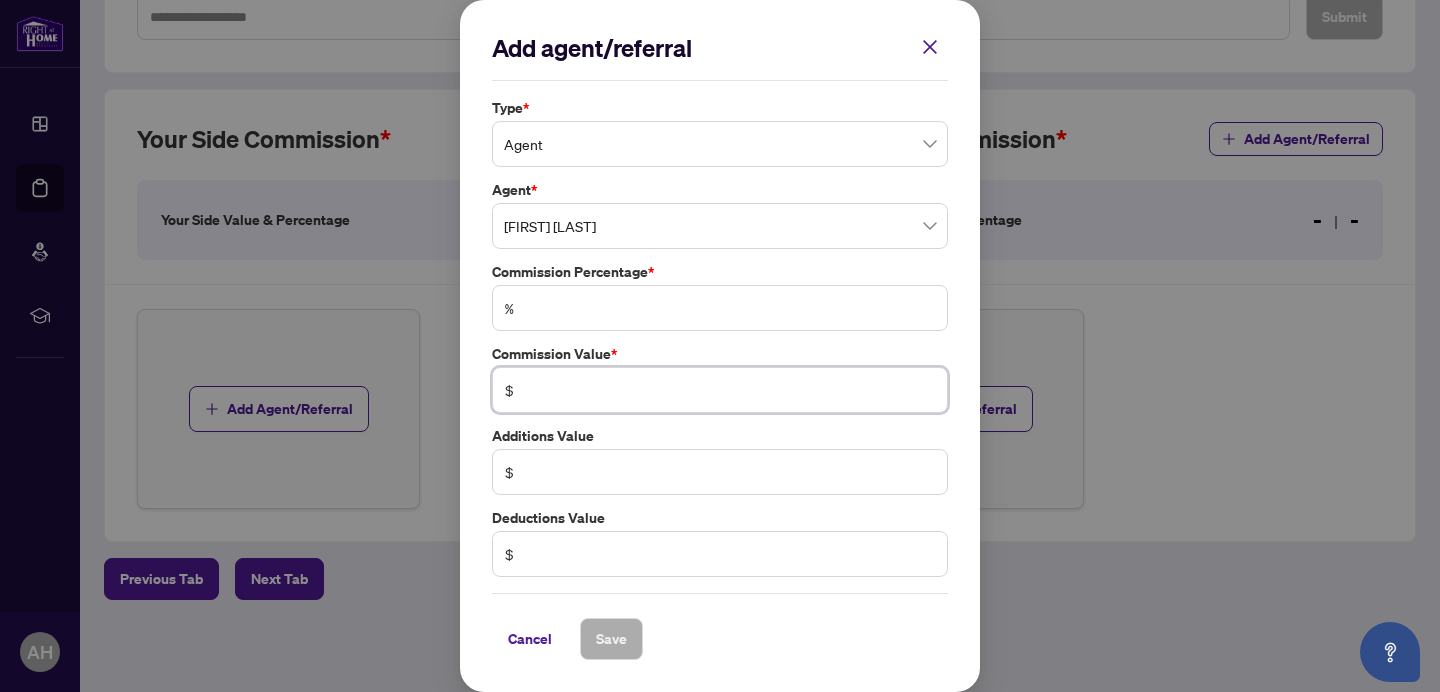 click at bounding box center (730, 390) 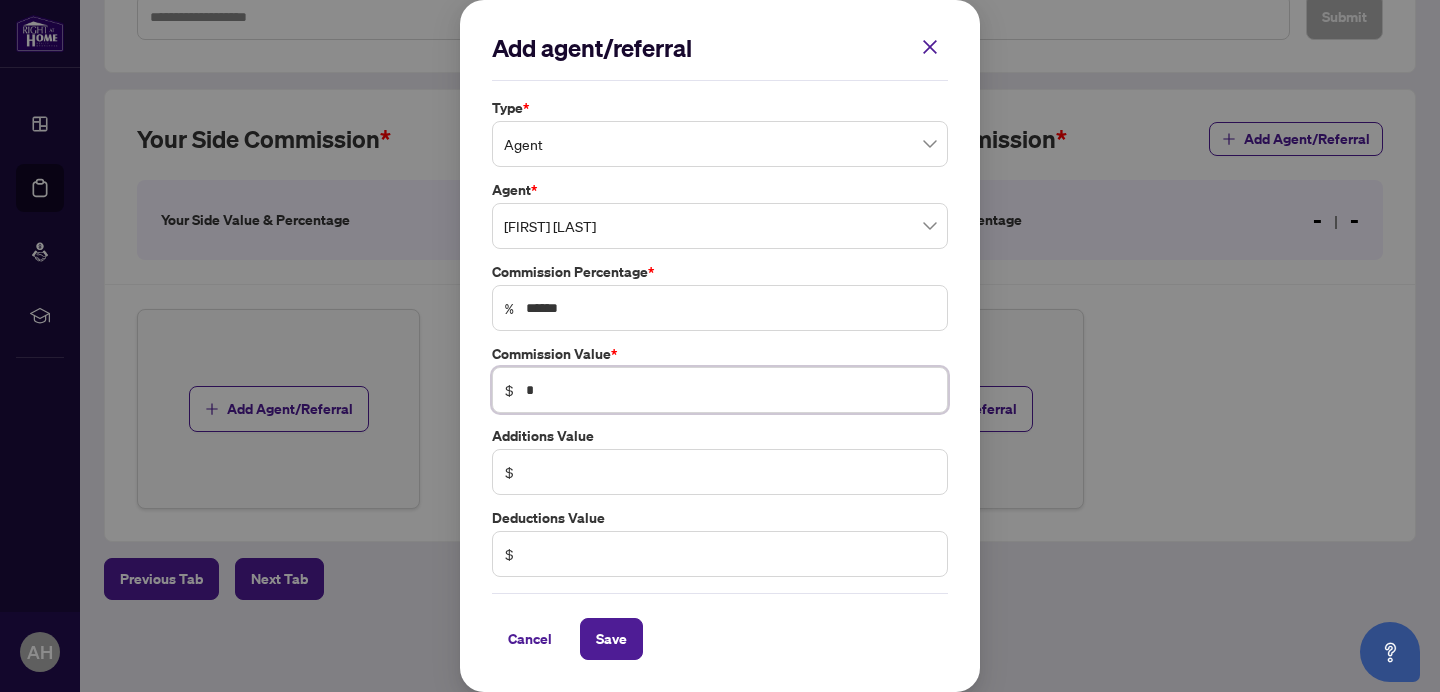 type on "******" 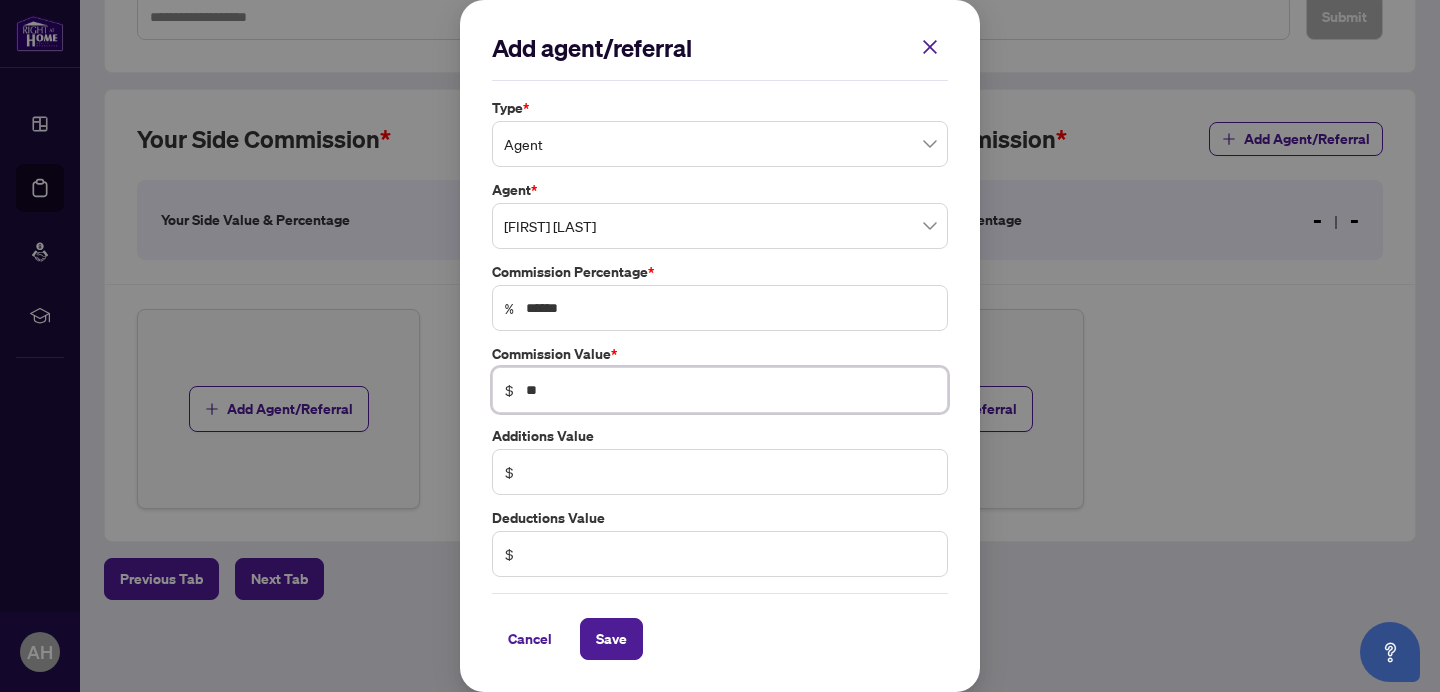 type on "******" 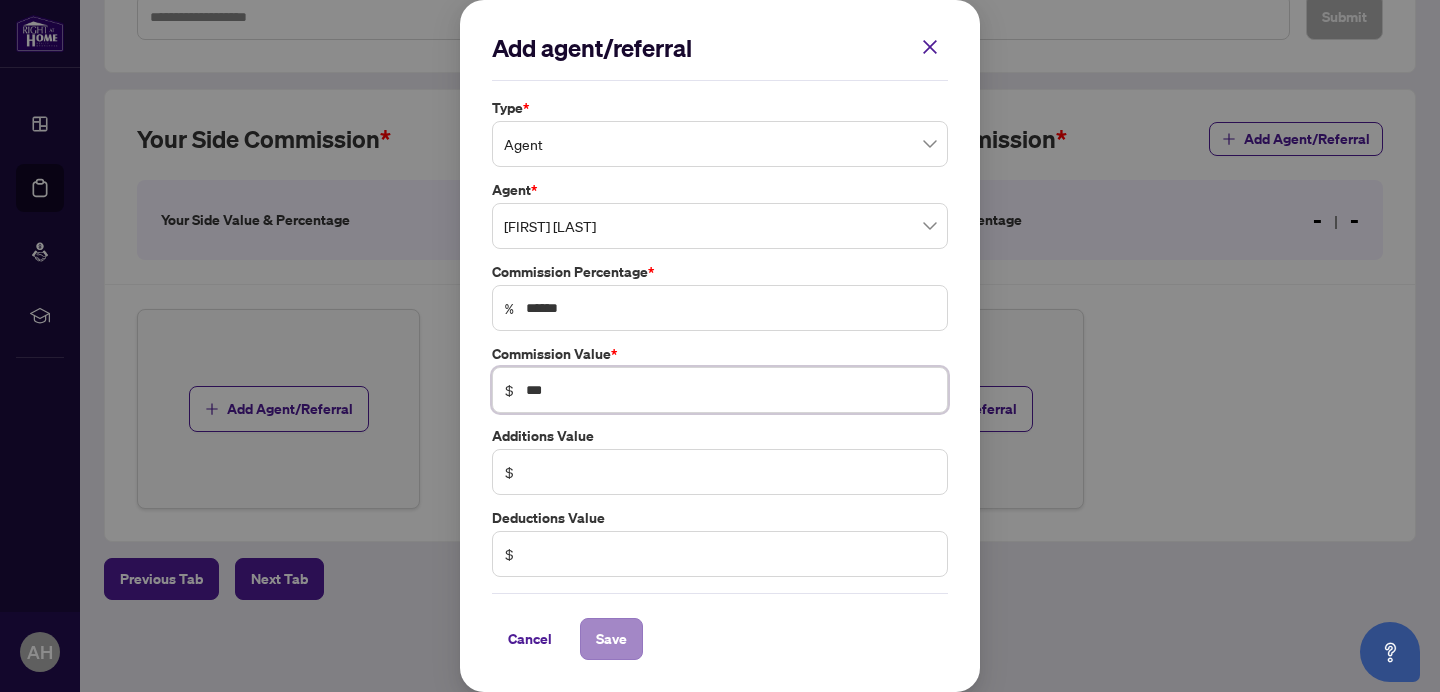 type on "***" 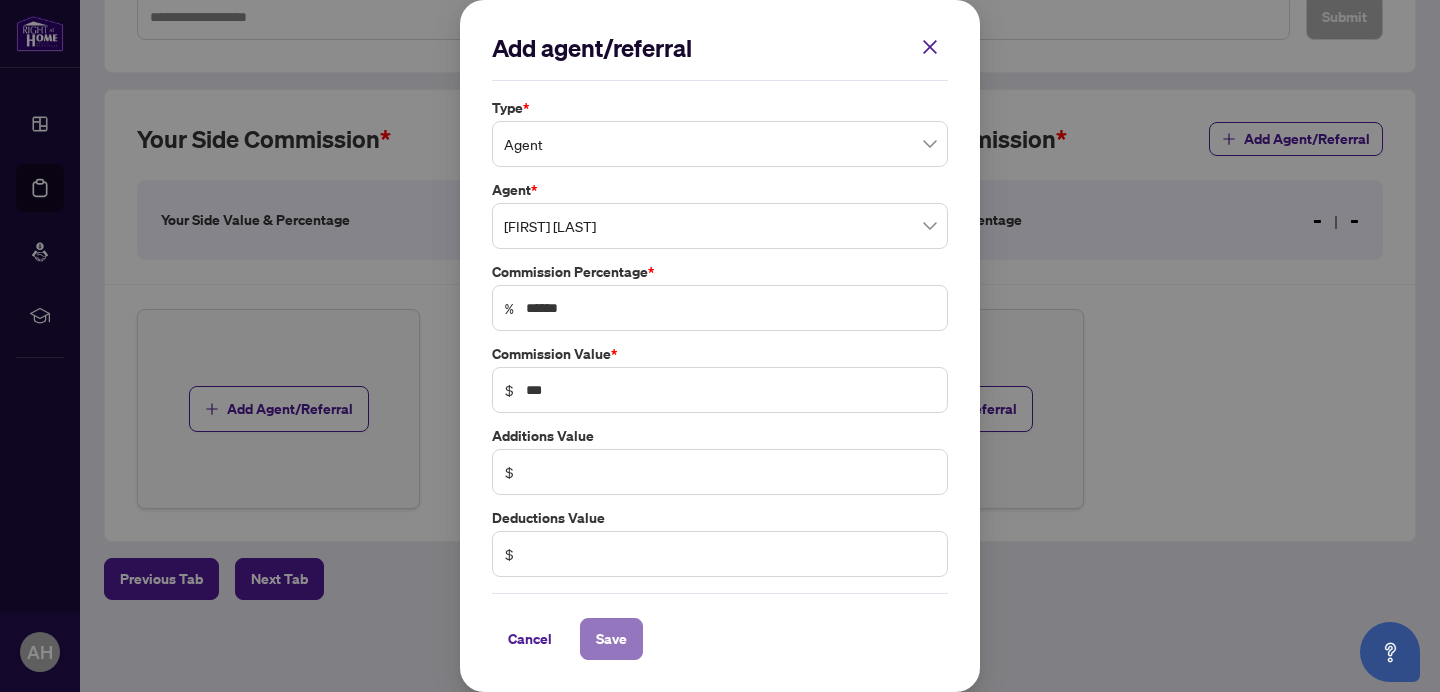 click on "Save" at bounding box center [611, 639] 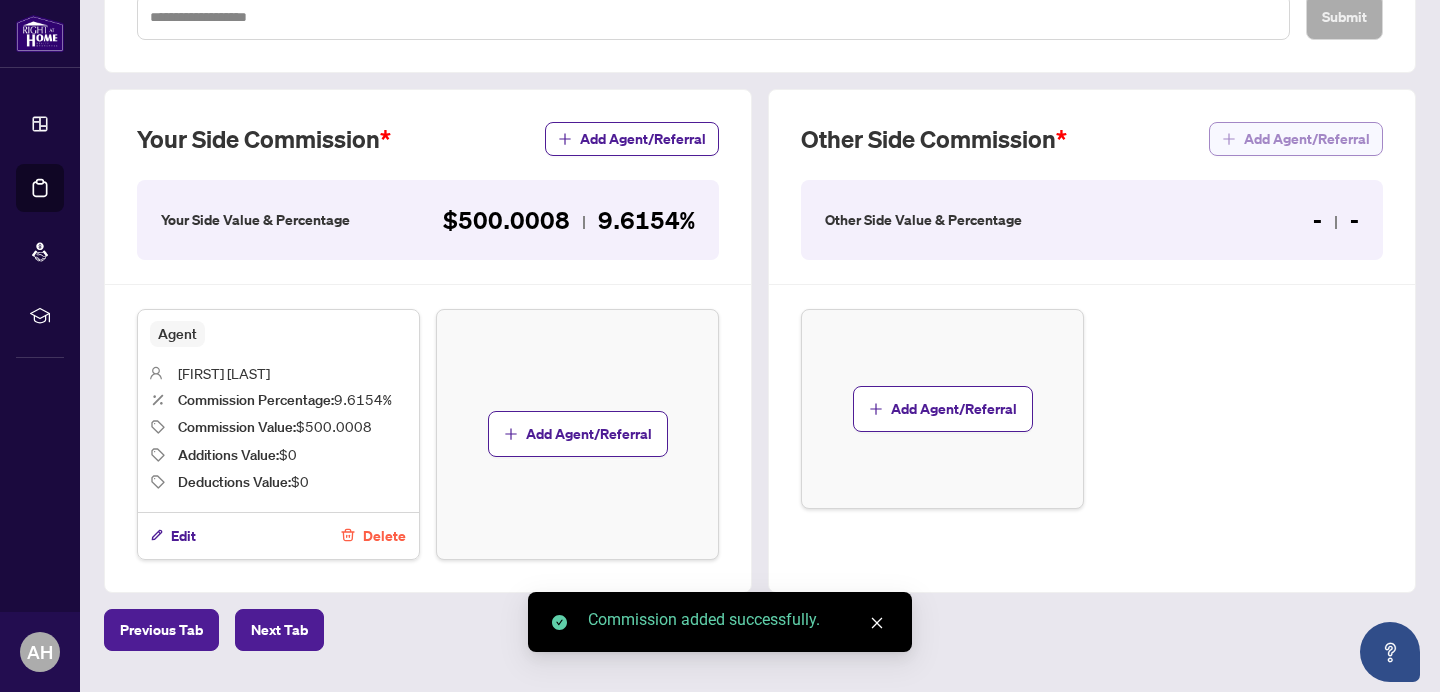 click on "Add Agent/Referral" at bounding box center (1307, 139) 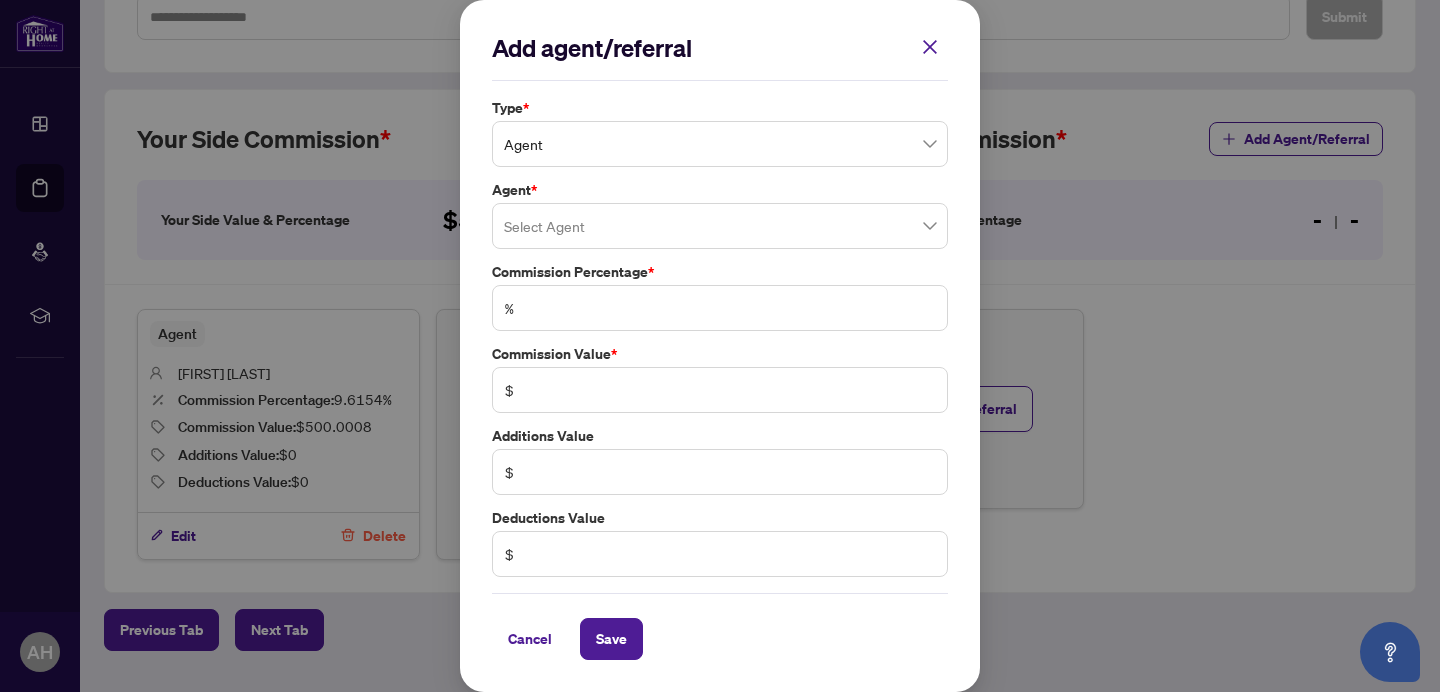 click on "Agent" at bounding box center [720, 144] 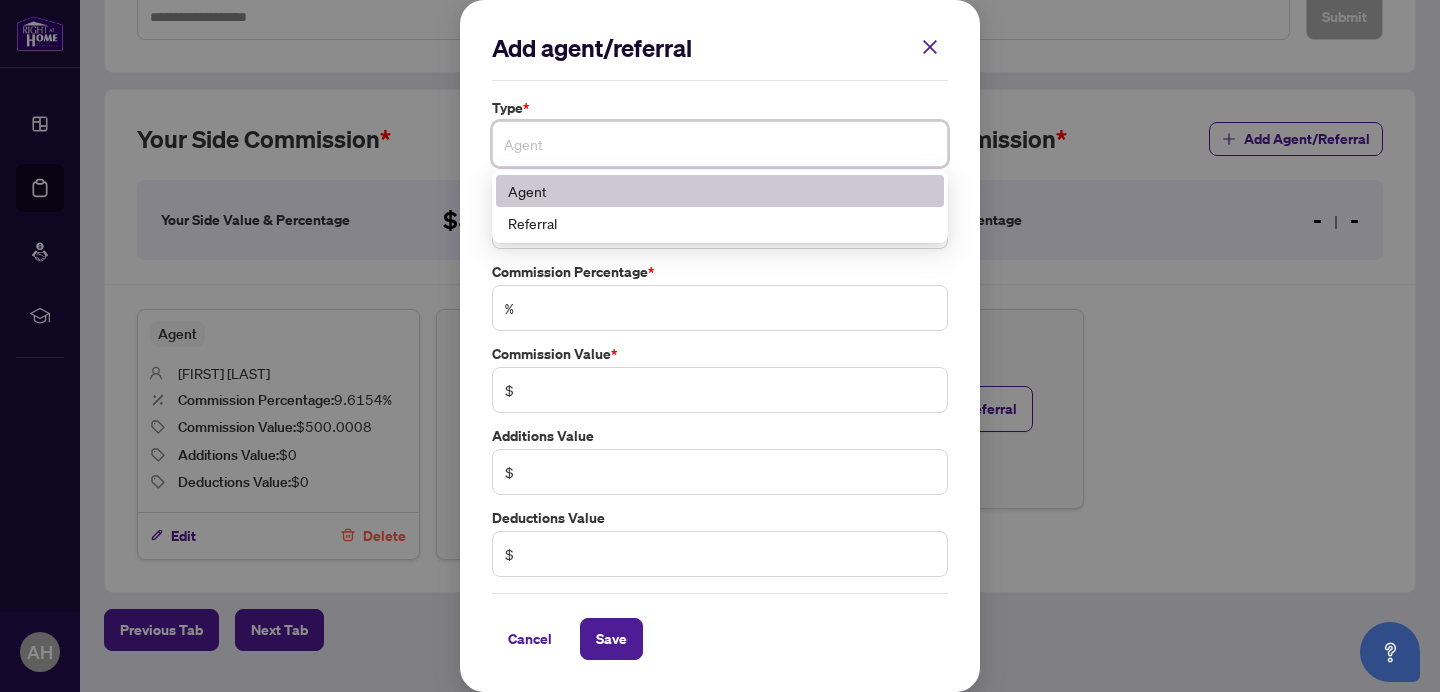 click on "Agent" at bounding box center [720, 191] 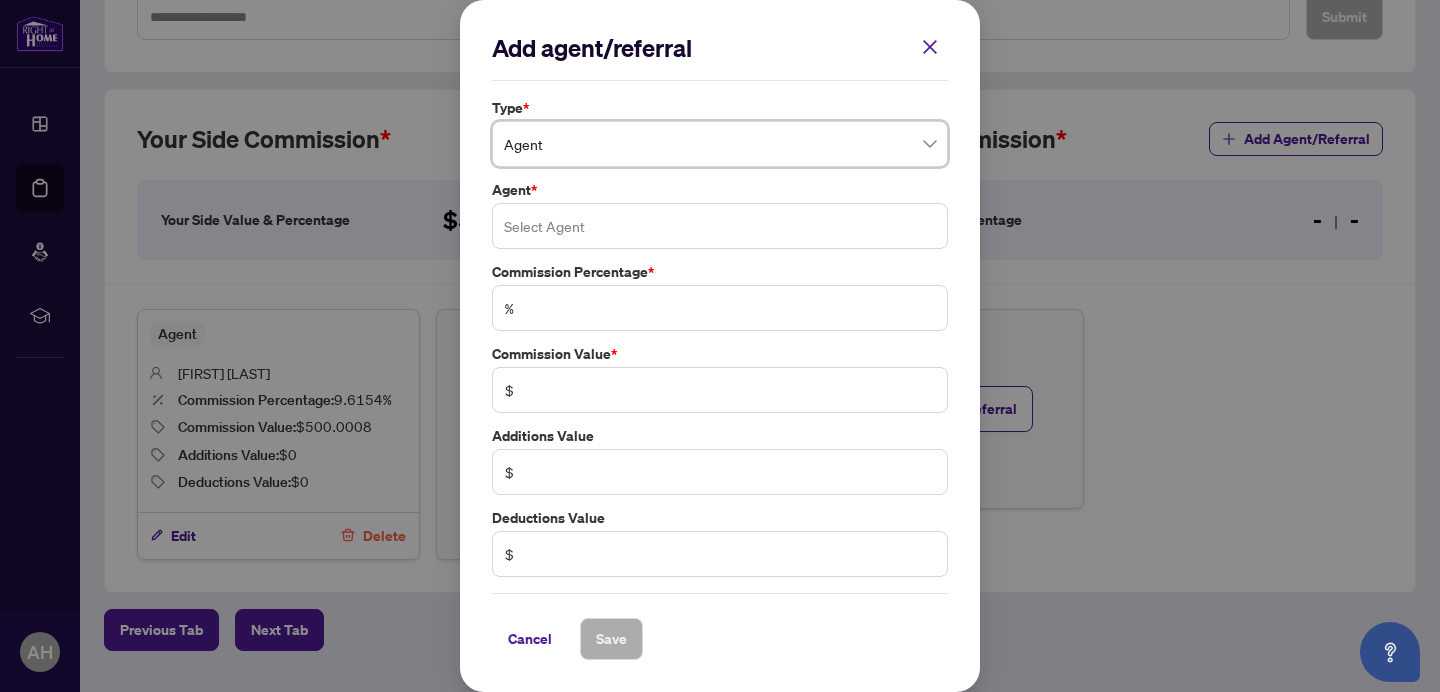 click at bounding box center [720, 226] 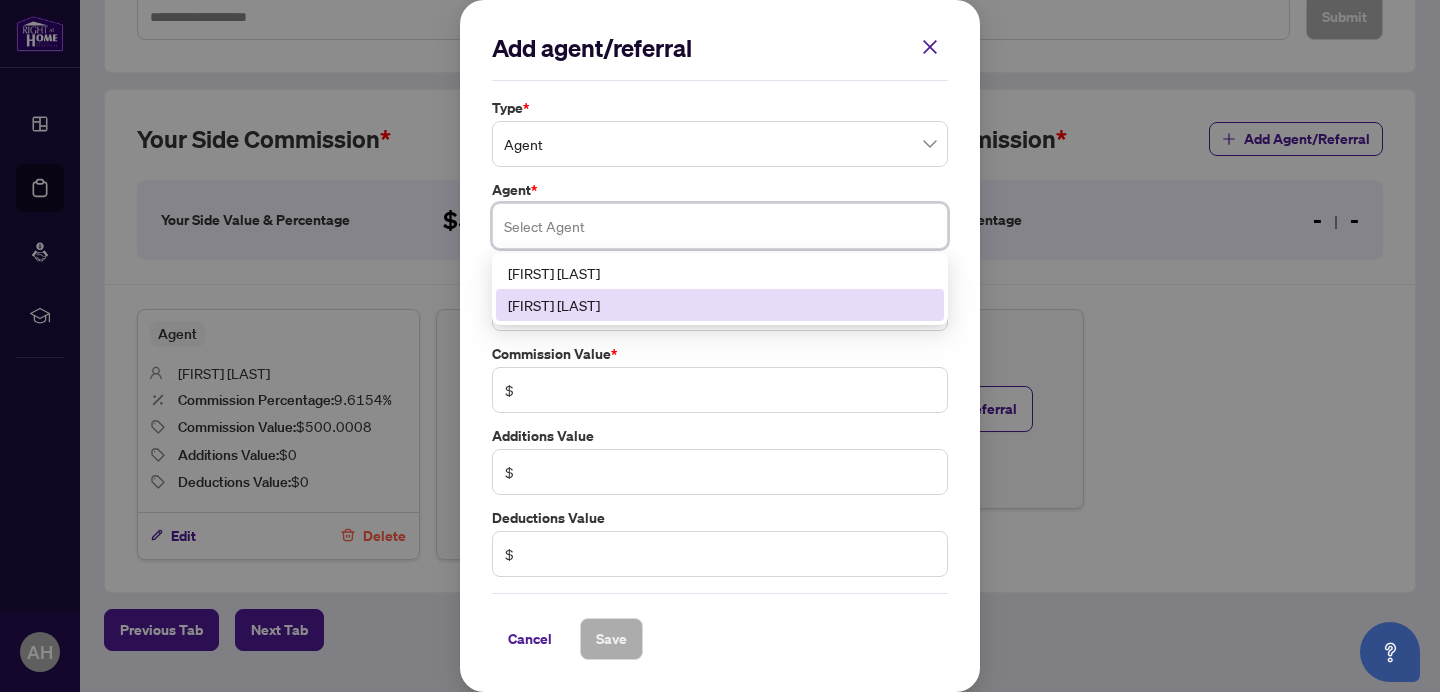 click on "[FIRST] [LAST]" at bounding box center (720, 305) 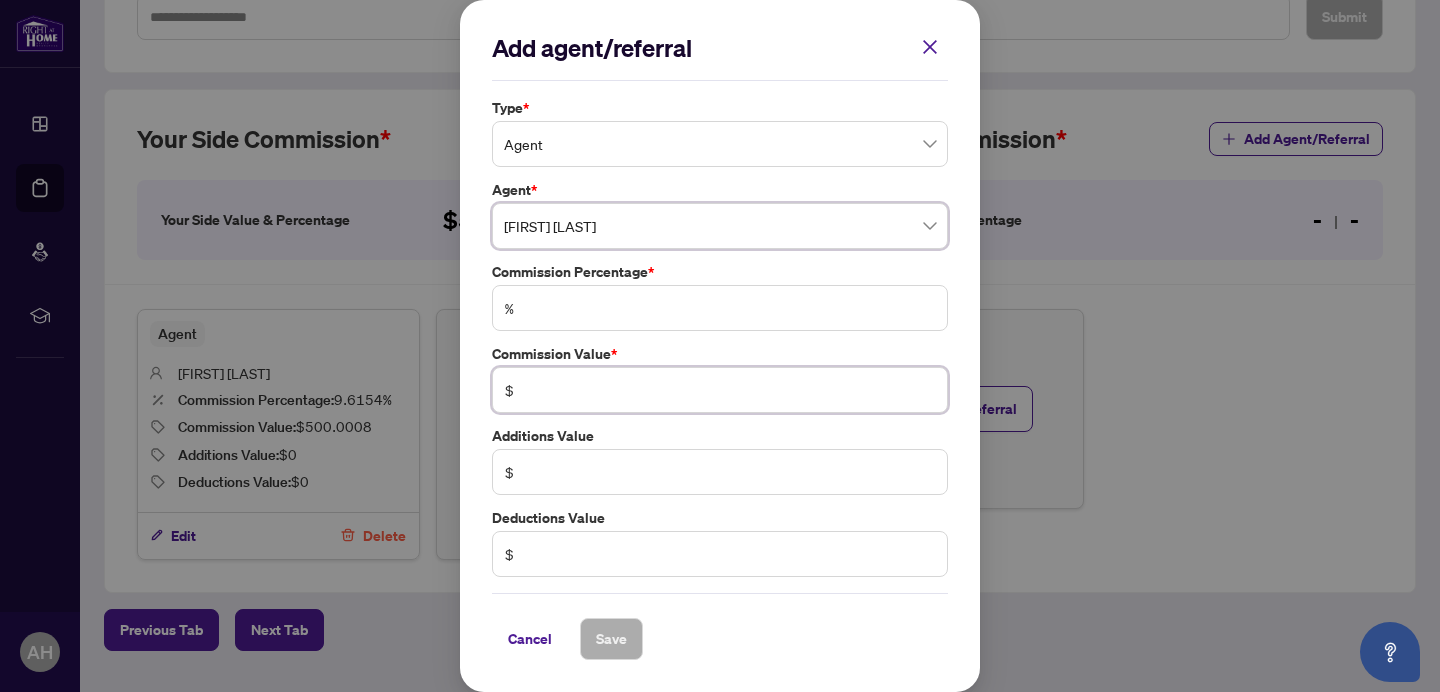 click at bounding box center [730, 390] 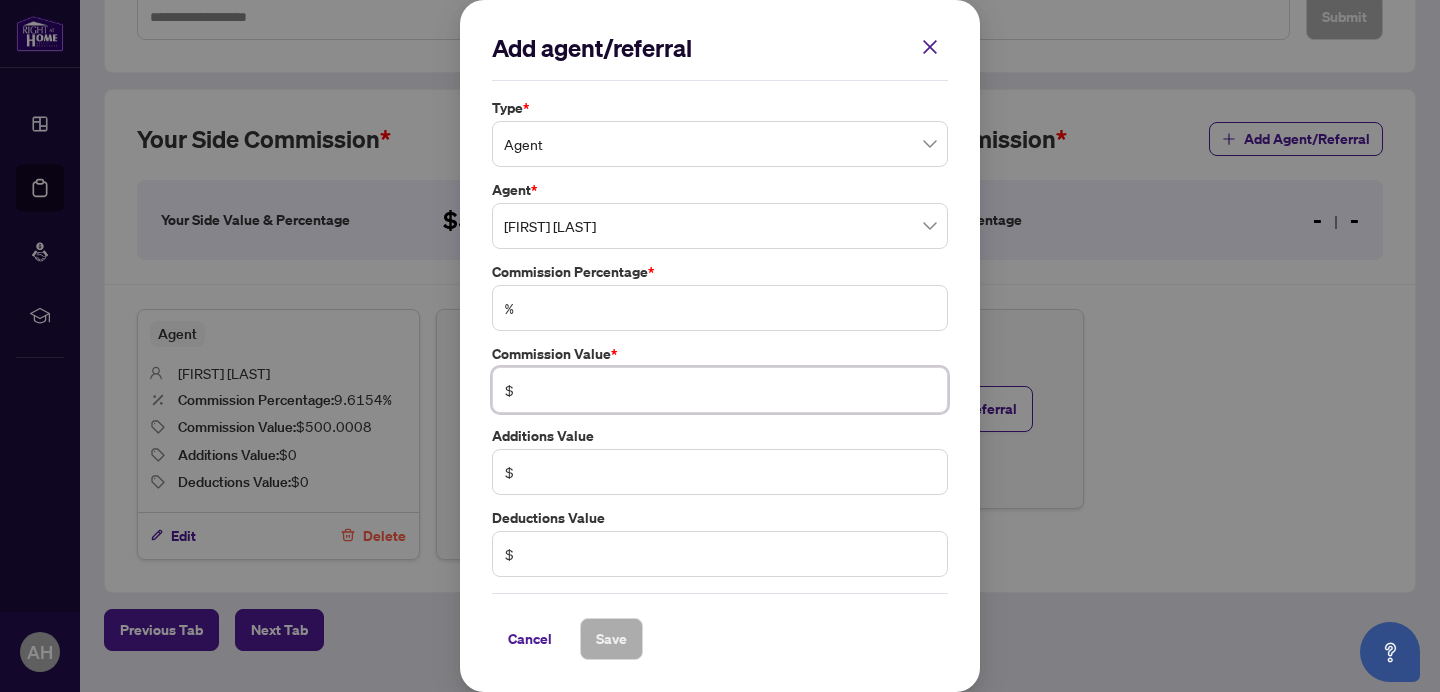 type on "******" 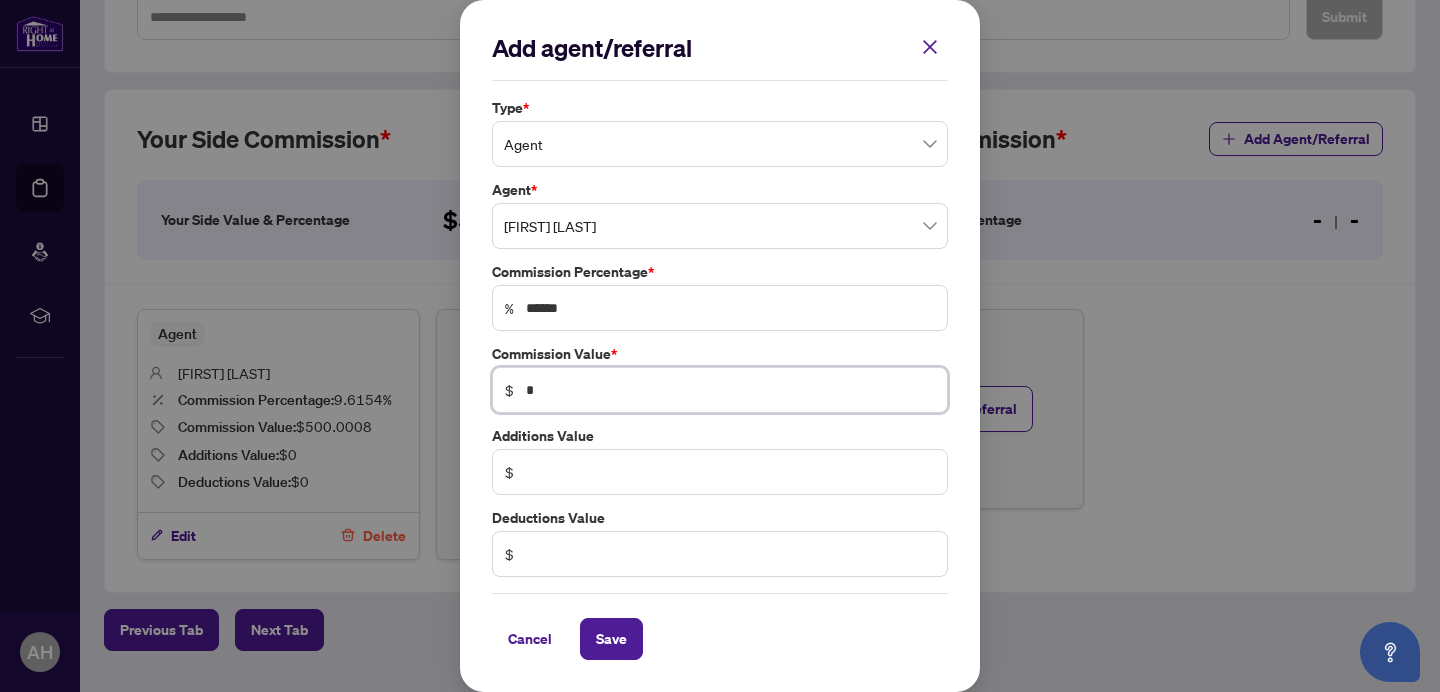 type on "***" 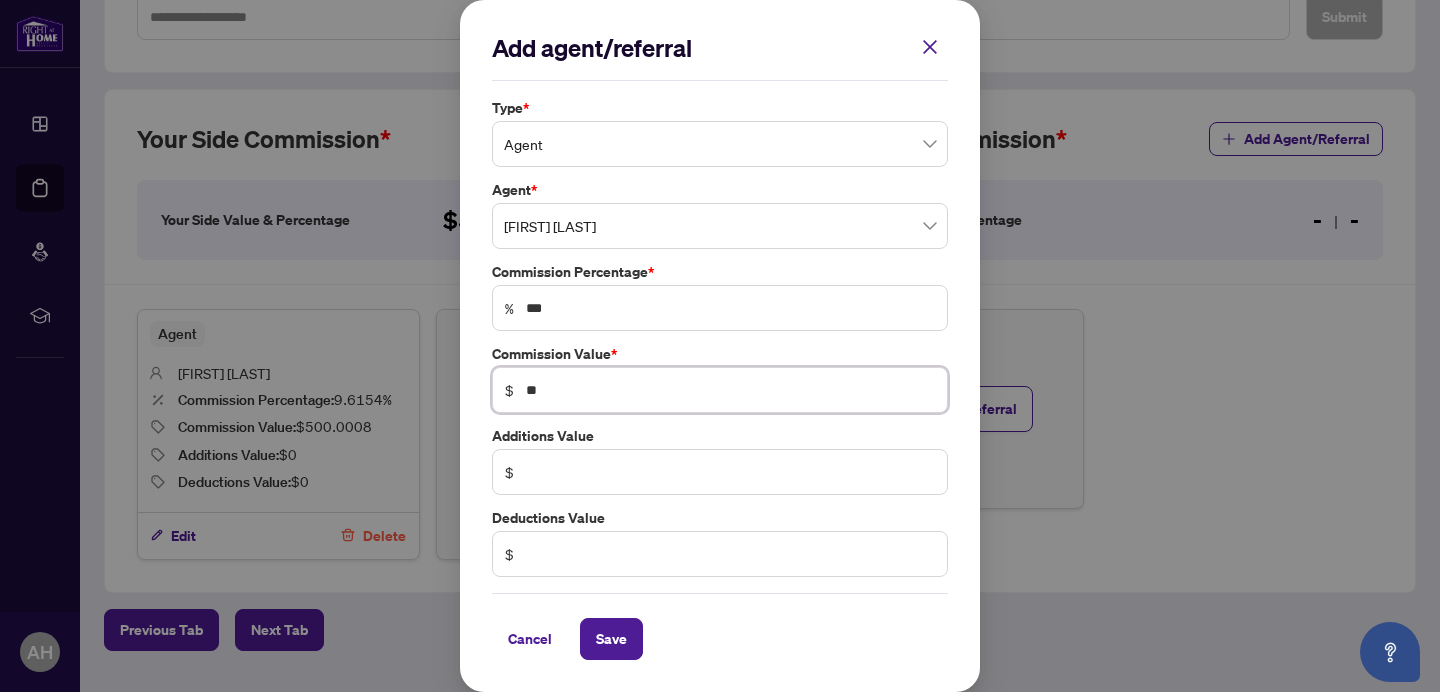 type on "*" 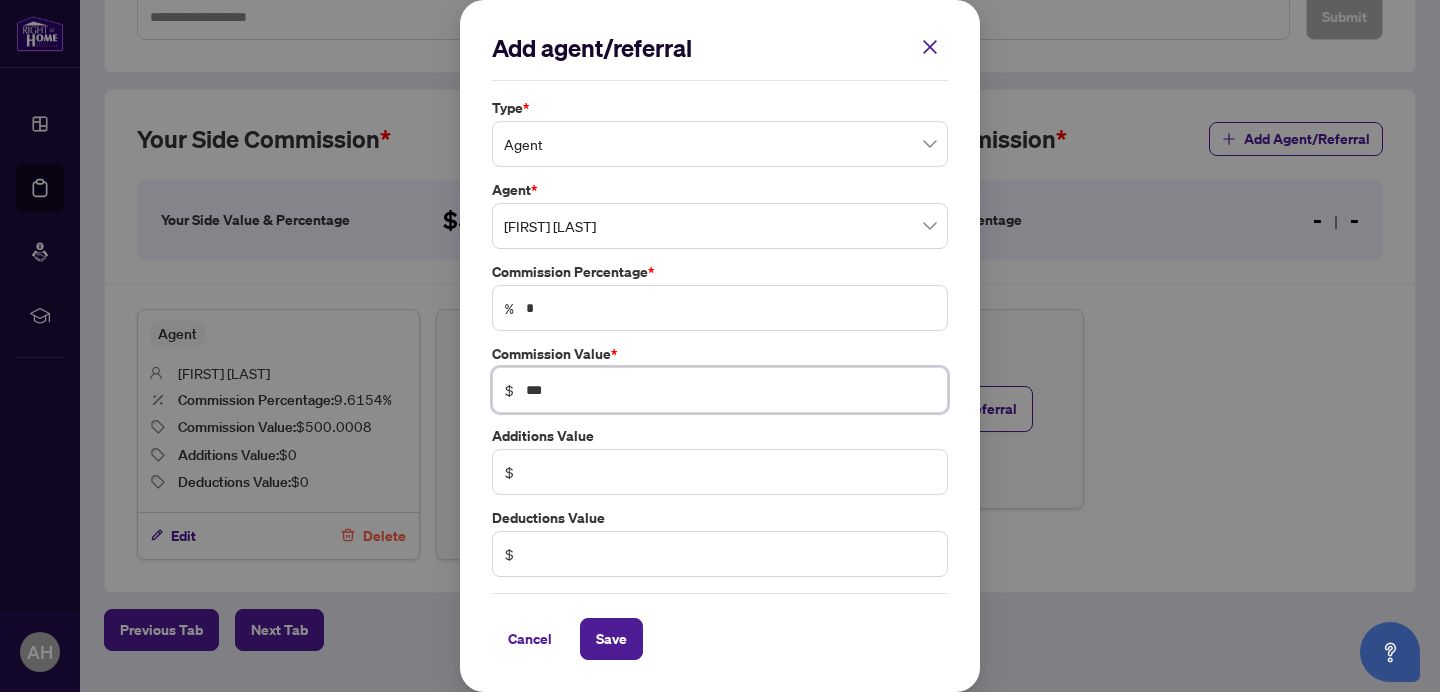 type on "**" 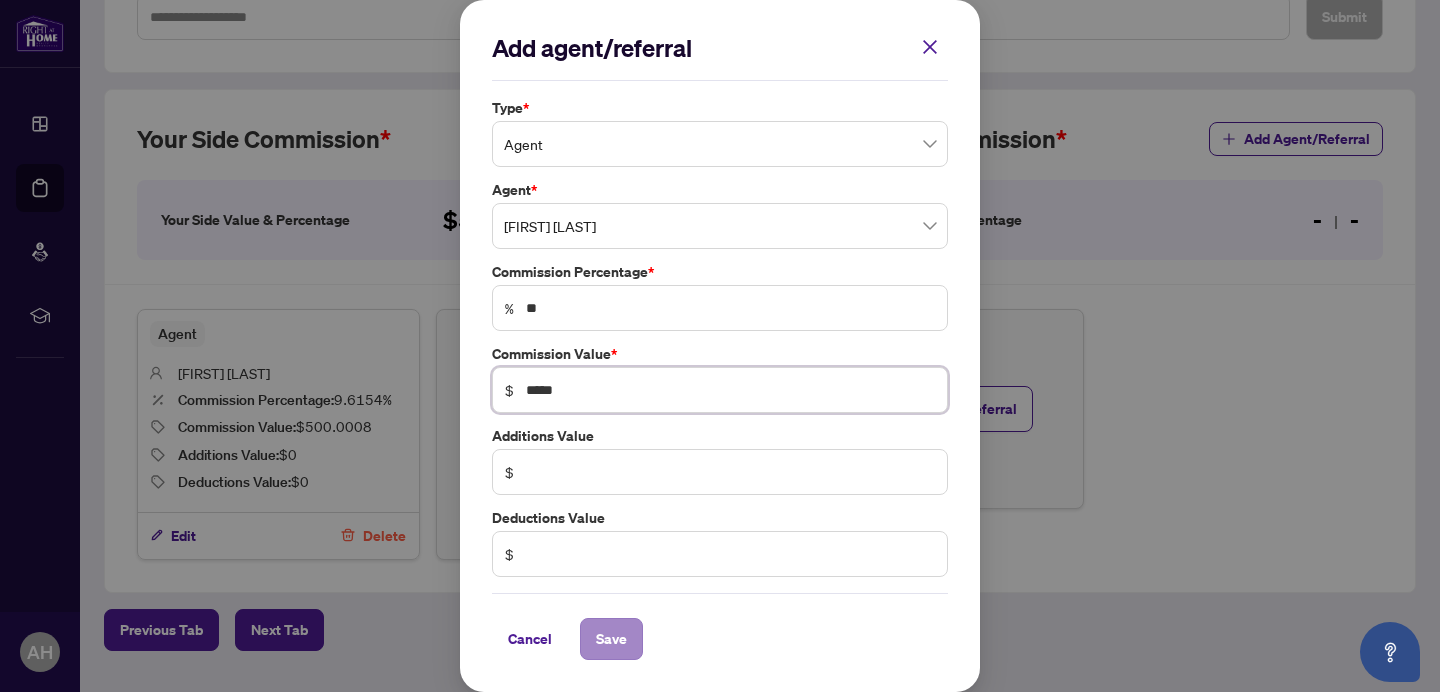 type on "*****" 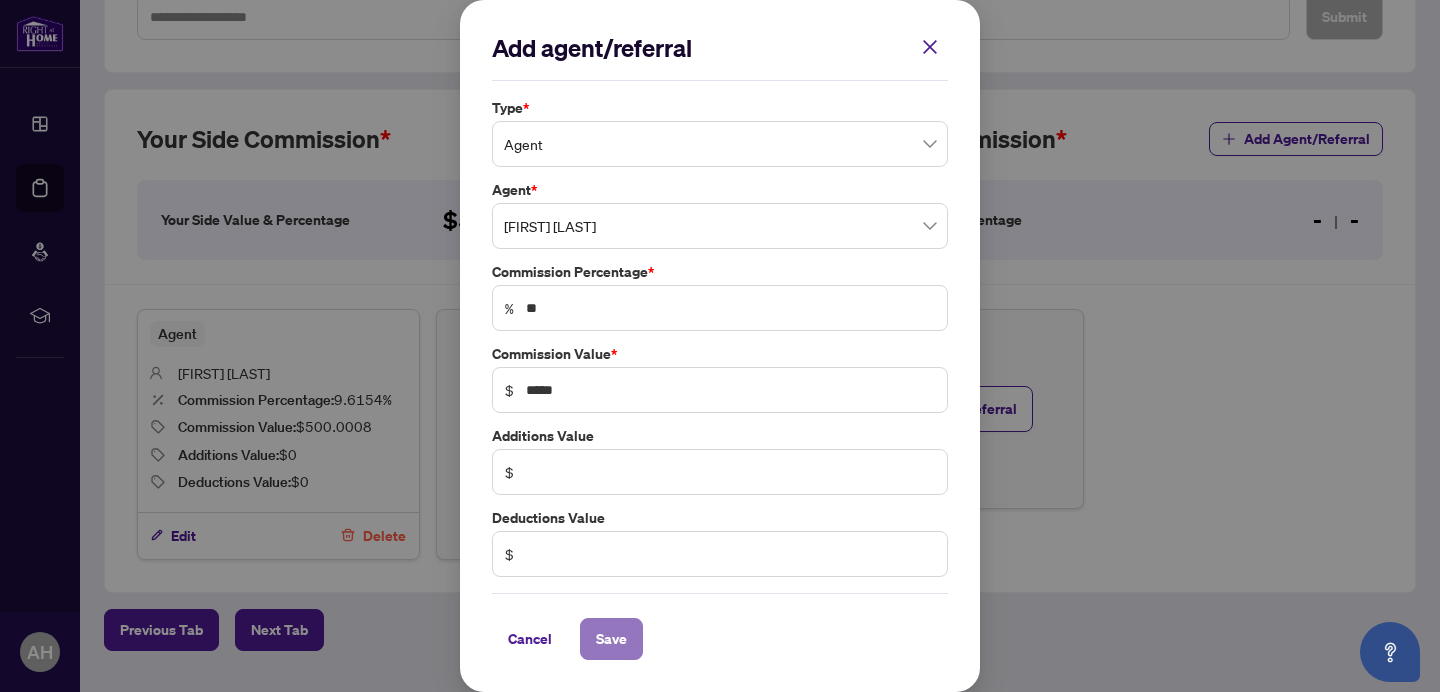 click on "Save" at bounding box center (611, 639) 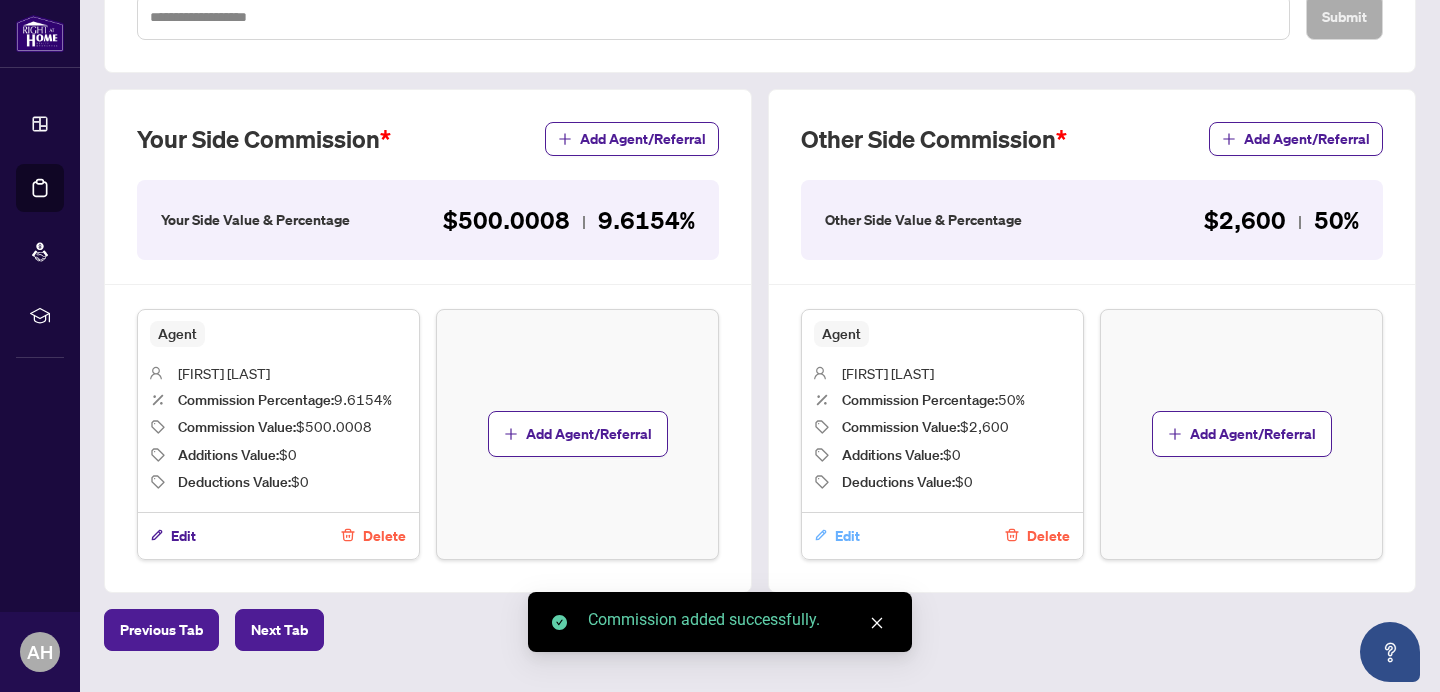 scroll, scrollTop: 542, scrollLeft: 0, axis: vertical 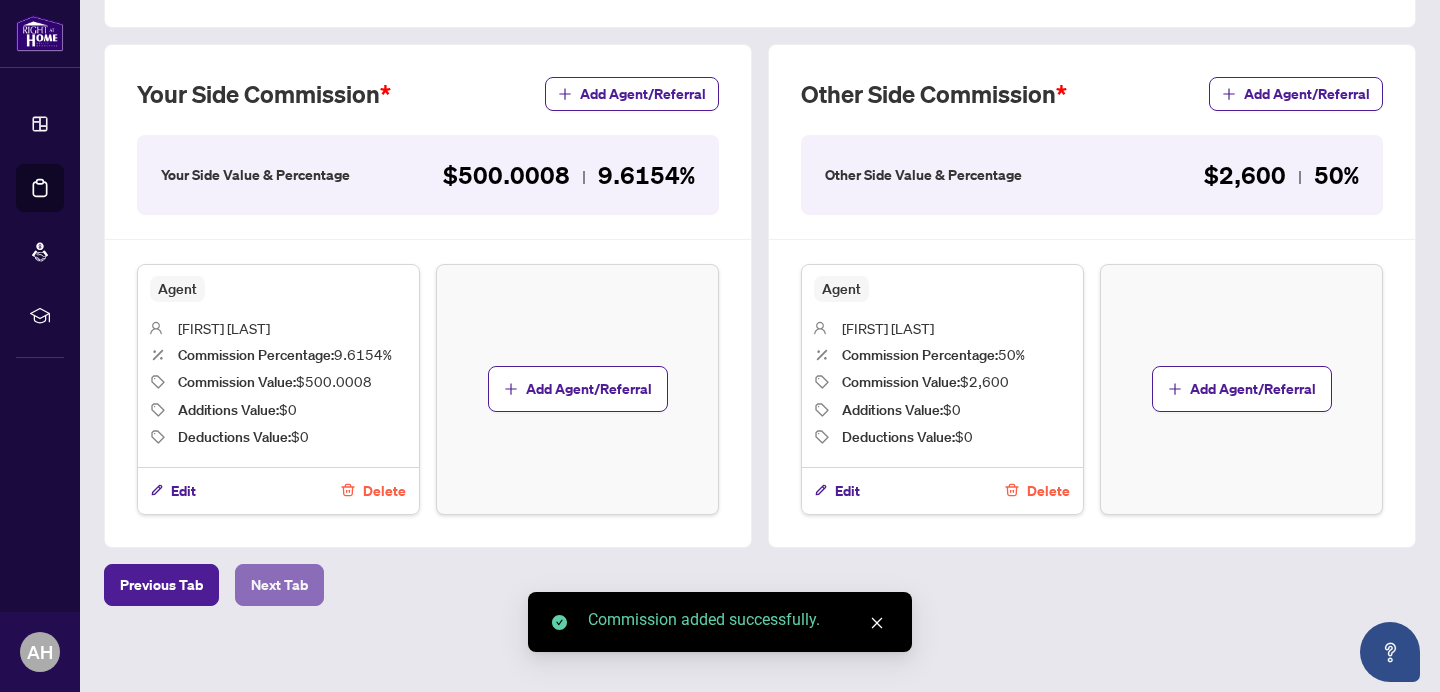 click on "Next Tab" at bounding box center (279, 585) 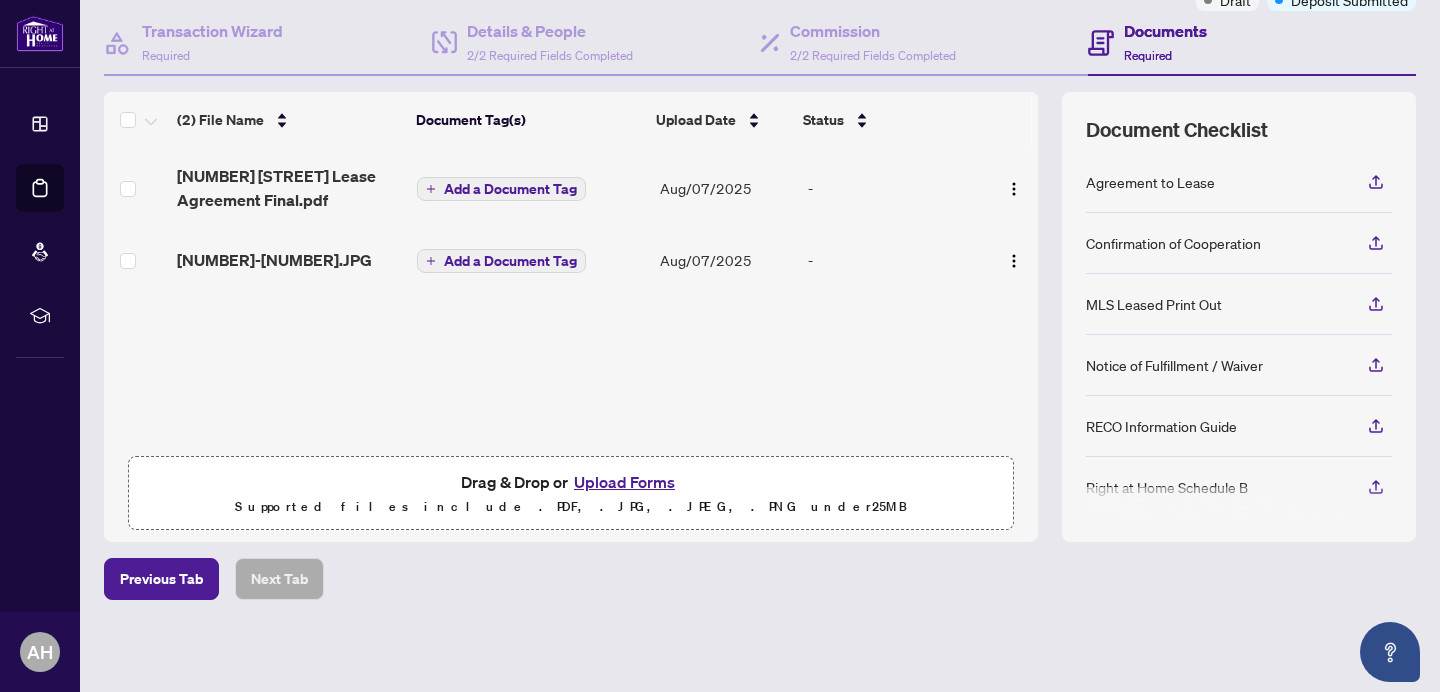 scroll, scrollTop: 0, scrollLeft: 0, axis: both 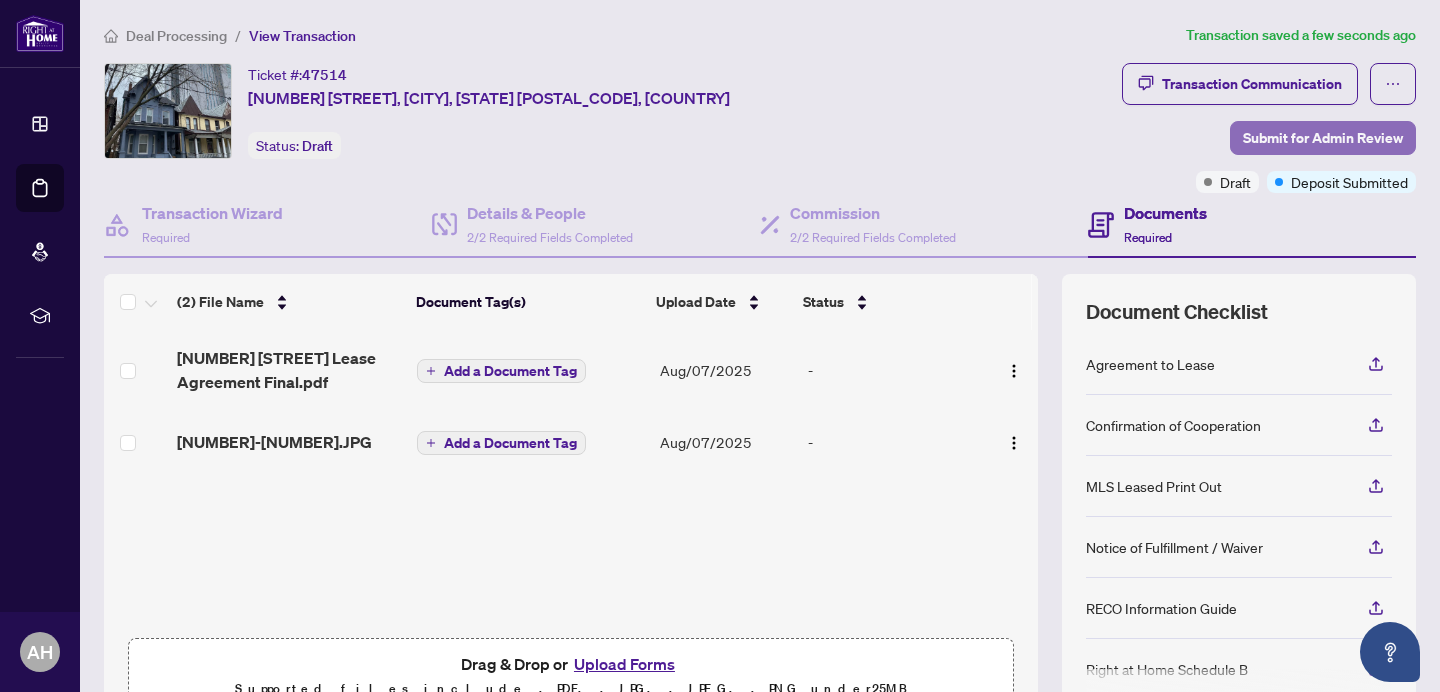 click on "Submit for Admin Review" at bounding box center (1323, 138) 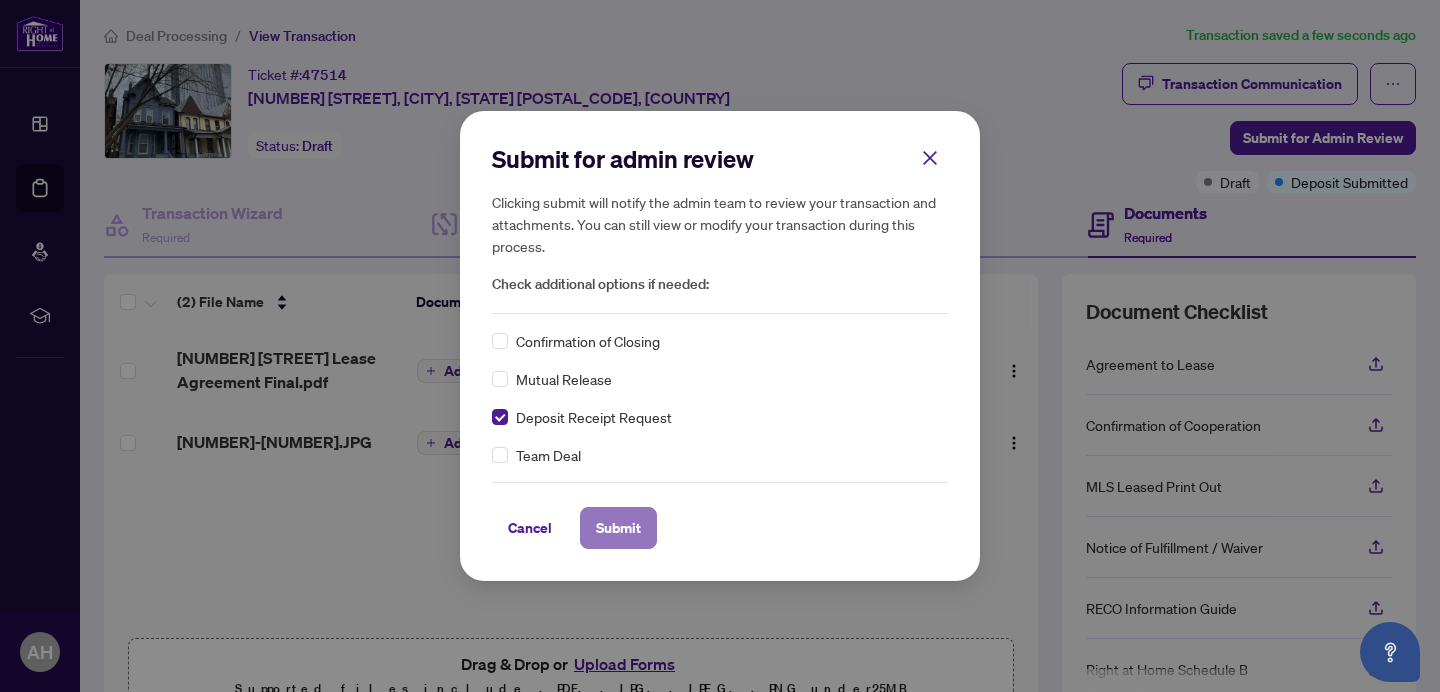 click on "Submit" at bounding box center (618, 528) 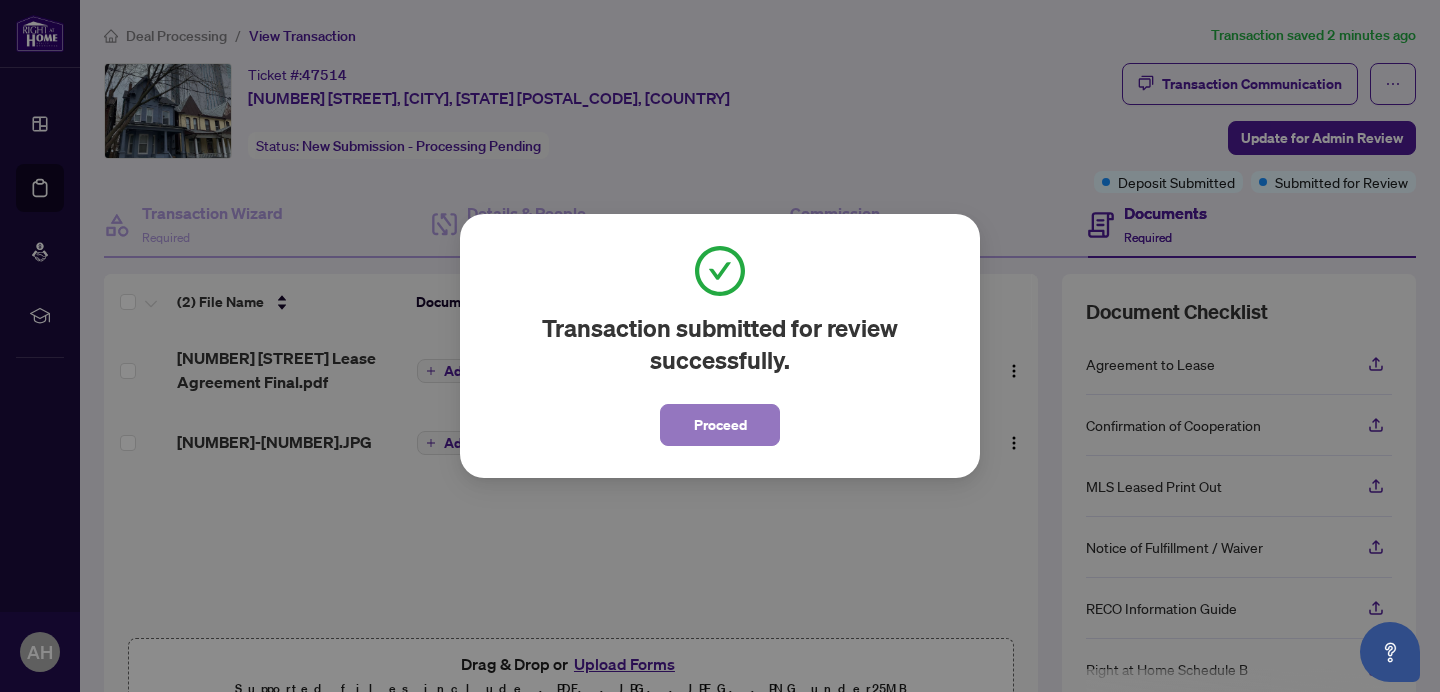 click on "Proceed" at bounding box center (720, 425) 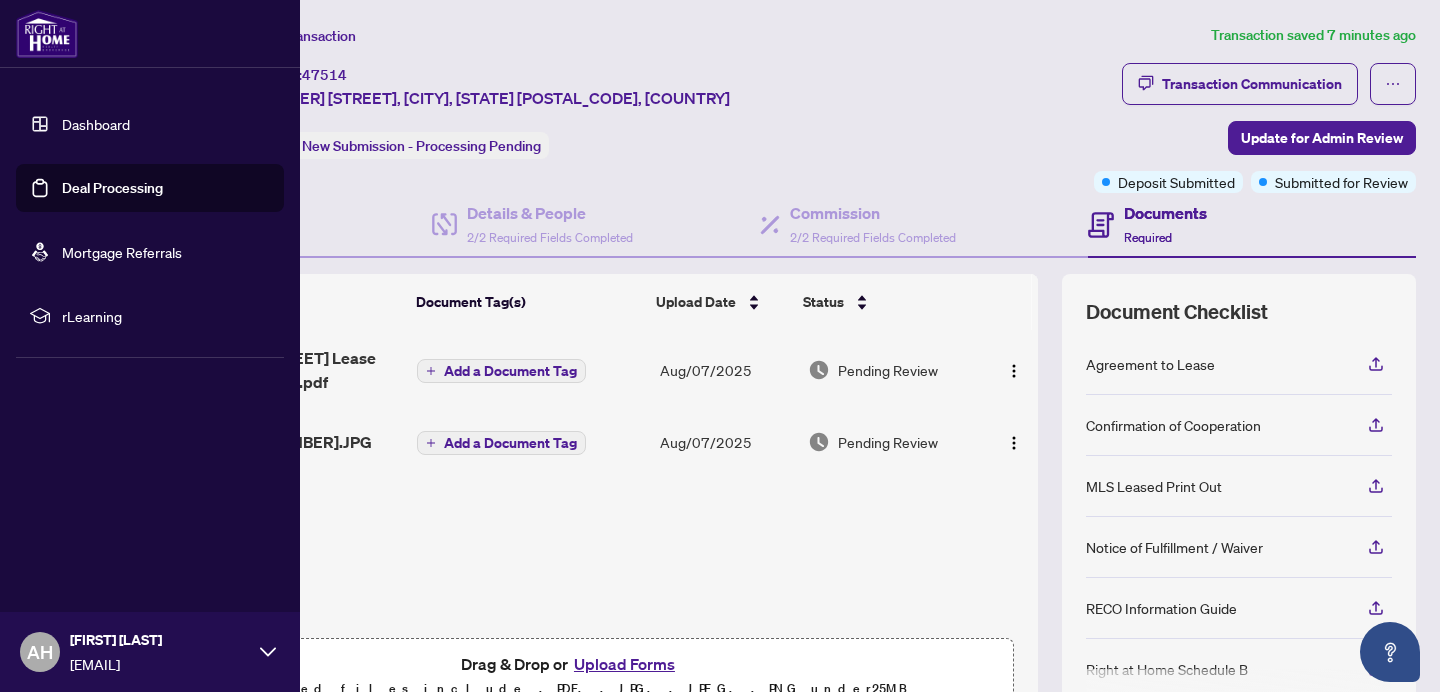 click on "Dashboard" at bounding box center [96, 124] 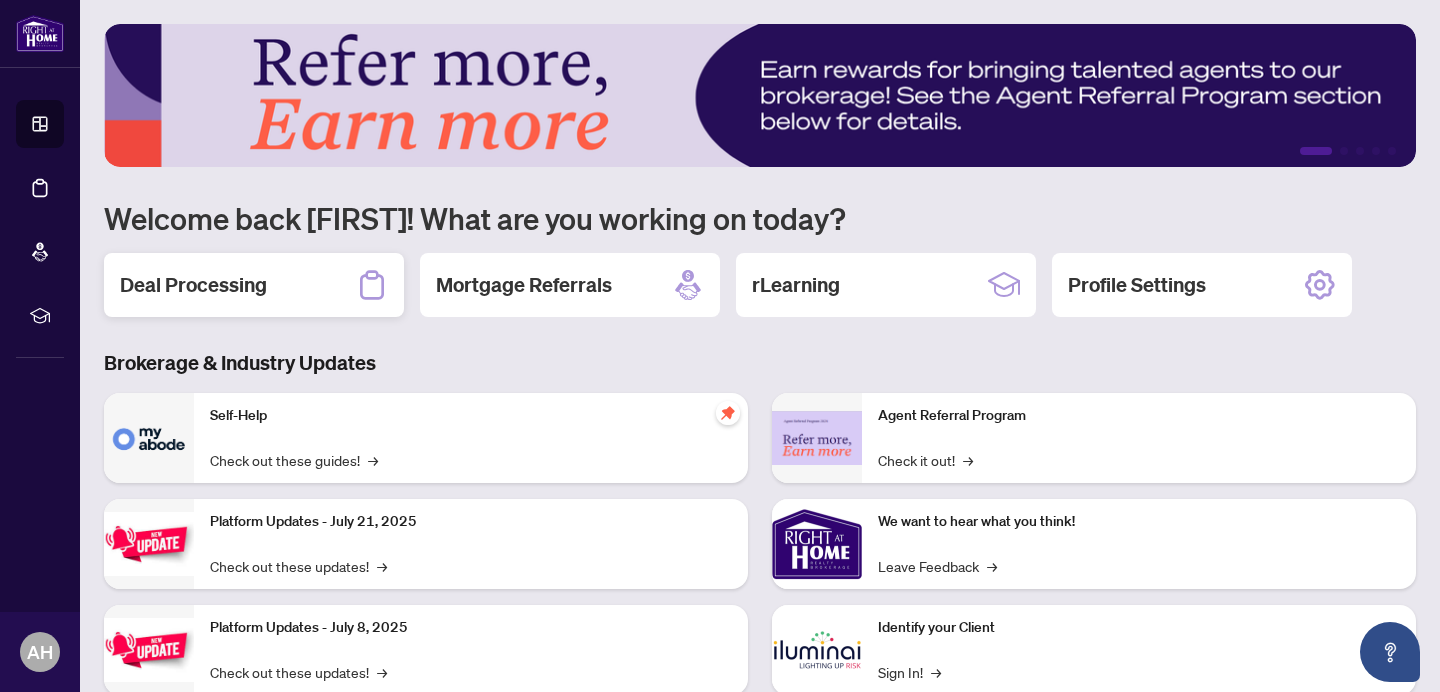 click on "Deal Processing" at bounding box center (193, 285) 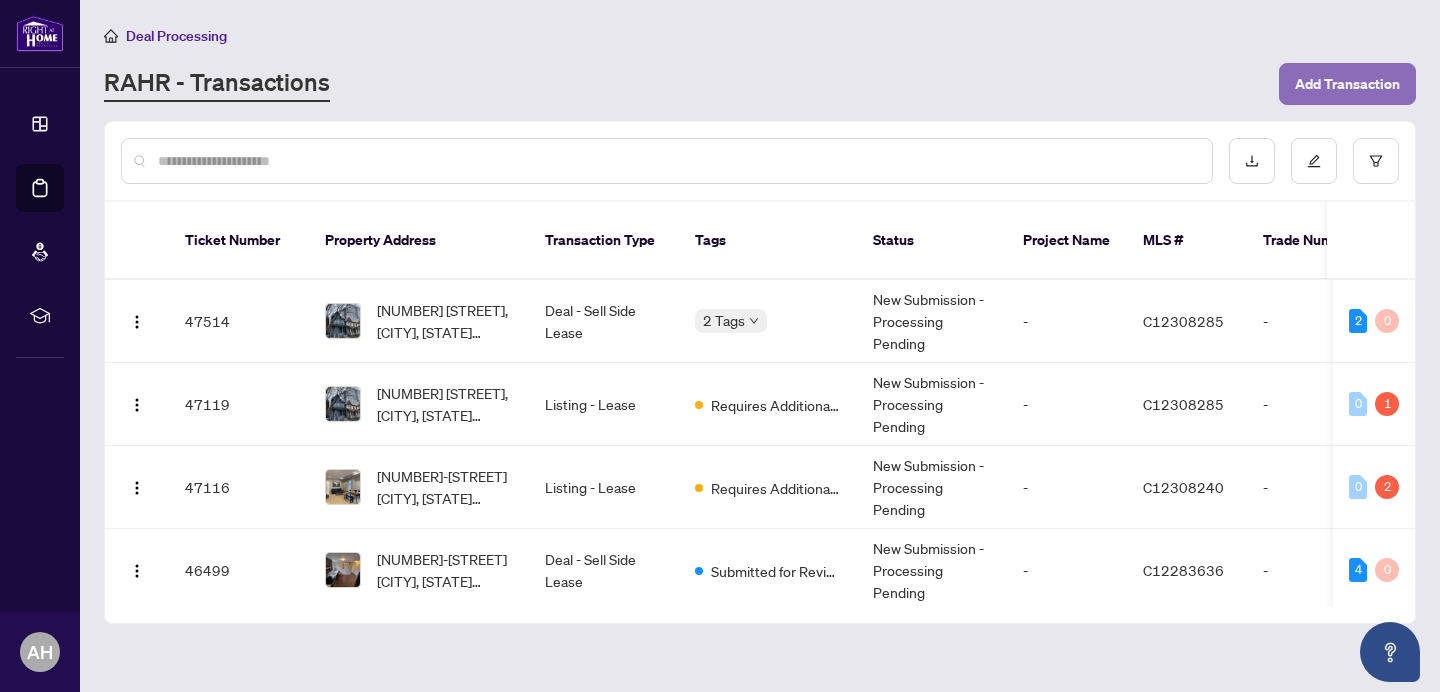 click on "Add Transaction" at bounding box center [1347, 84] 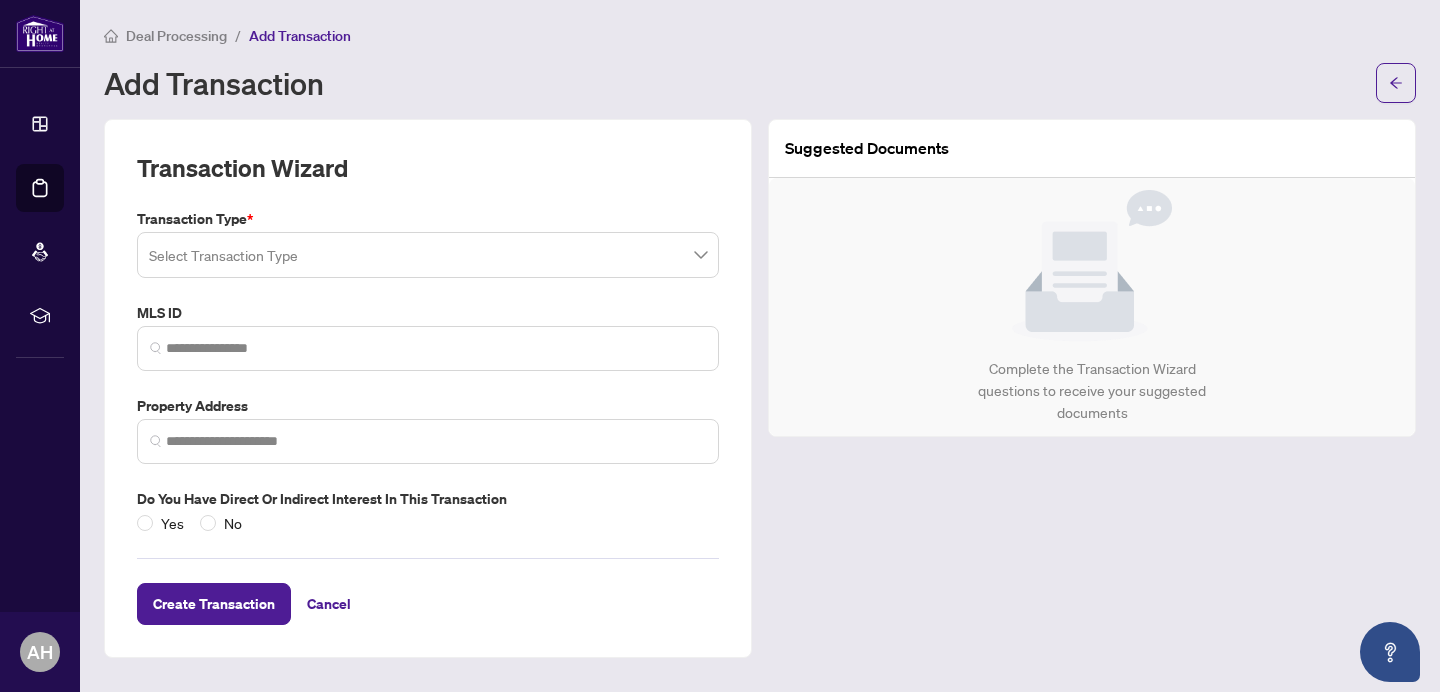 click at bounding box center (428, 255) 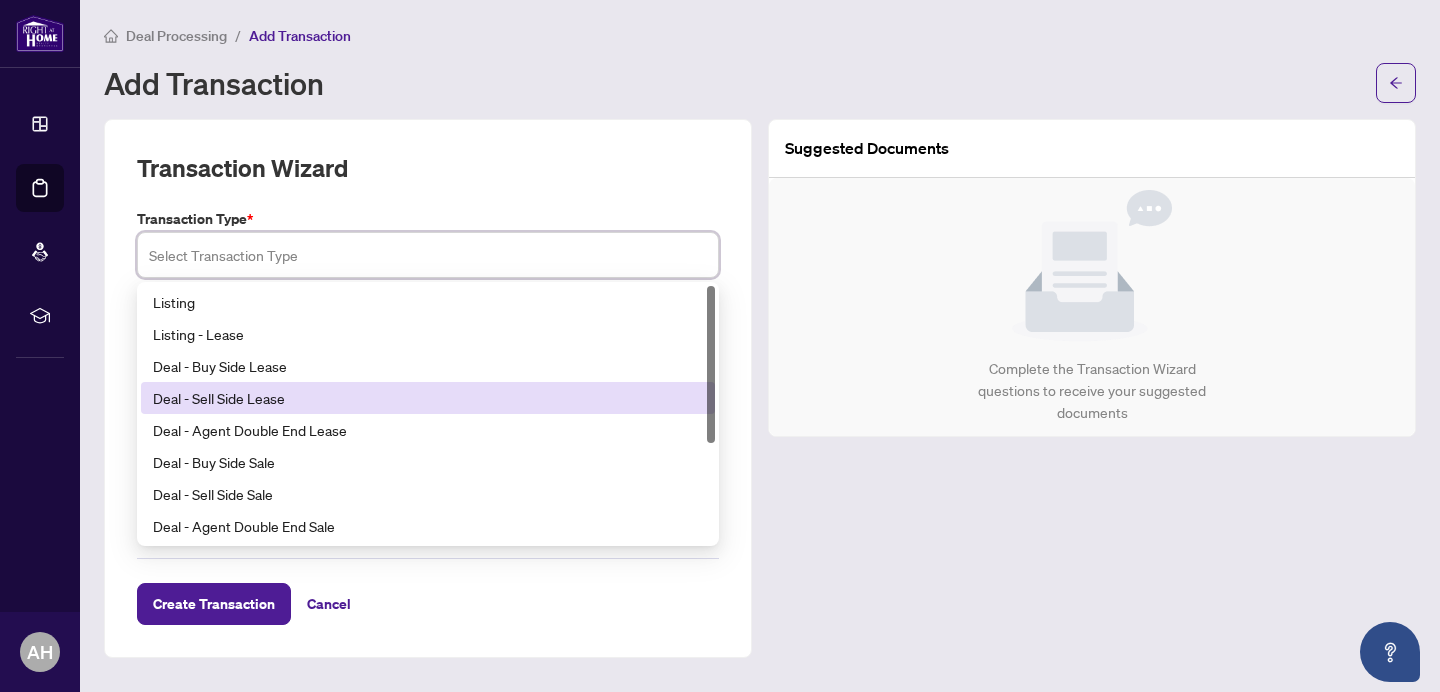 click on "Deal - Sell Side Lease" at bounding box center (428, 398) 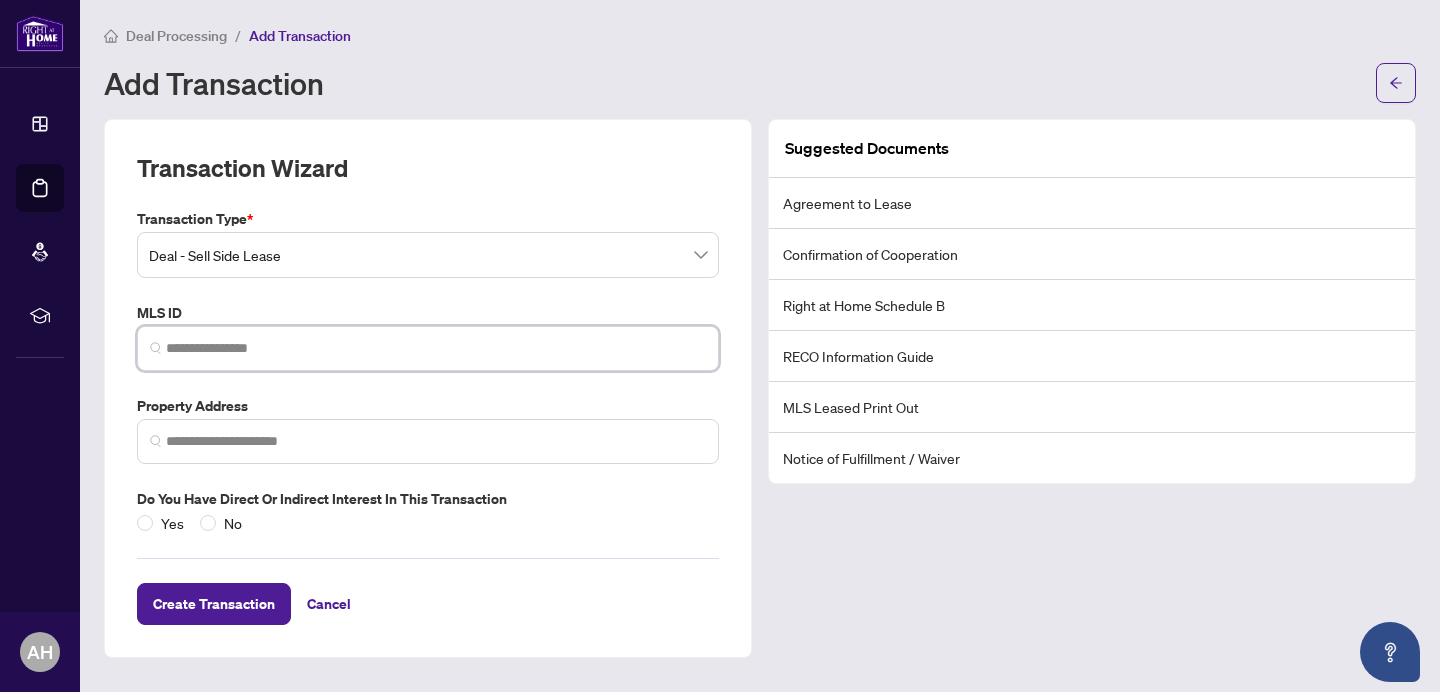 click at bounding box center [436, 348] 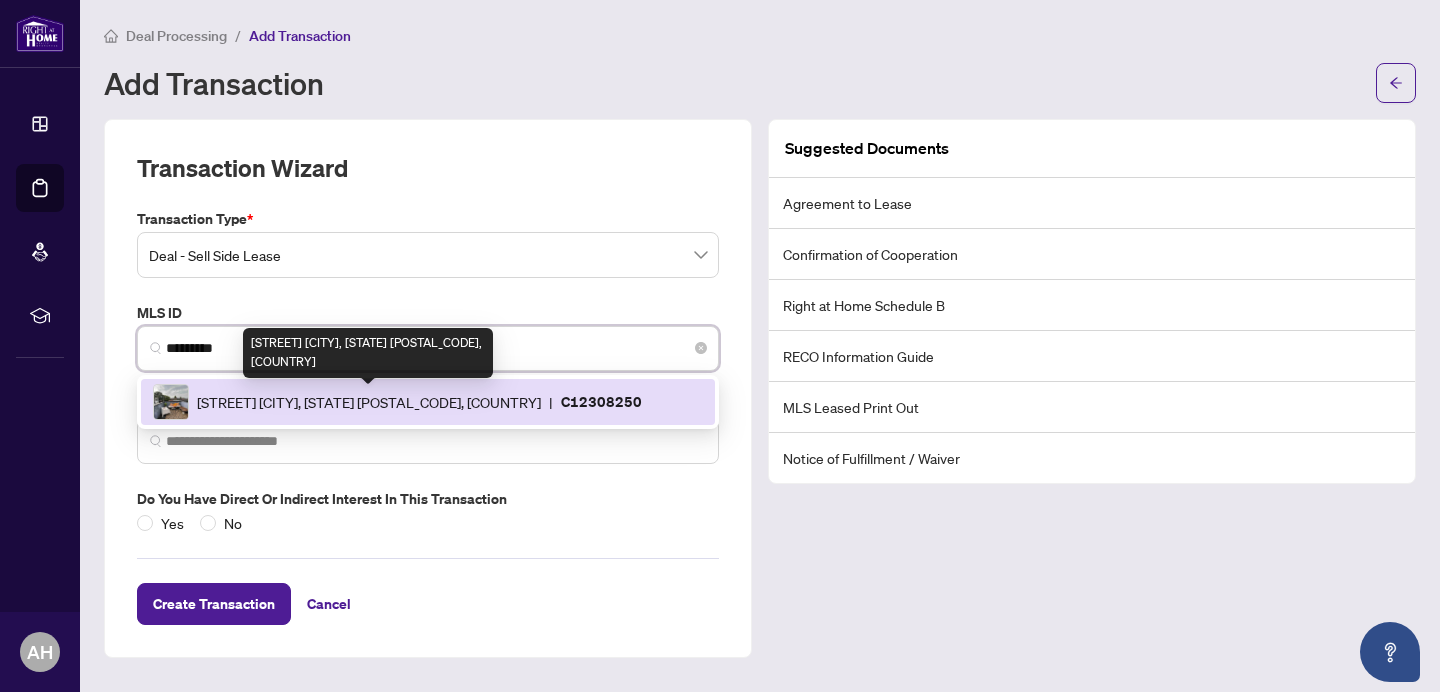 click on "[STREET] [CITY], [STATE] [POSTAL_CODE], [COUNTRY]" at bounding box center [369, 402] 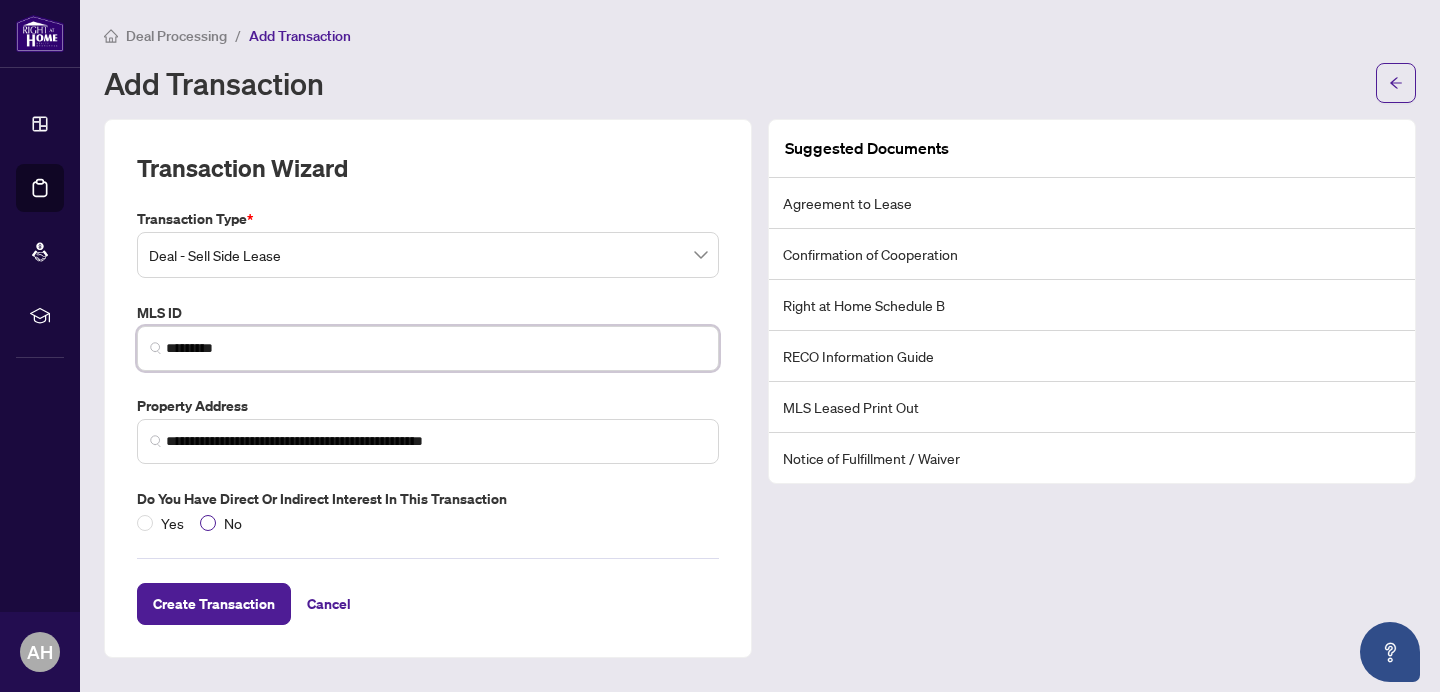 type on "*********" 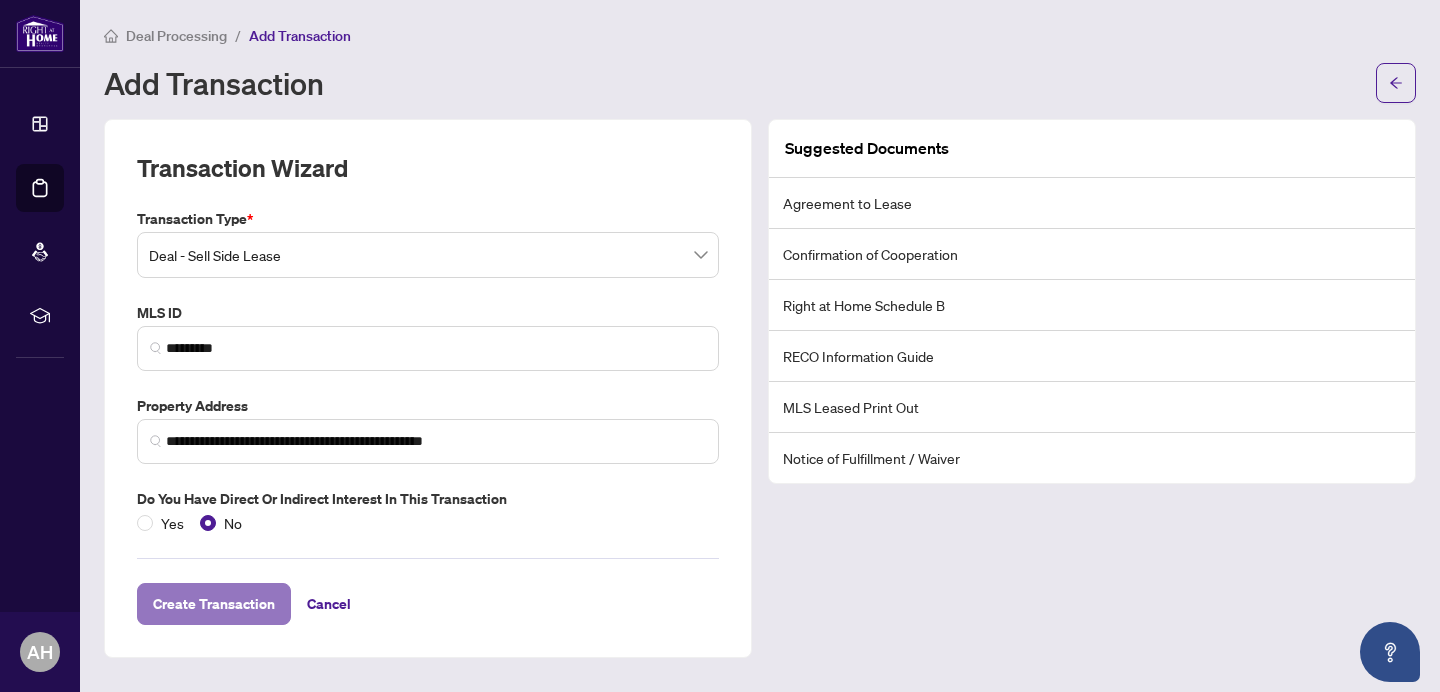 click on "Create Transaction" at bounding box center [214, 604] 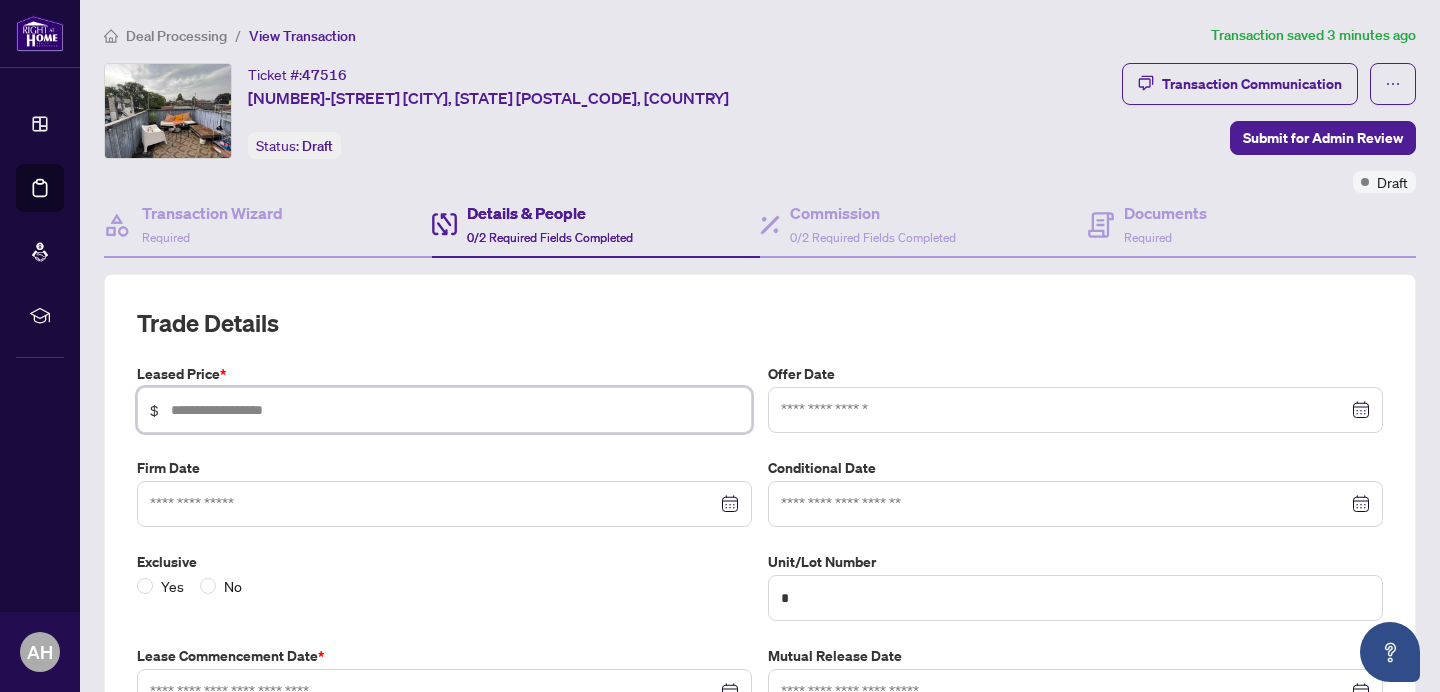 click at bounding box center [455, 410] 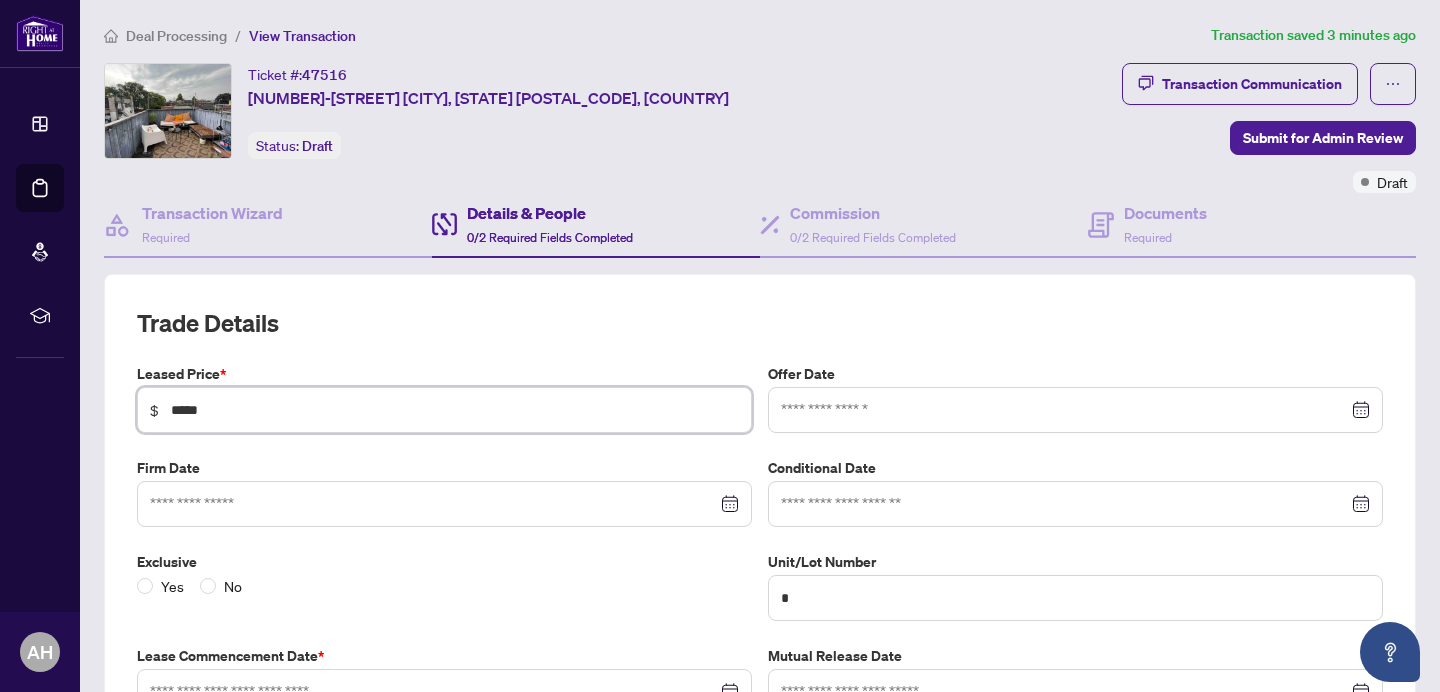 type on "*****" 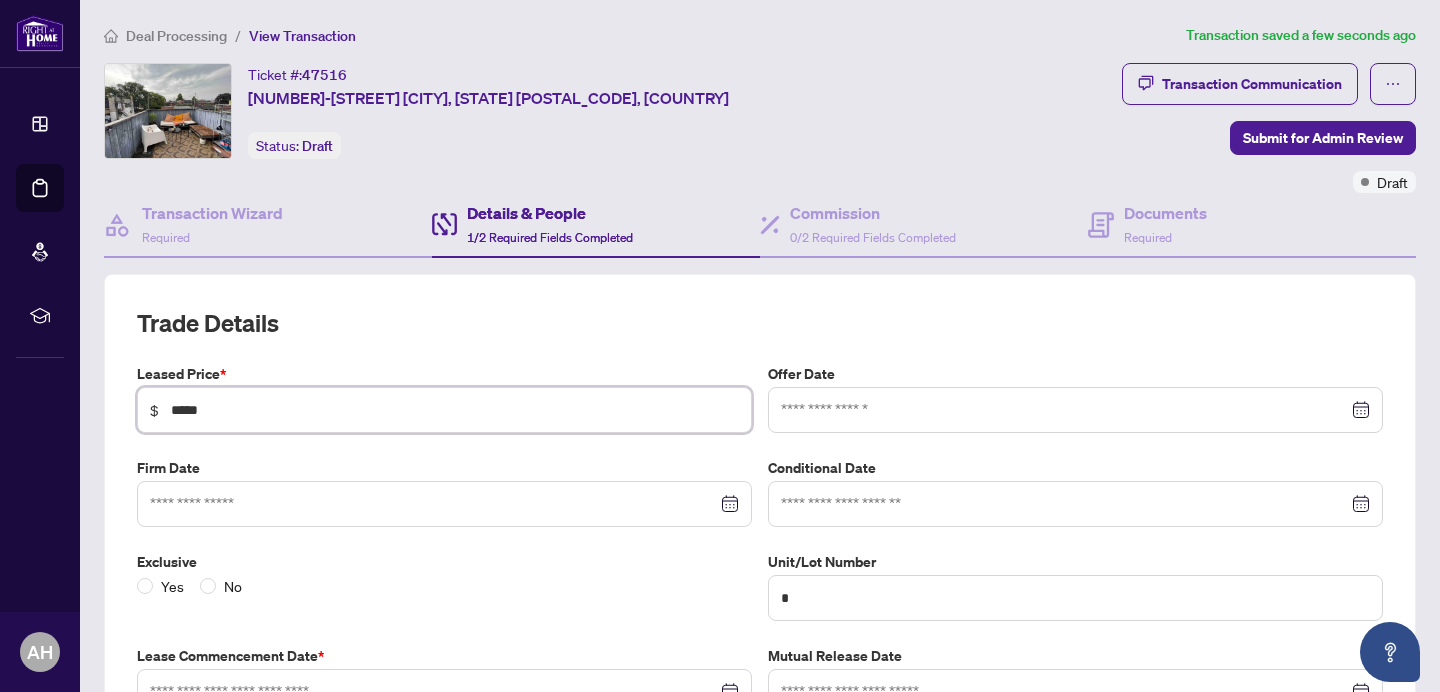 click at bounding box center [1075, 410] 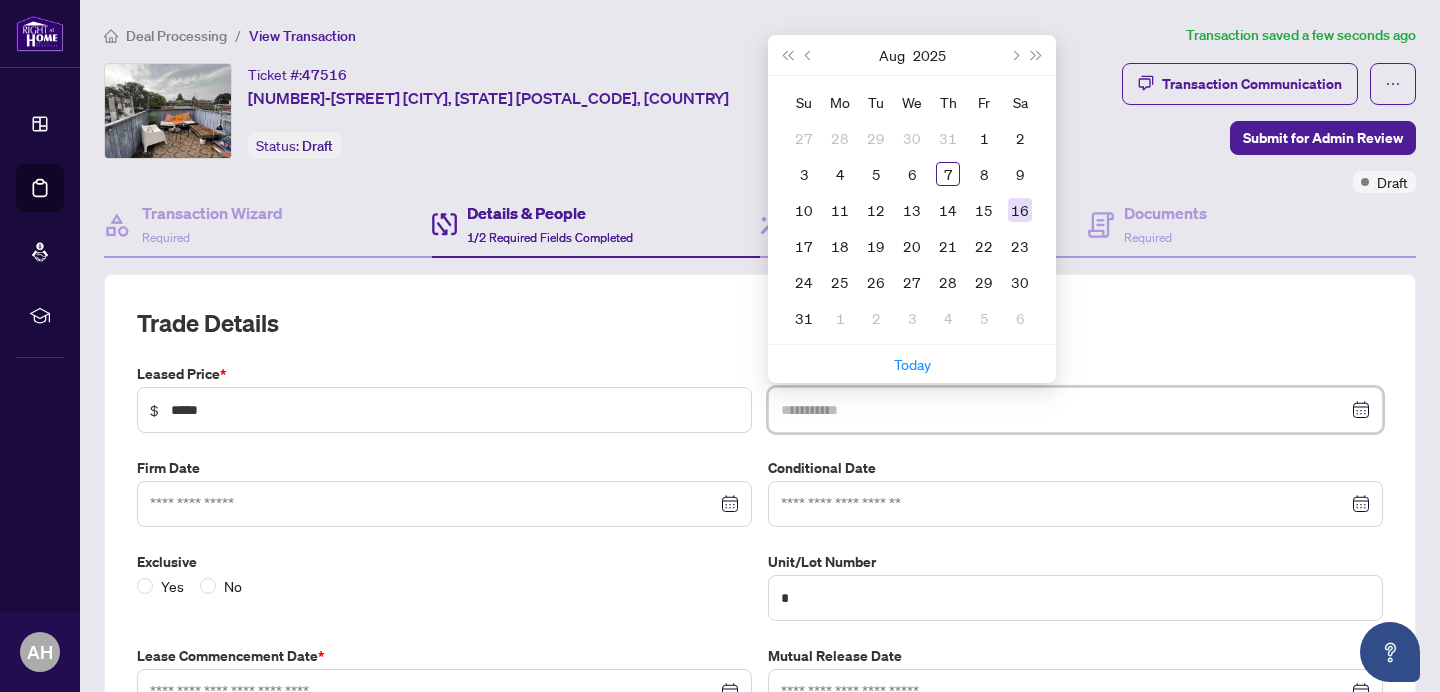 type on "**********" 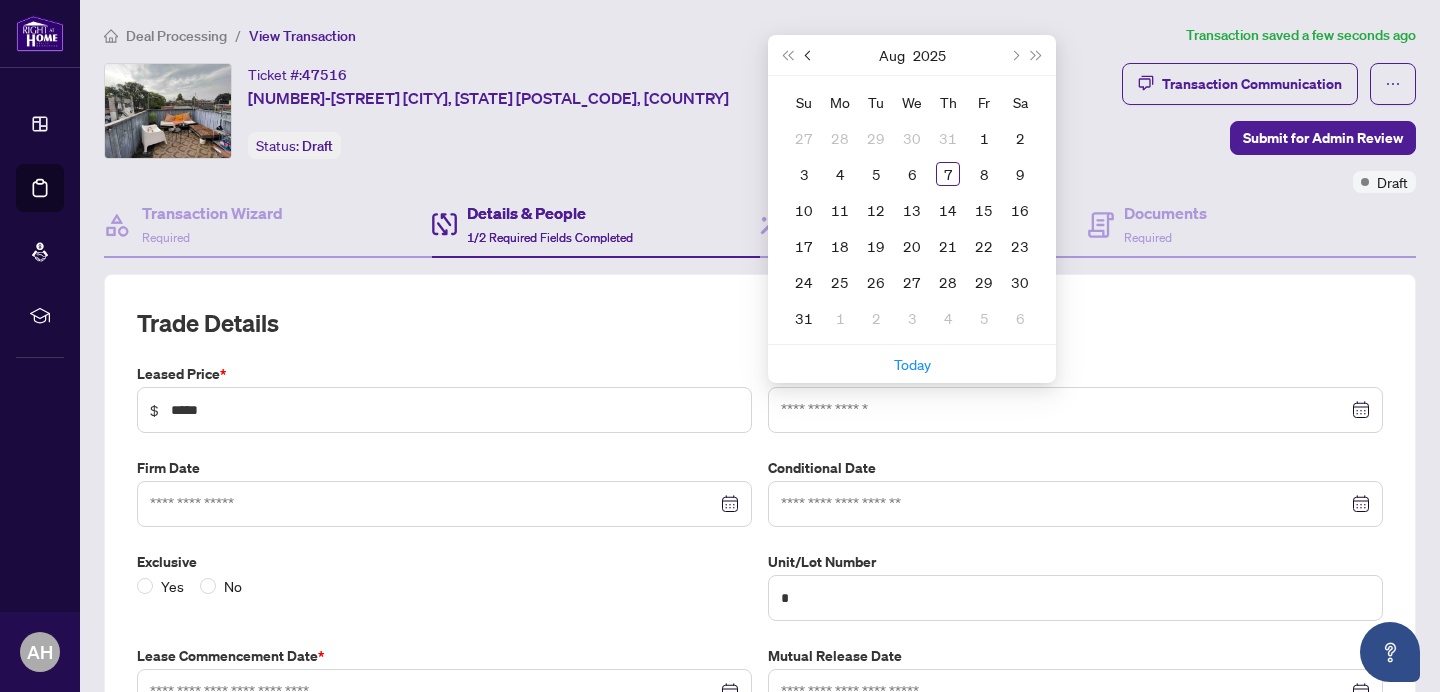 click at bounding box center [809, 55] 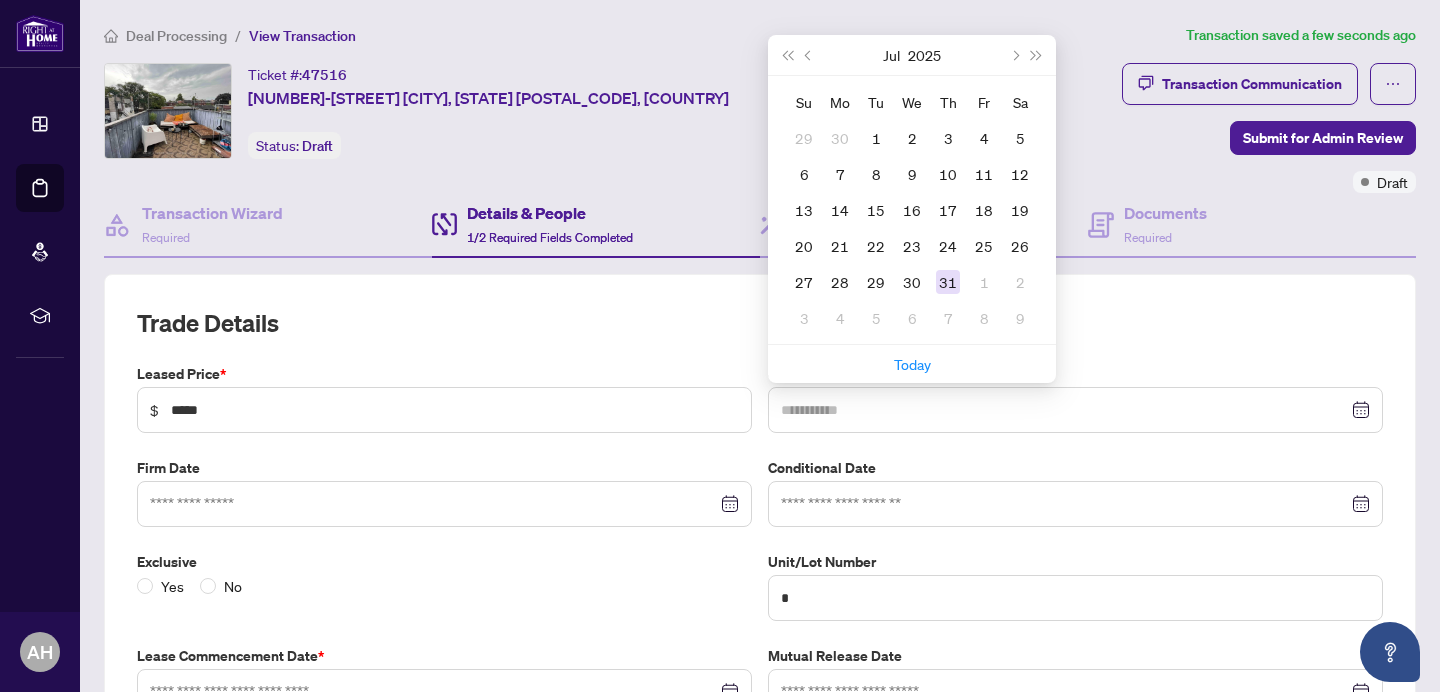 type on "**********" 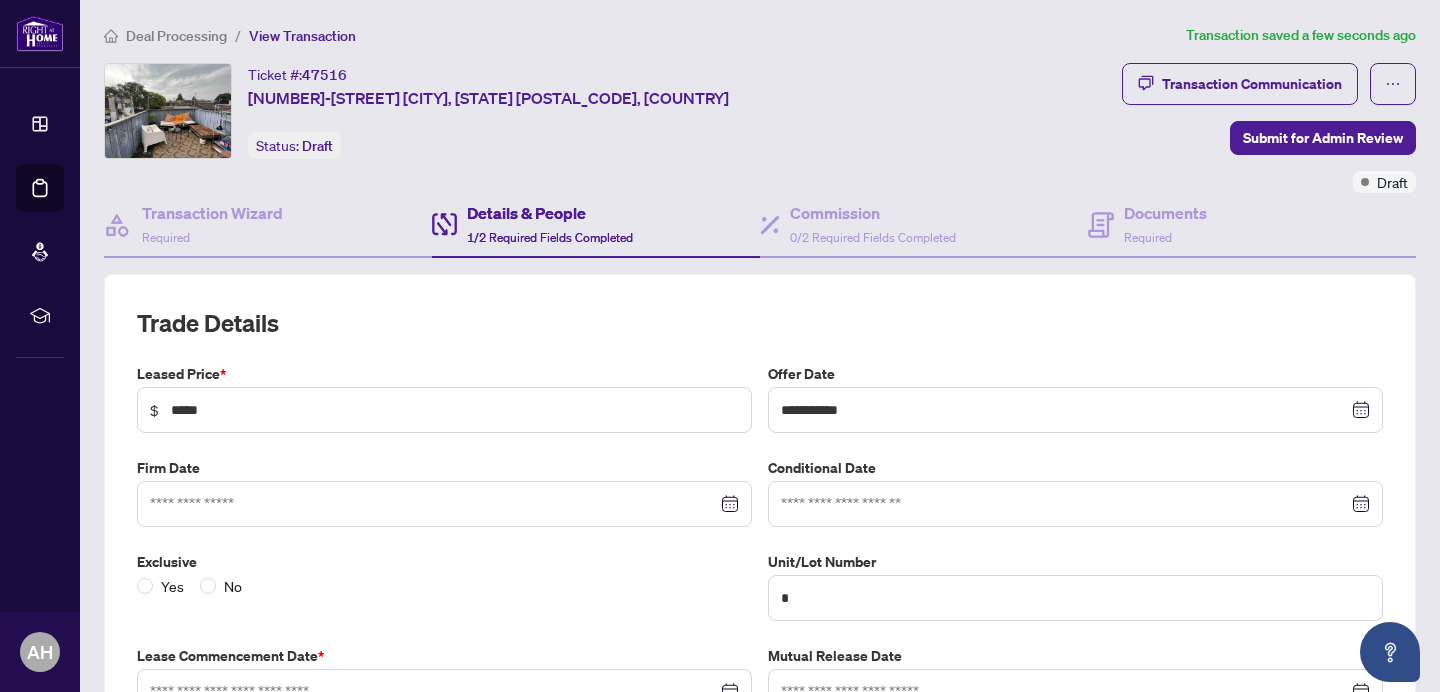 click at bounding box center (444, 504) 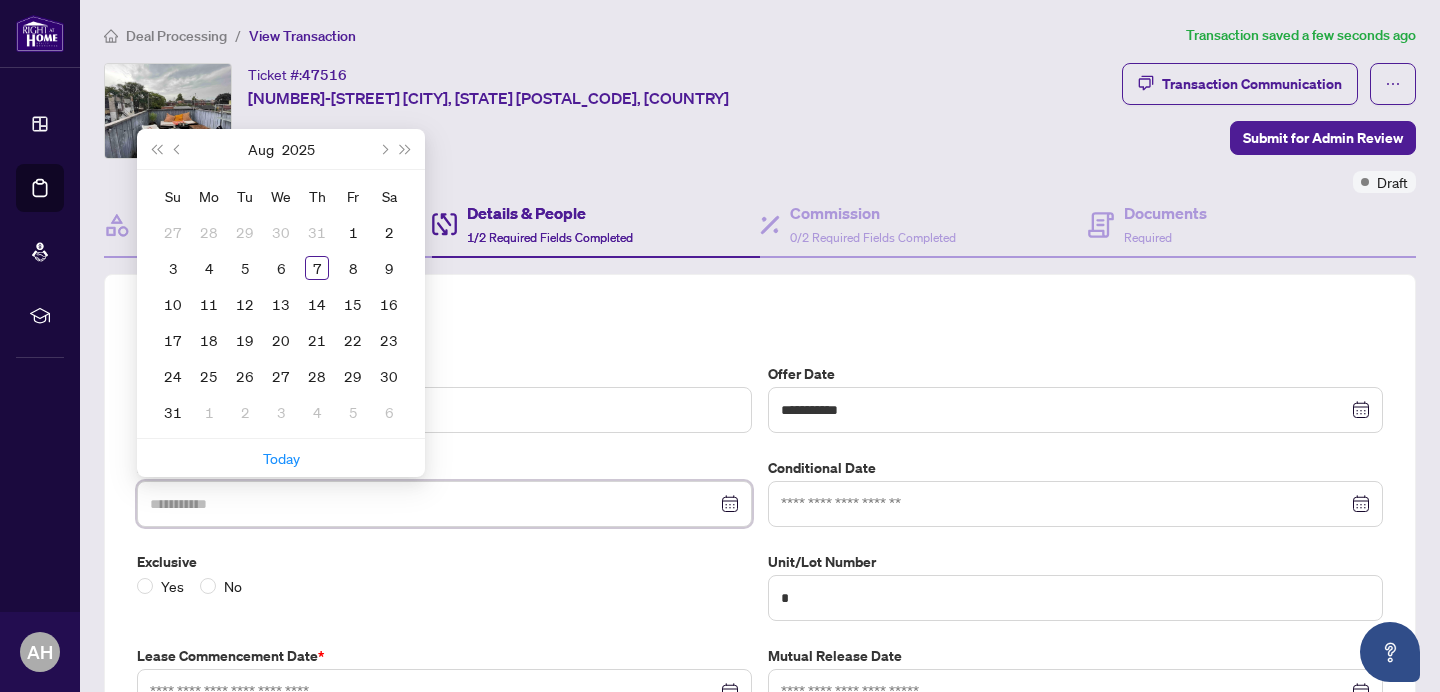 type on "**********" 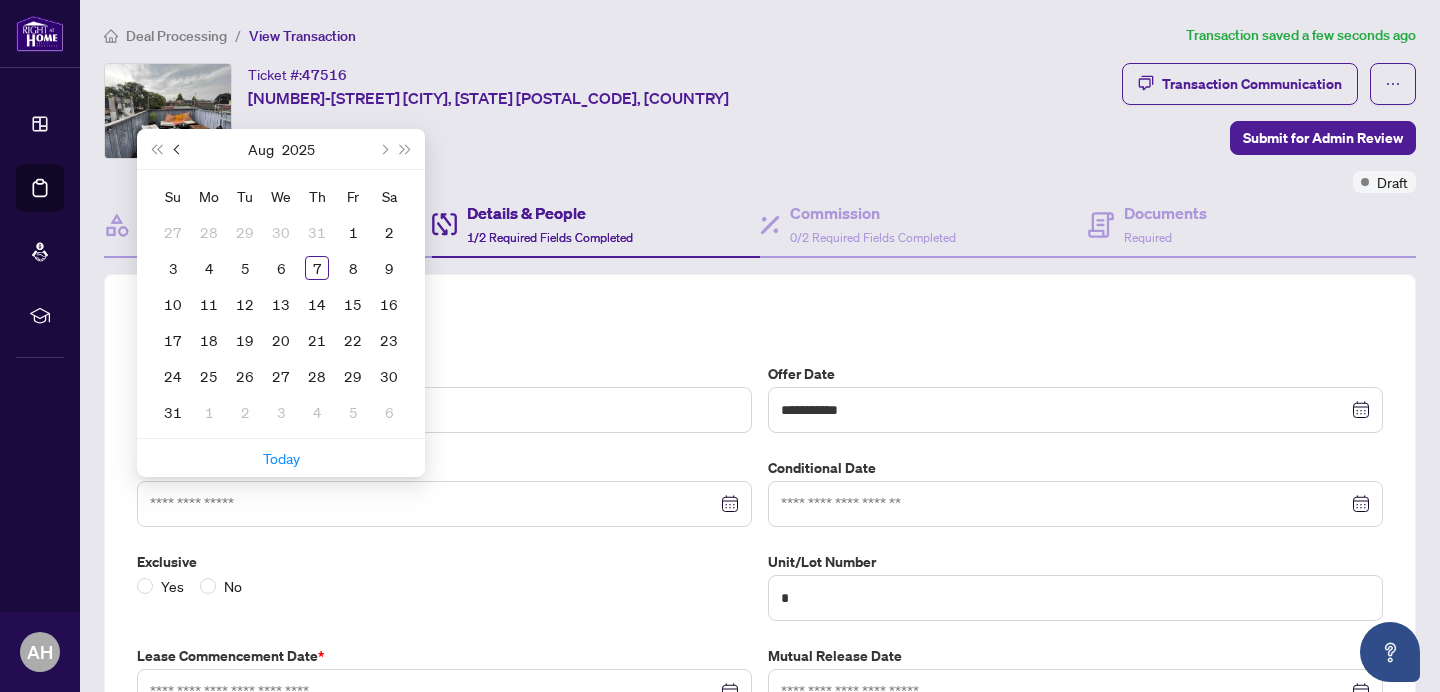 click at bounding box center [179, 149] 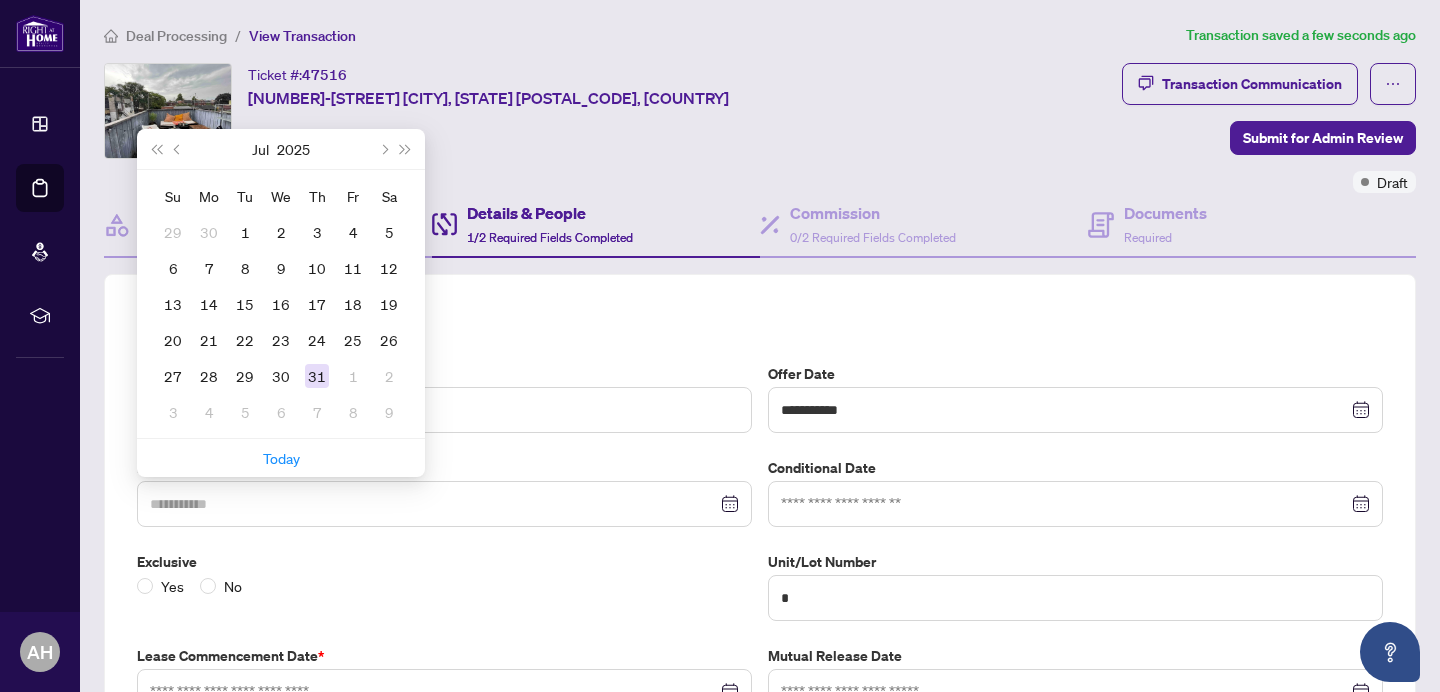 type on "**********" 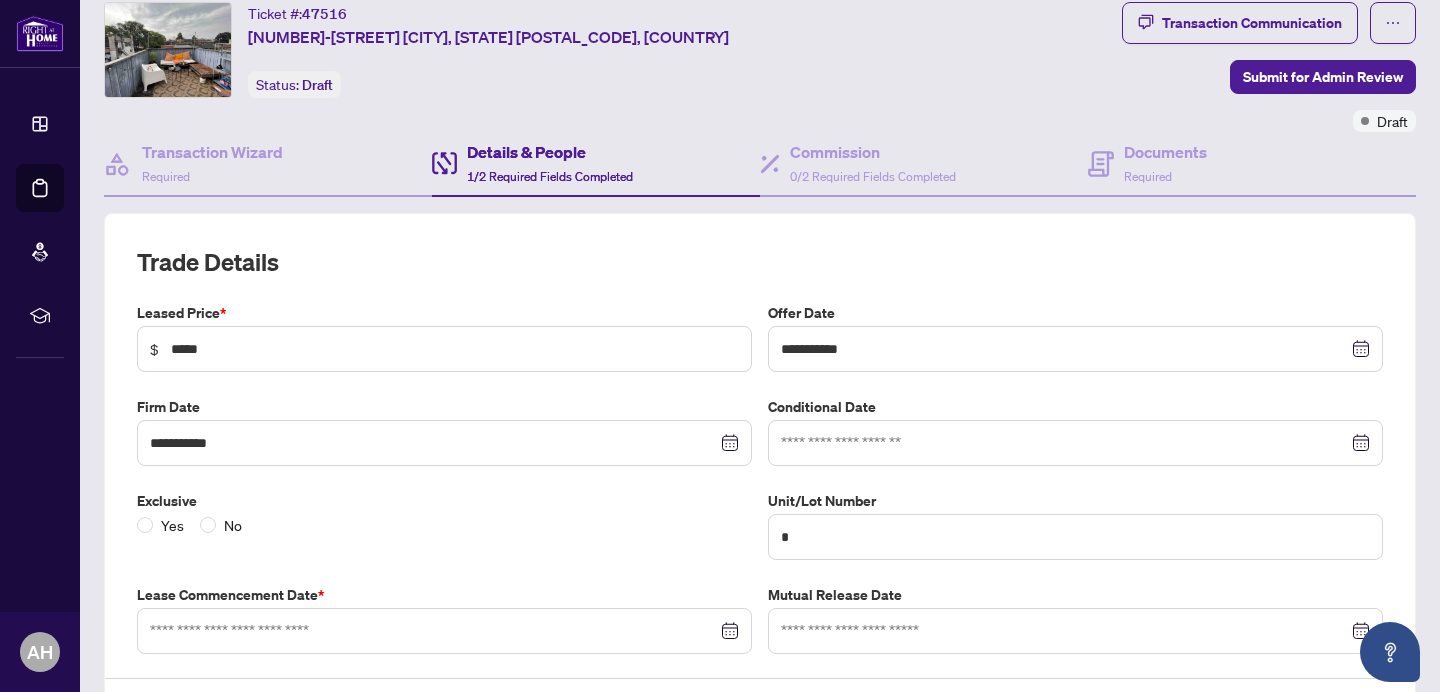 scroll, scrollTop: 63, scrollLeft: 0, axis: vertical 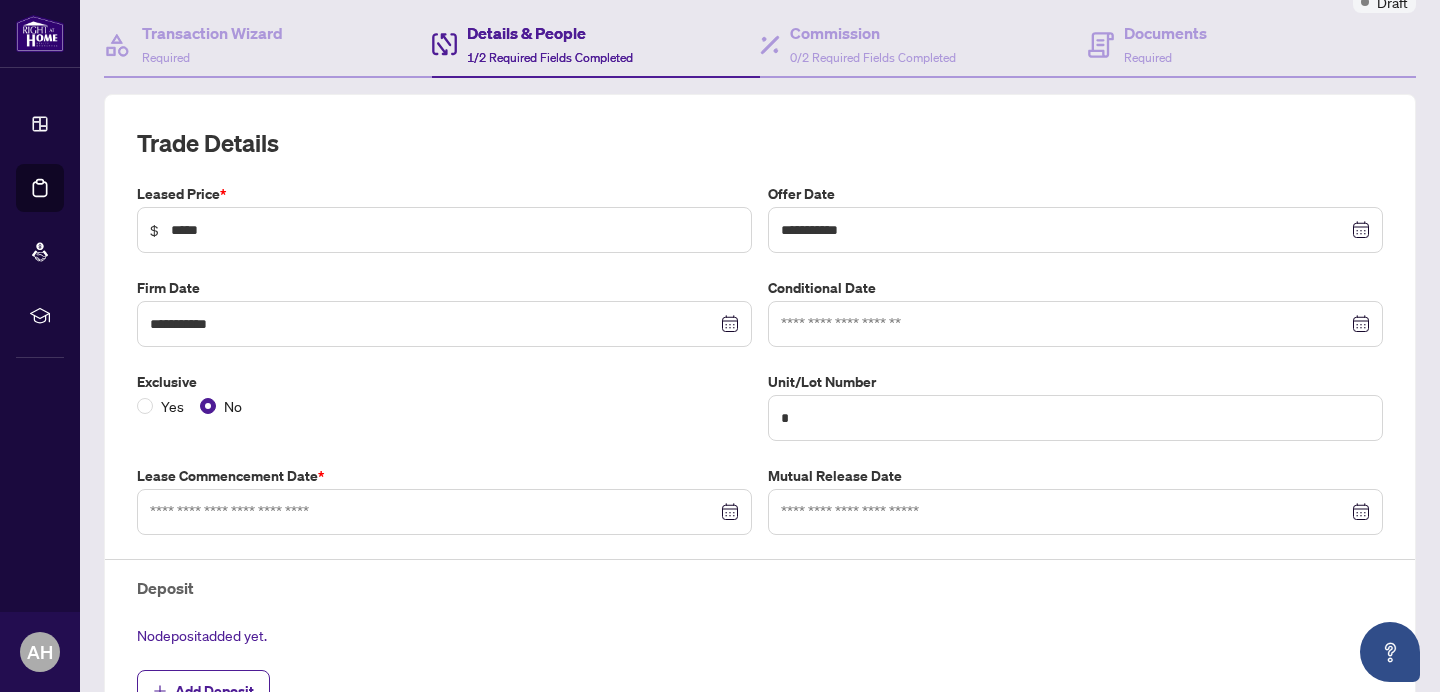 click at bounding box center (444, 512) 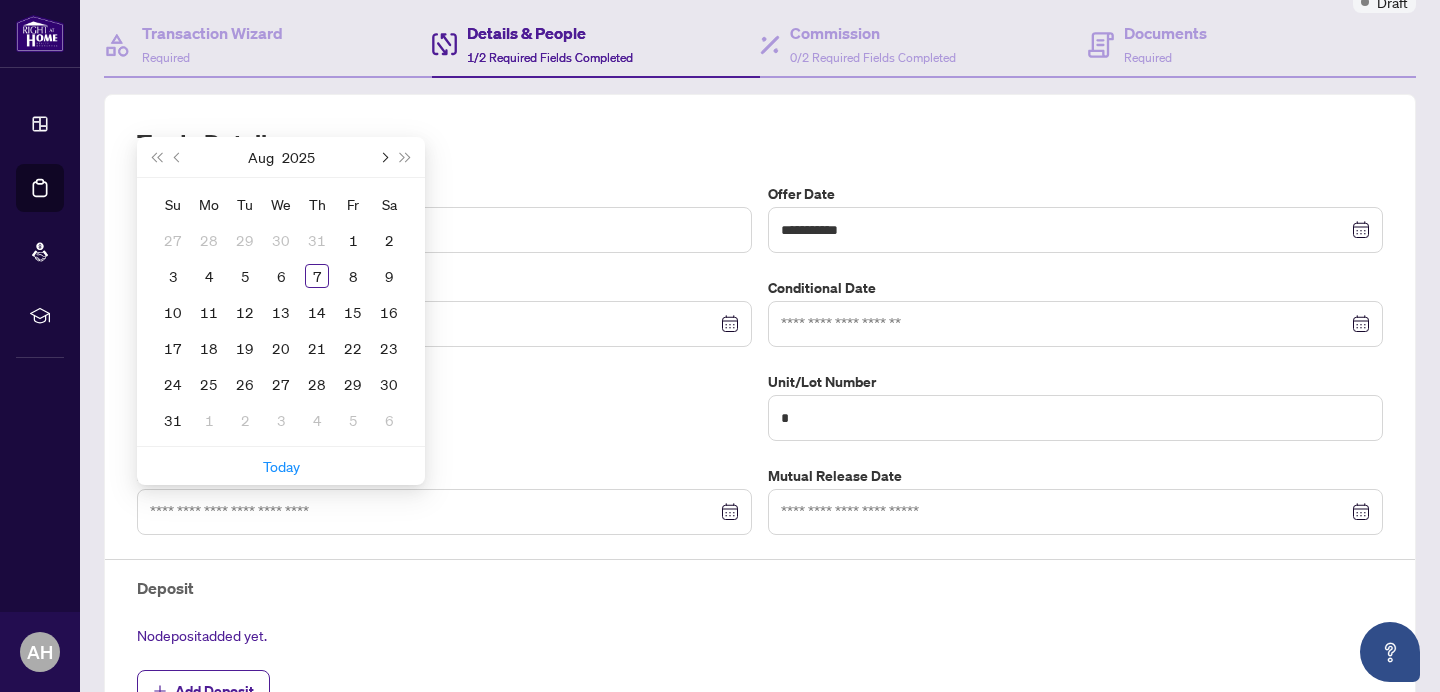 click at bounding box center [383, 157] 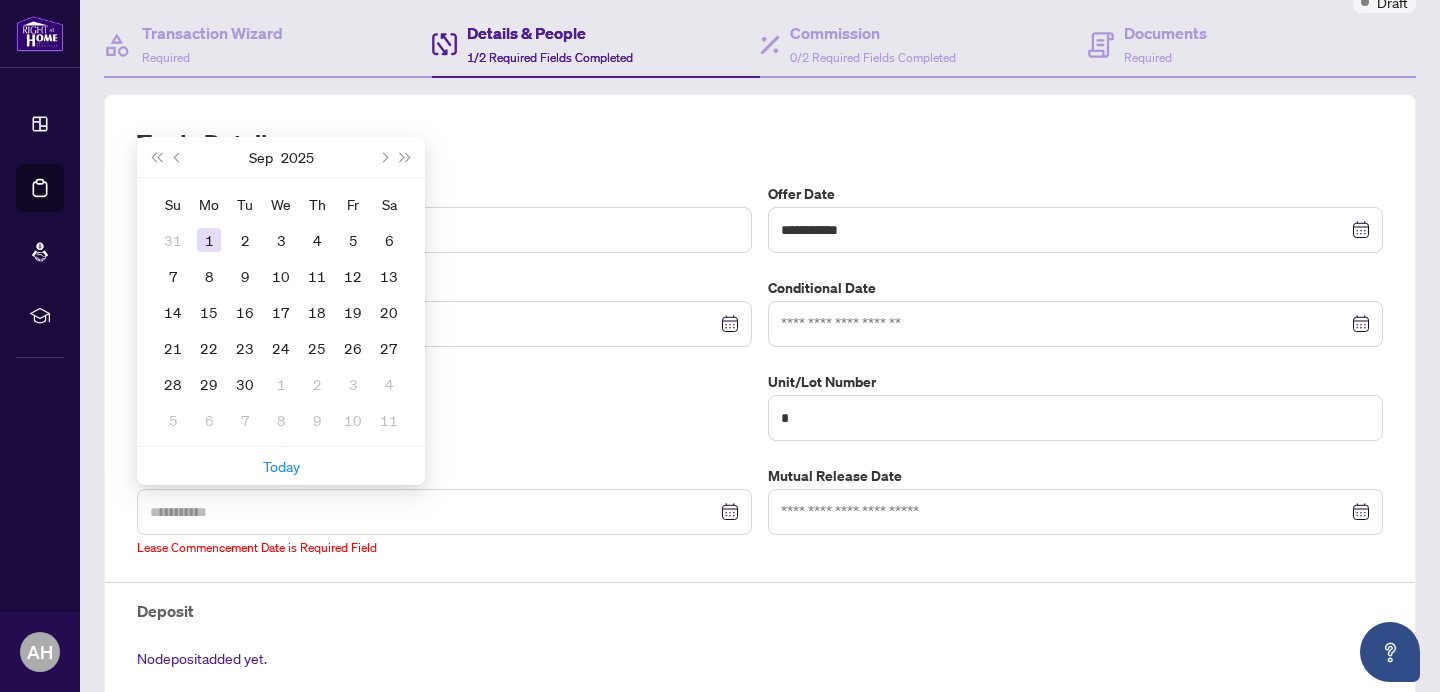 type on "**********" 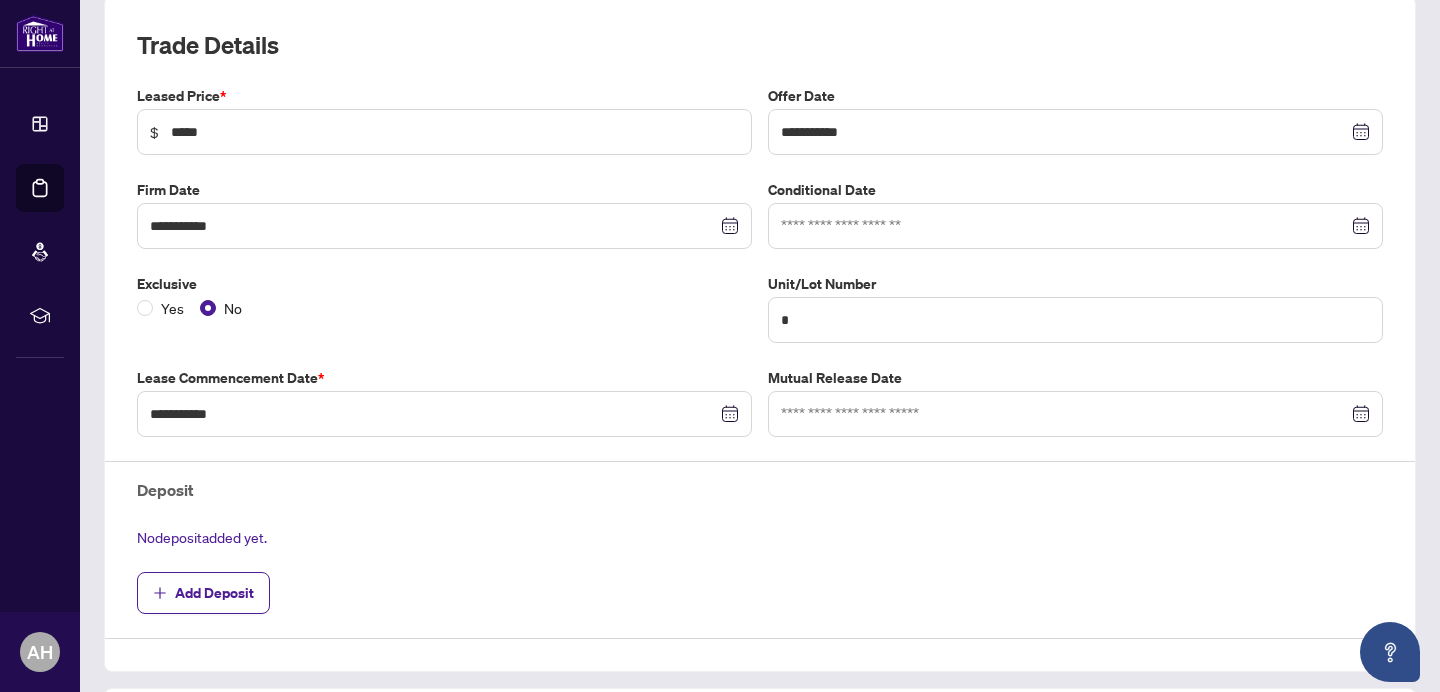 scroll, scrollTop: 280, scrollLeft: 0, axis: vertical 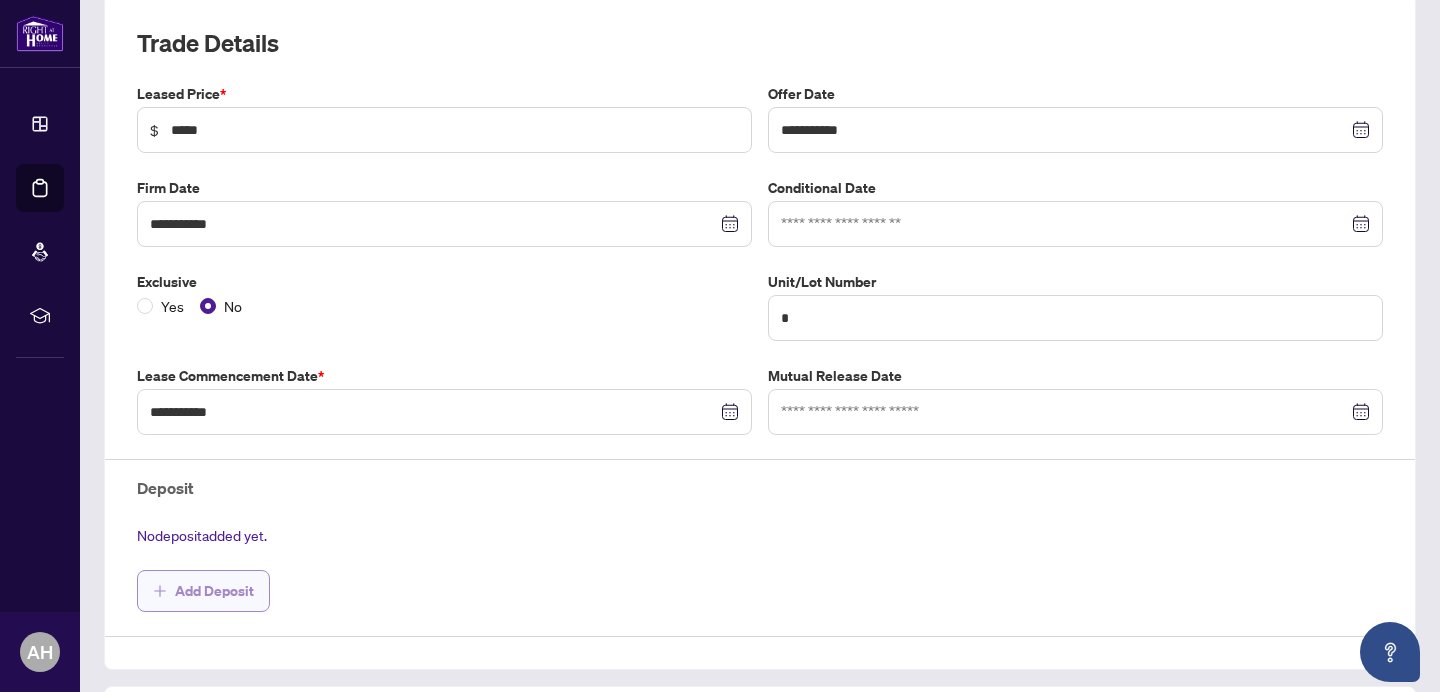 click on "Add Deposit" at bounding box center (214, 591) 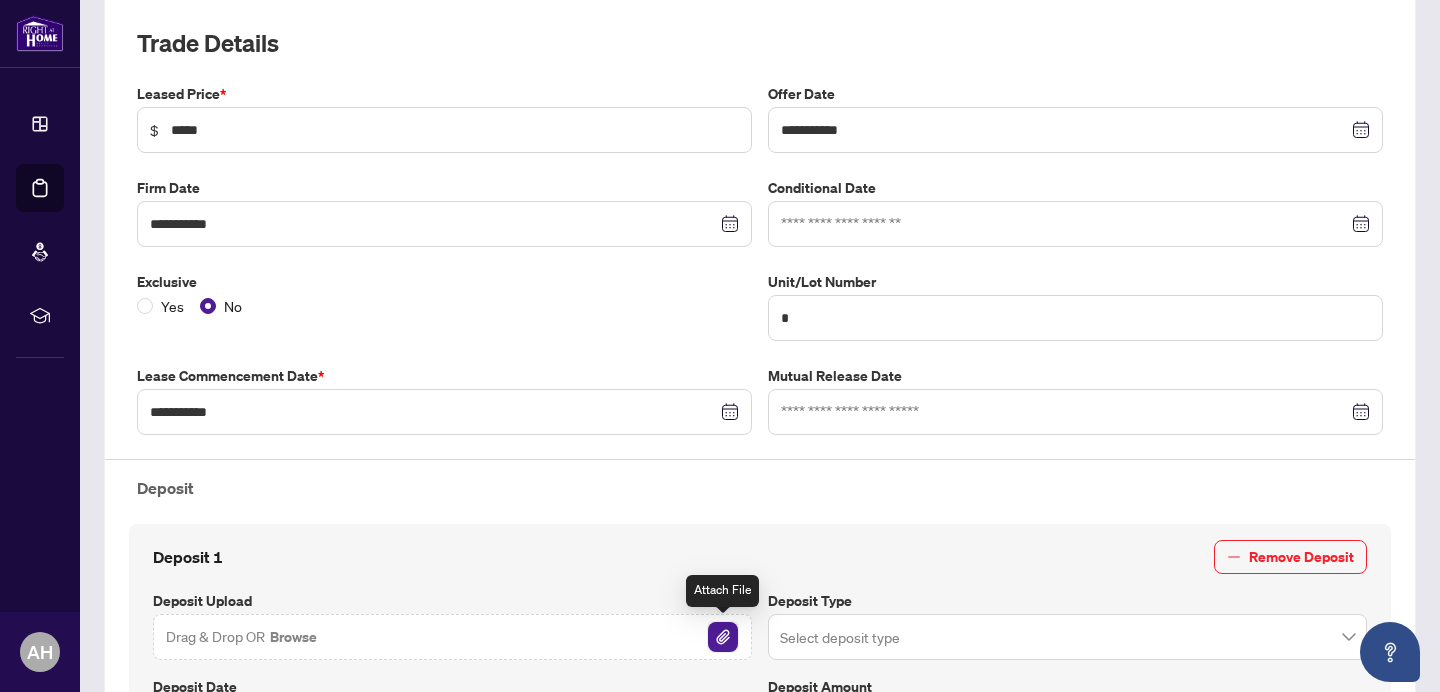 click at bounding box center (723, 637) 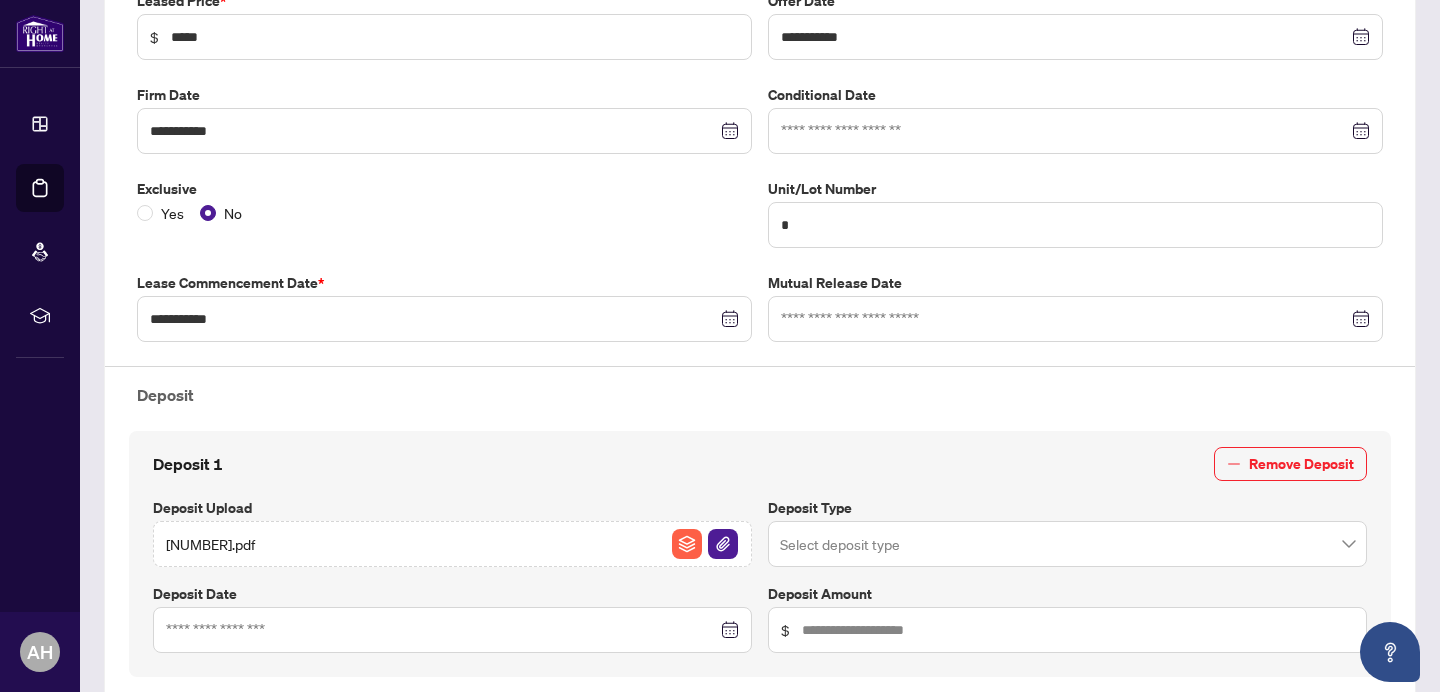 scroll, scrollTop: 376, scrollLeft: 0, axis: vertical 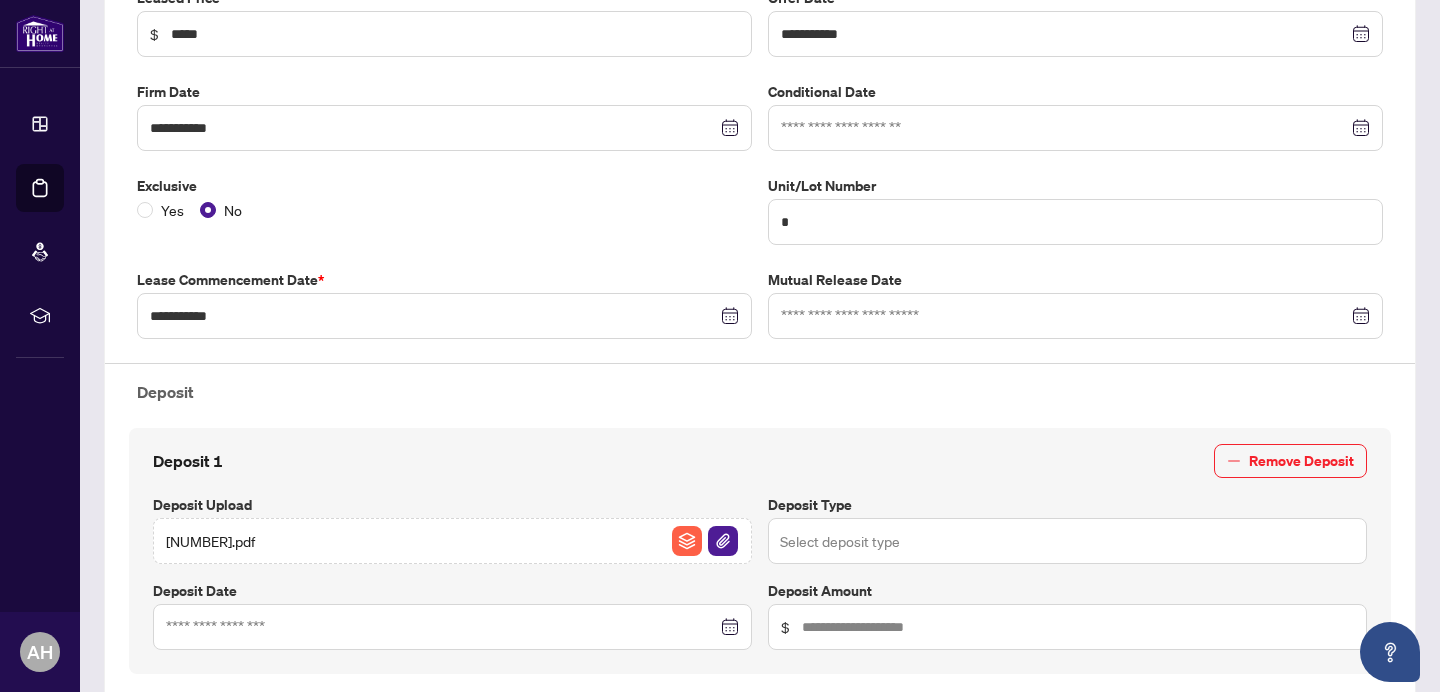 click at bounding box center (1067, 541) 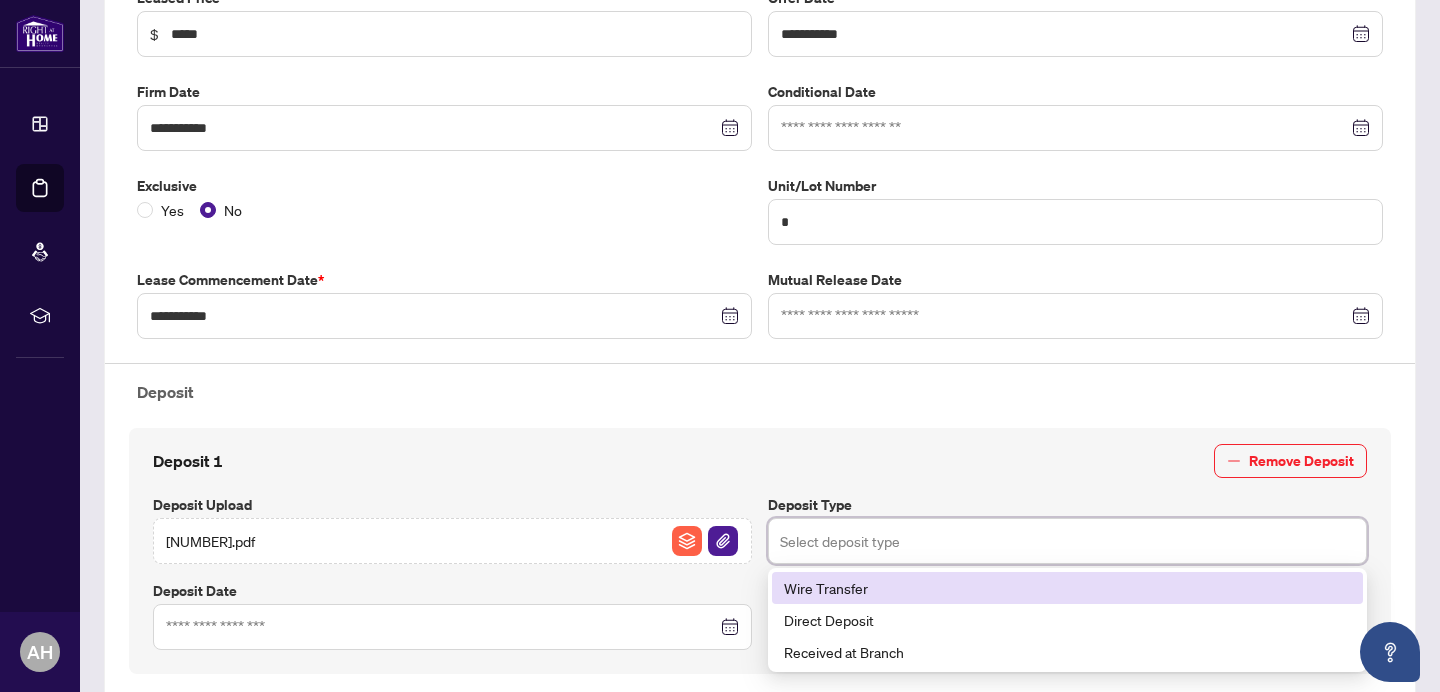 click on "Wire Transfer" at bounding box center [1067, 588] 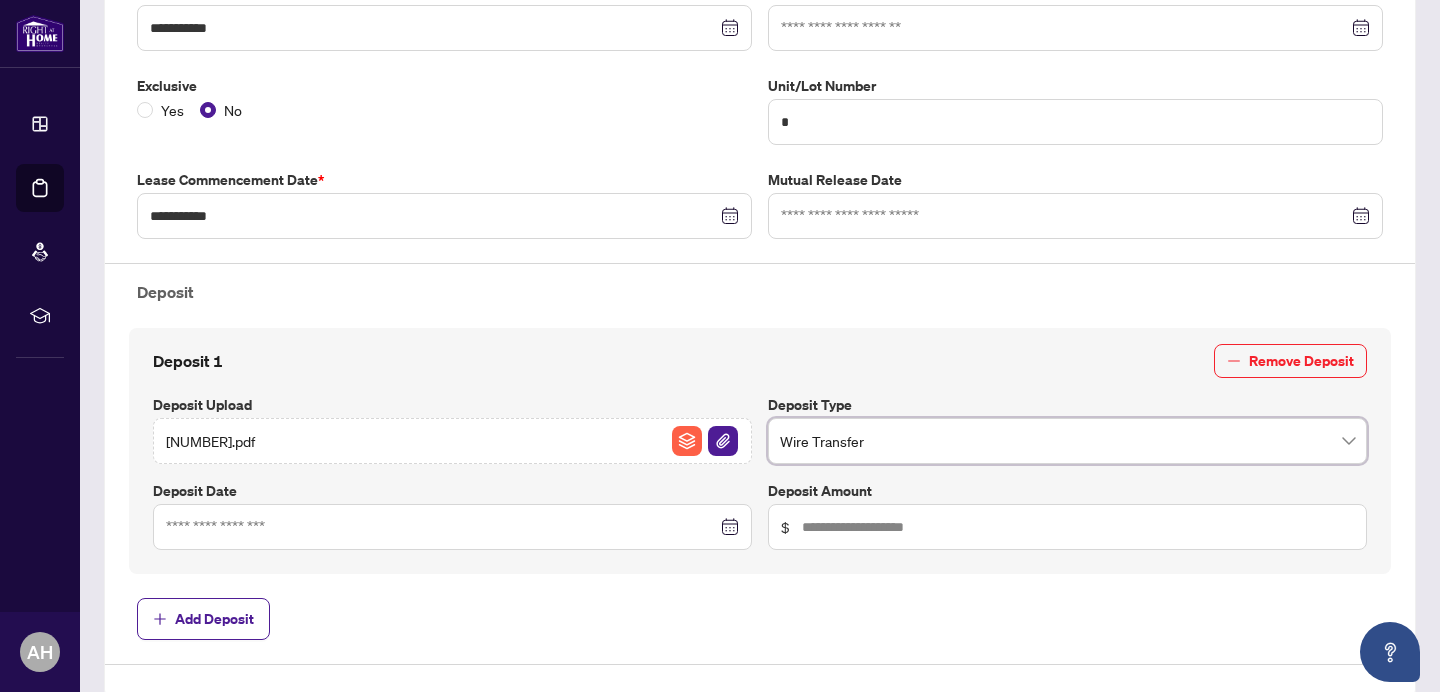 scroll, scrollTop: 479, scrollLeft: 0, axis: vertical 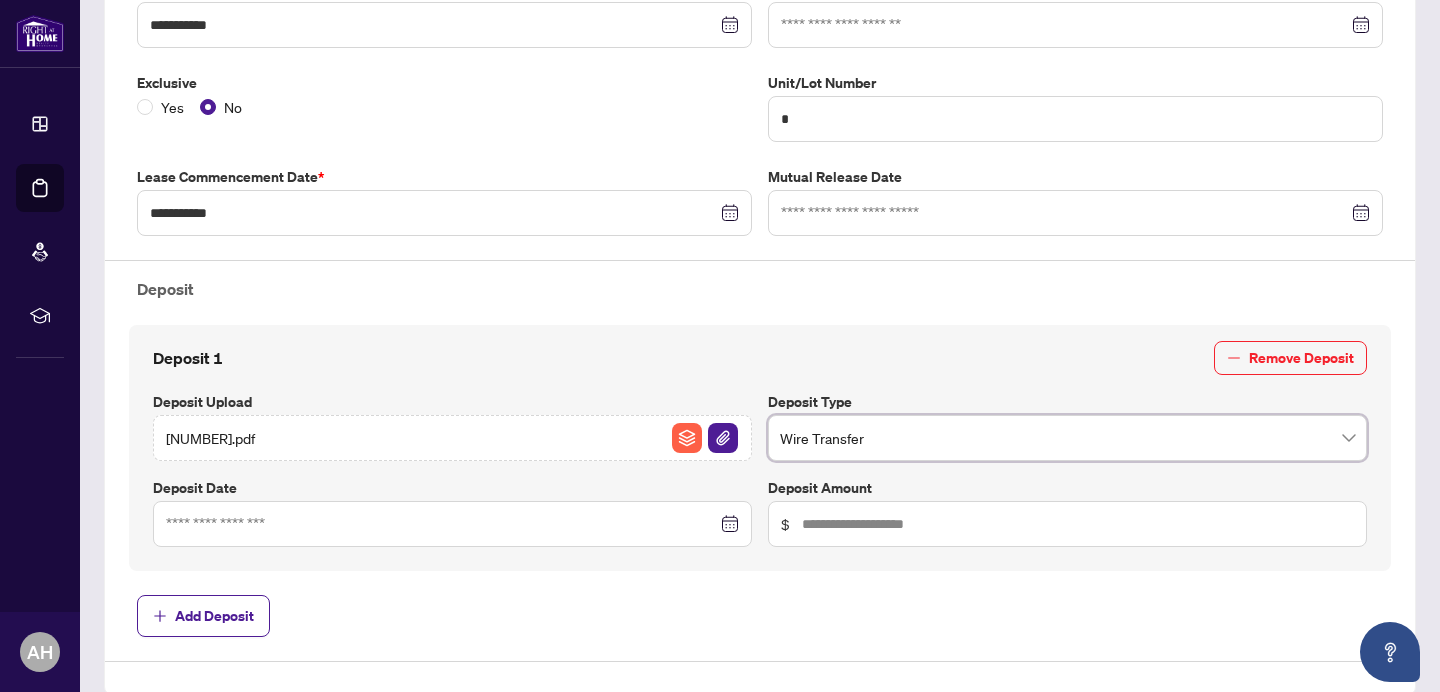 click at bounding box center [452, 524] 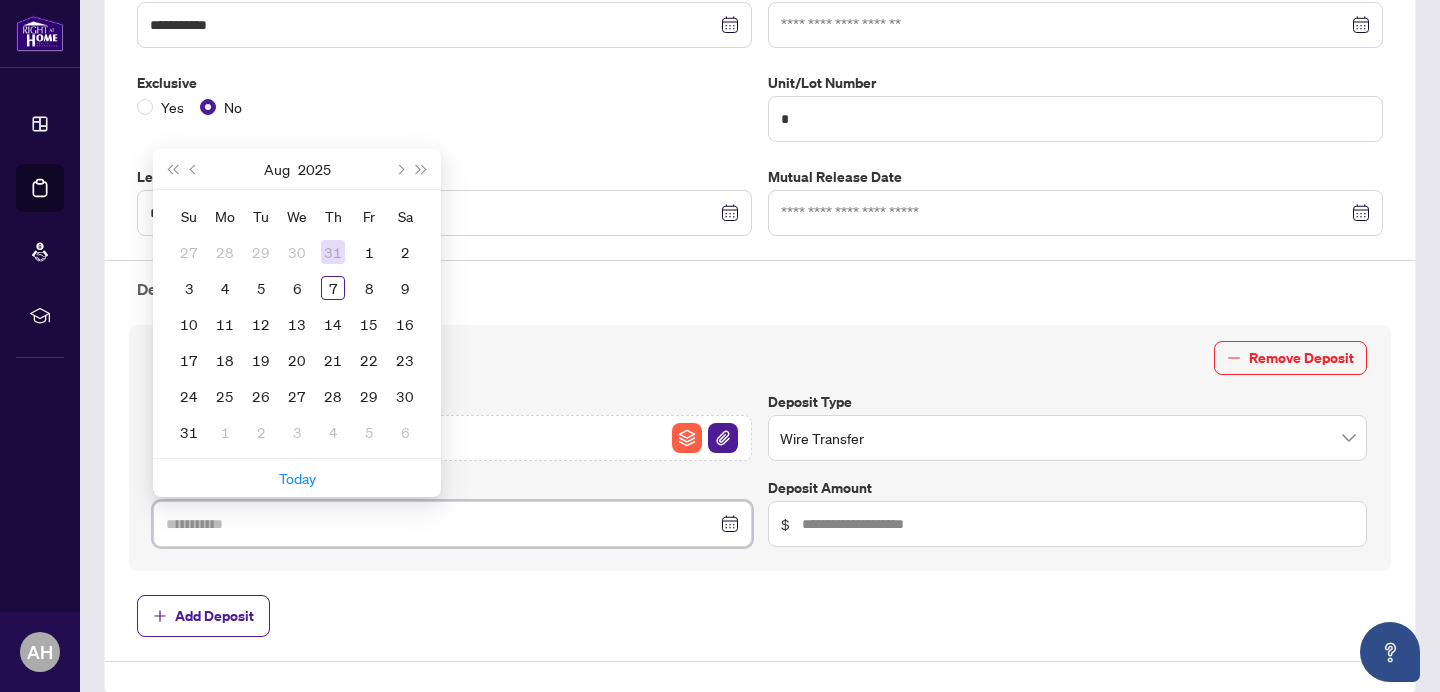 type on "**********" 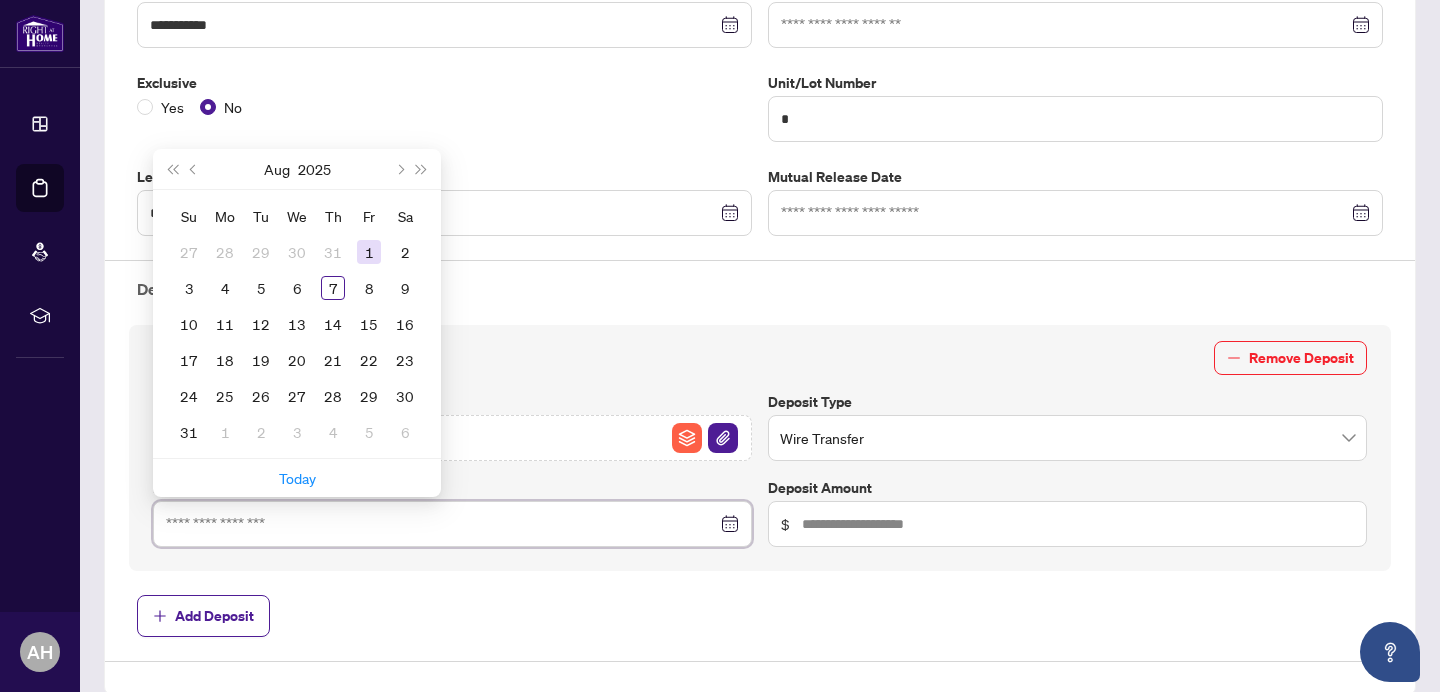 type on "**********" 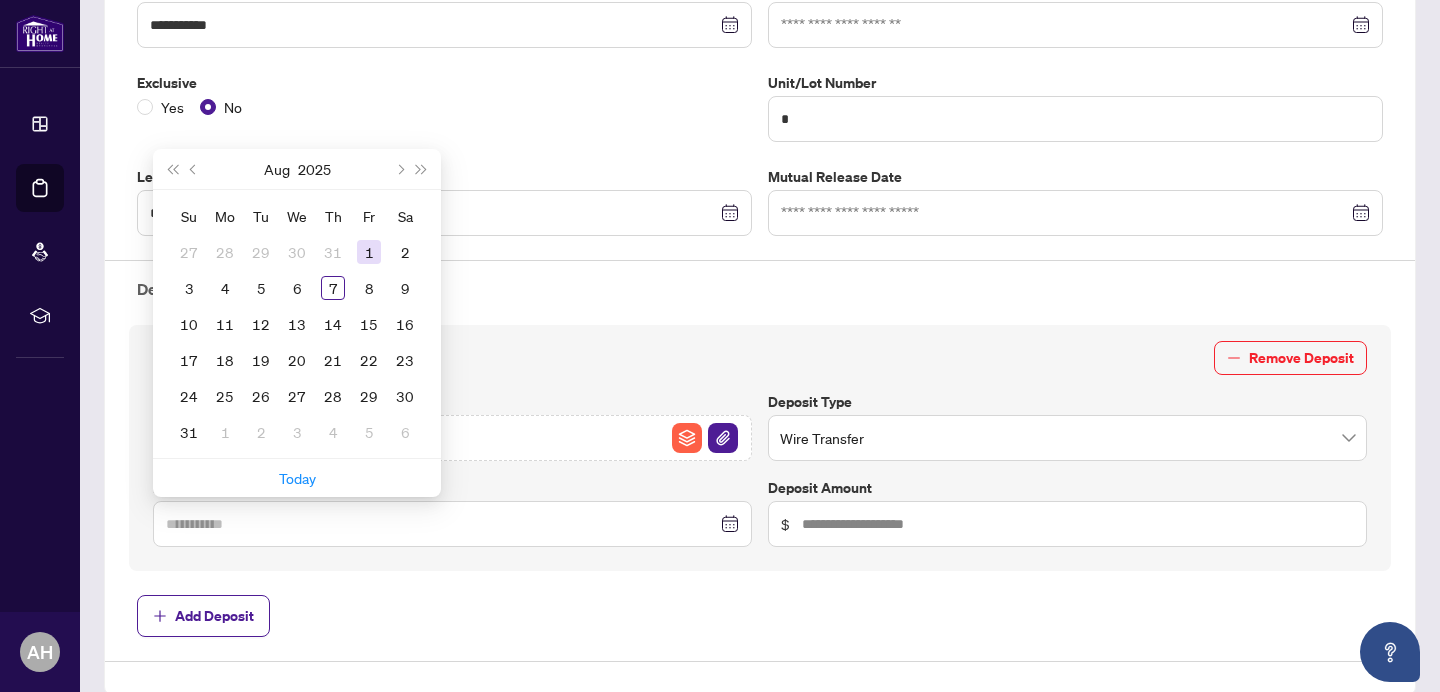 click on "1" at bounding box center (369, 252) 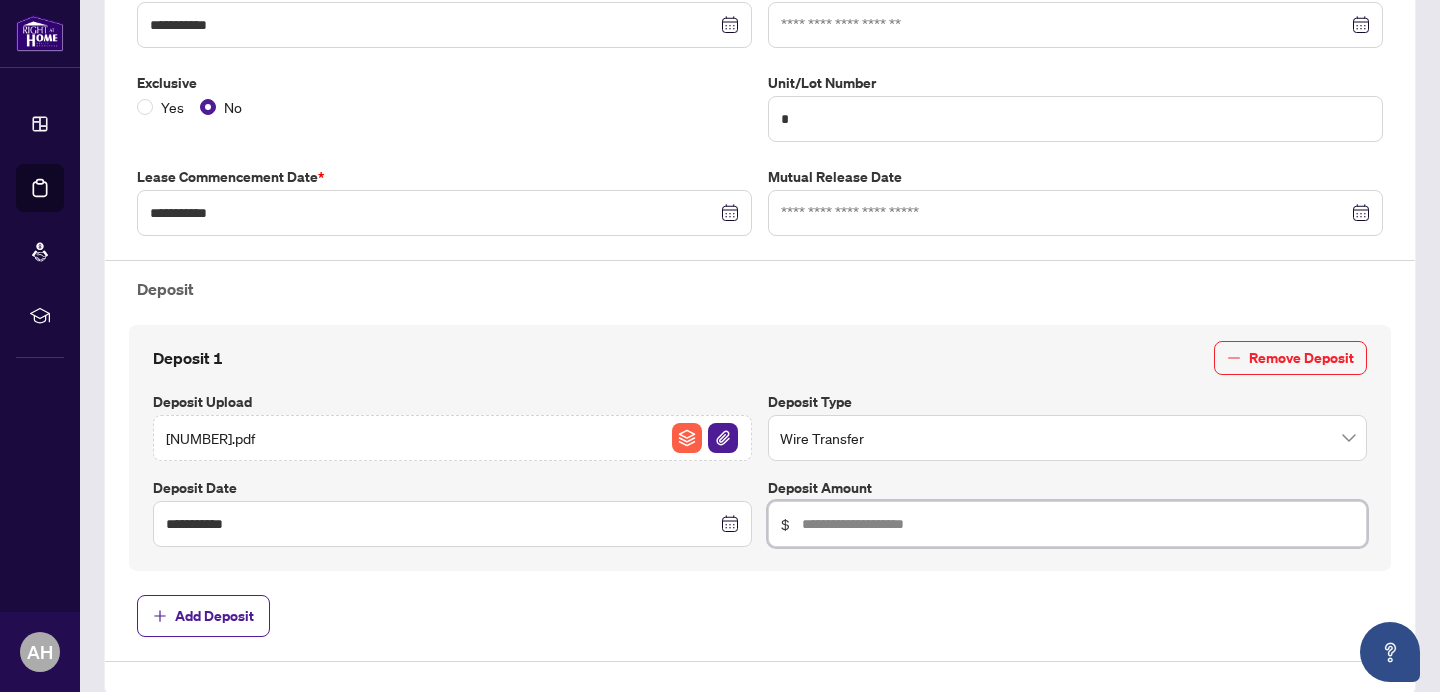 click at bounding box center (1078, 524) 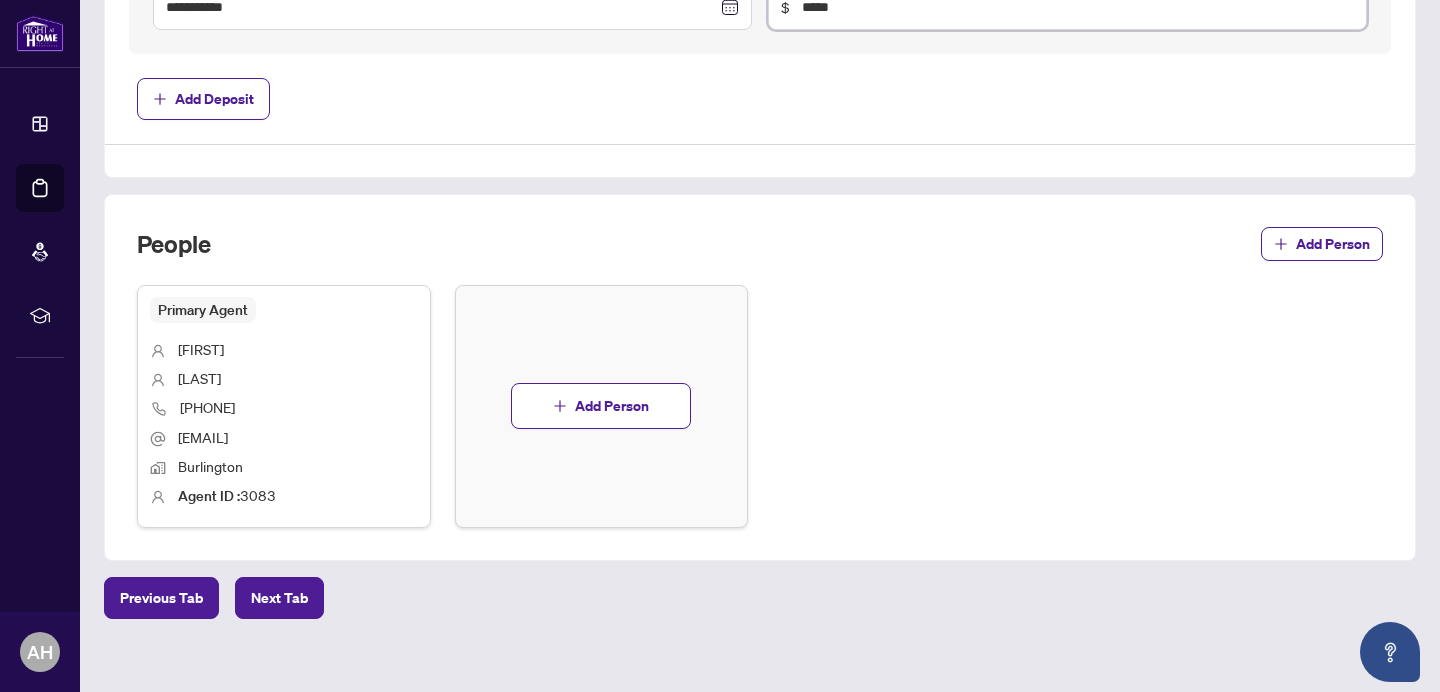 scroll, scrollTop: 1014, scrollLeft: 0, axis: vertical 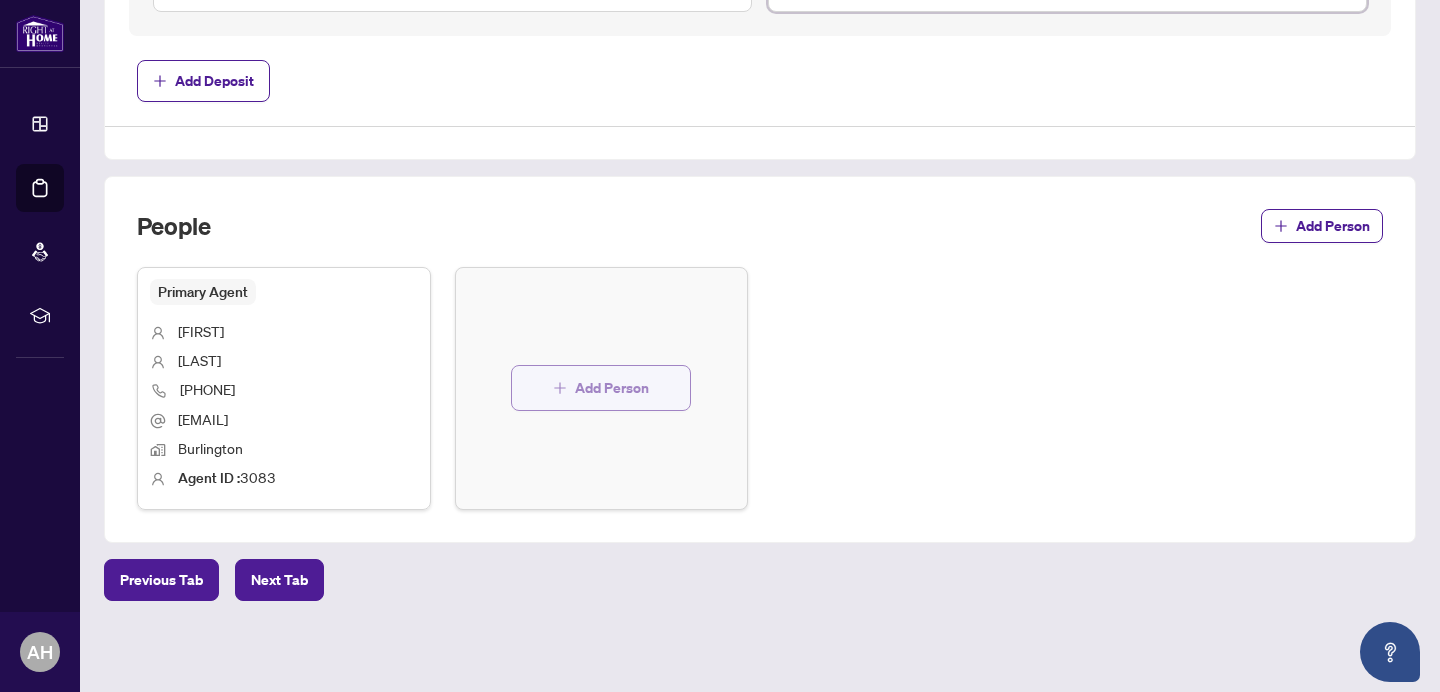 type on "*****" 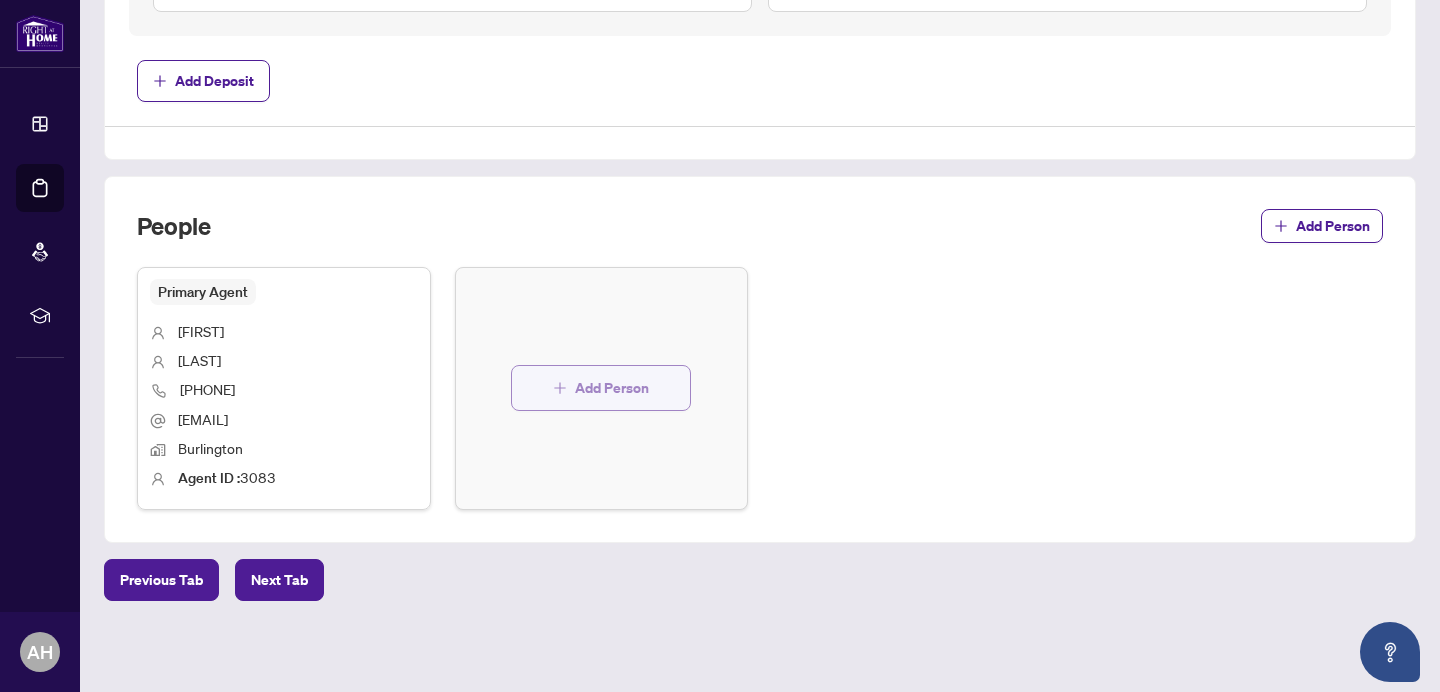 click on "Add Person" at bounding box center (601, 388) 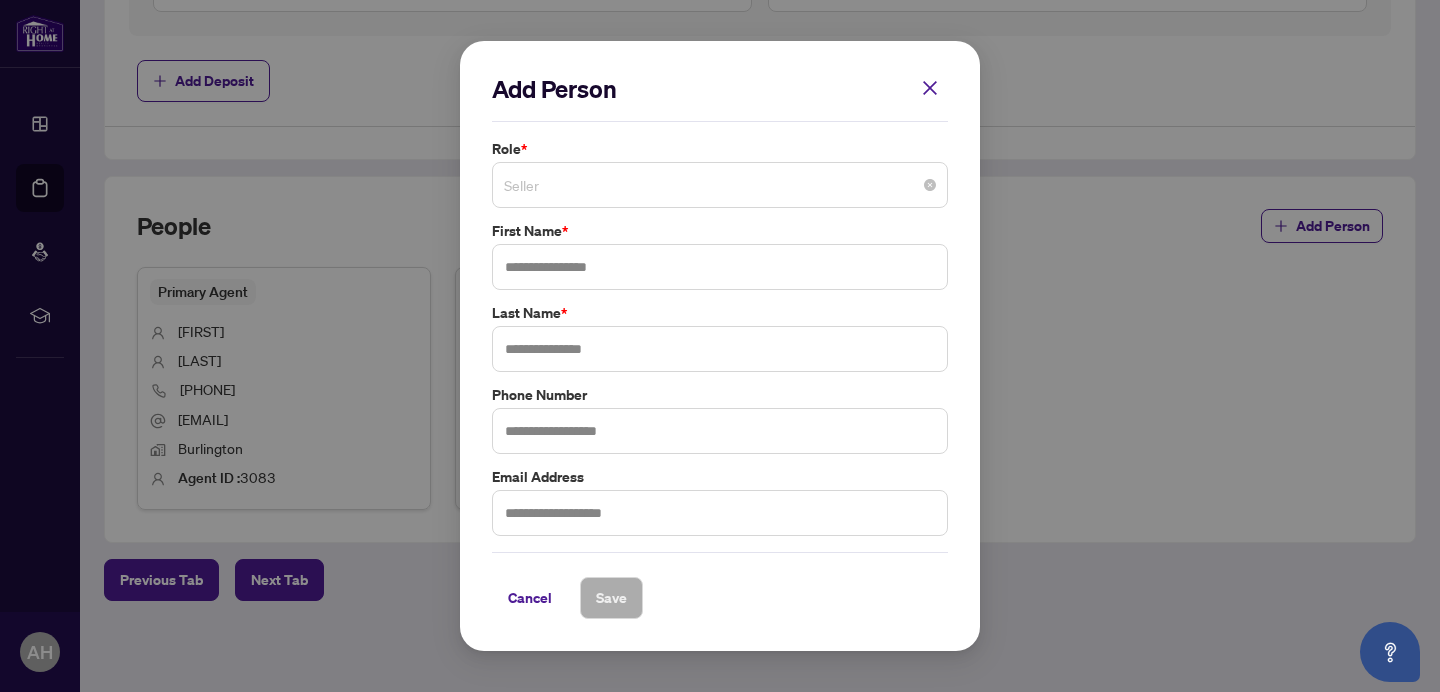 click on "Seller" at bounding box center (720, 185) 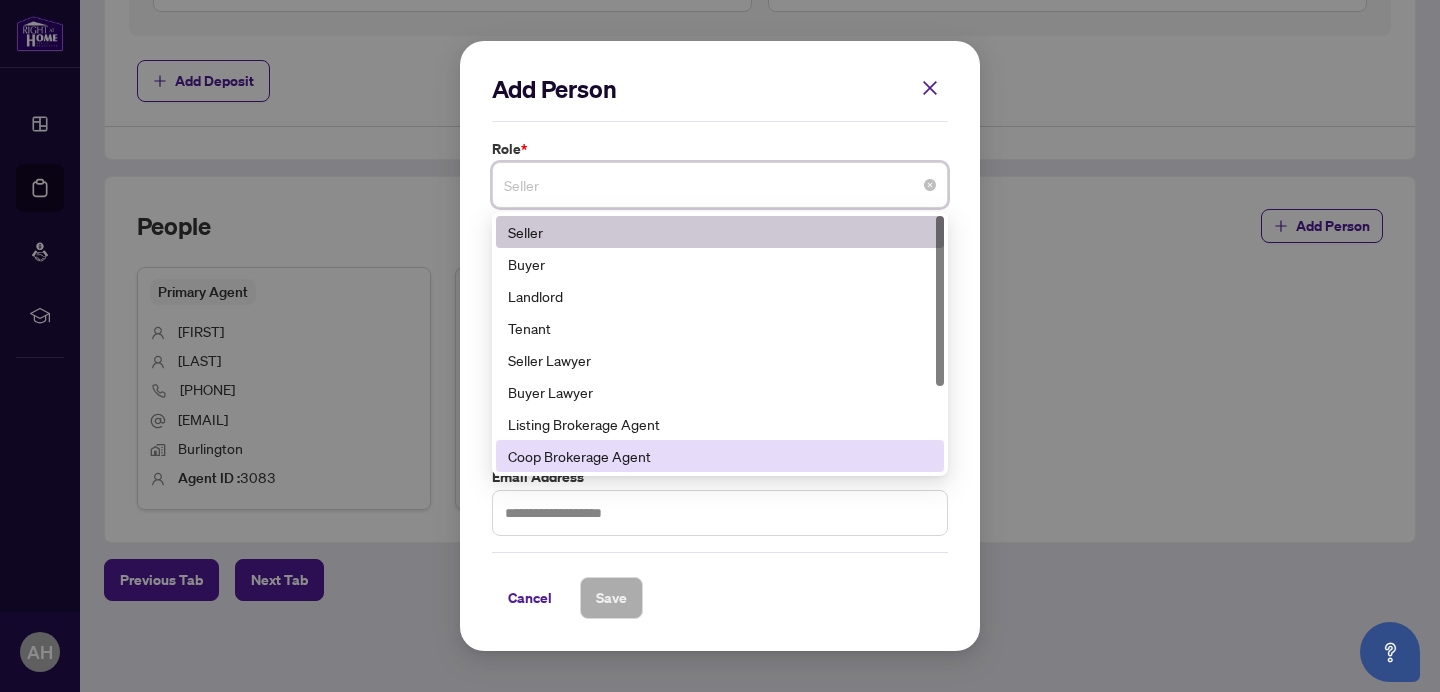 click on "Coop Brokerage Agent" at bounding box center (720, 456) 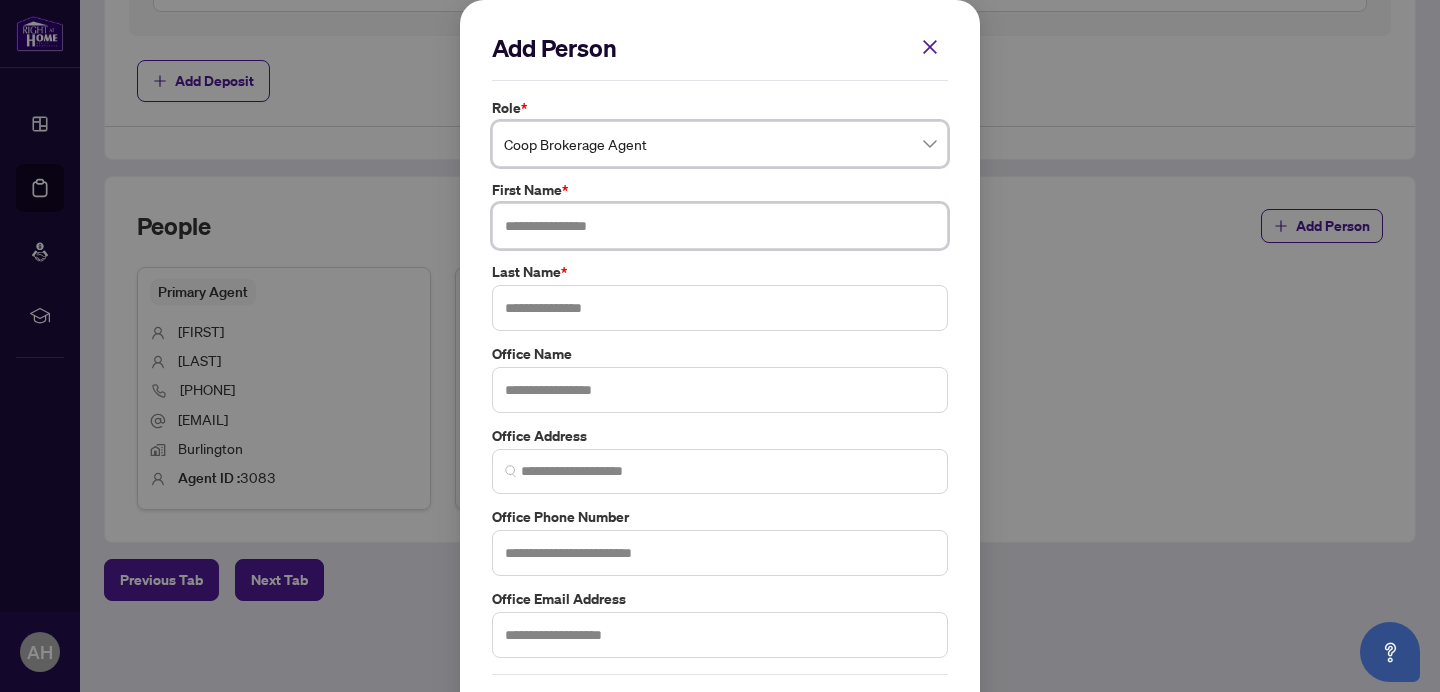 click at bounding box center [720, 226] 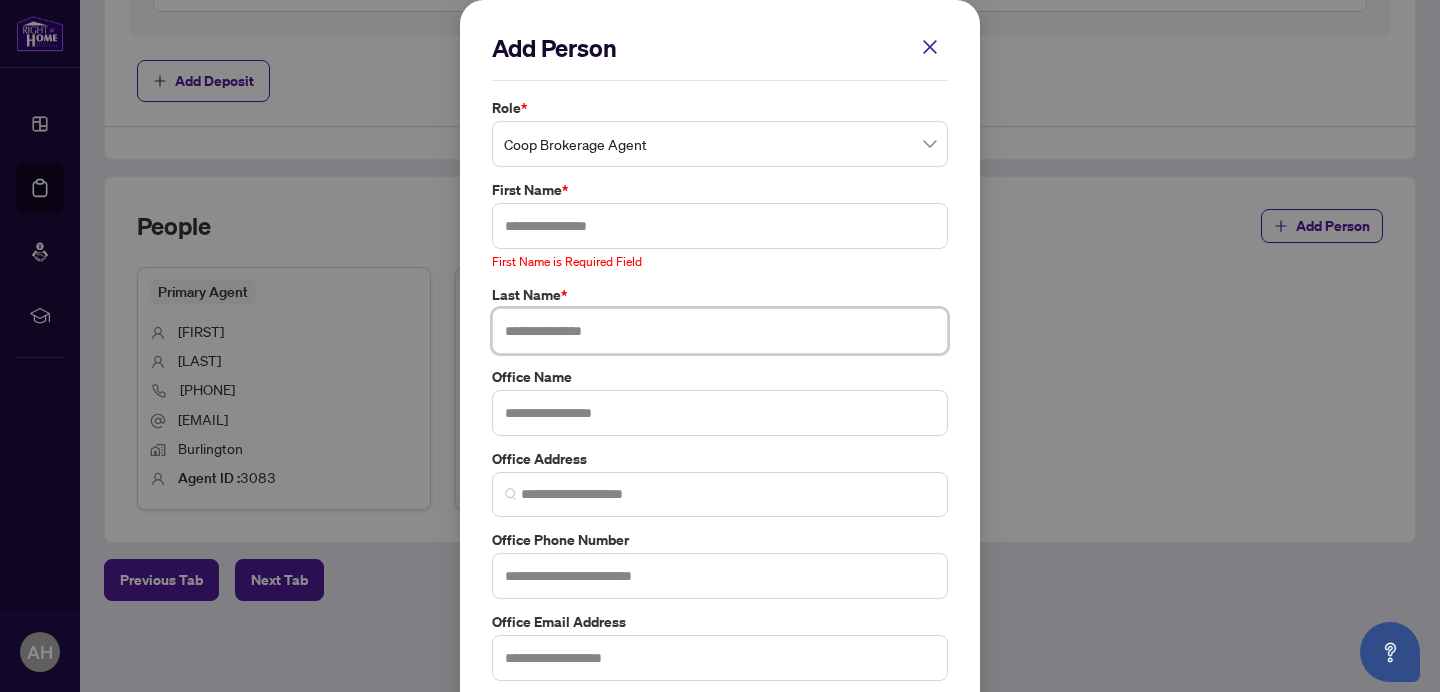 click at bounding box center [720, 331] 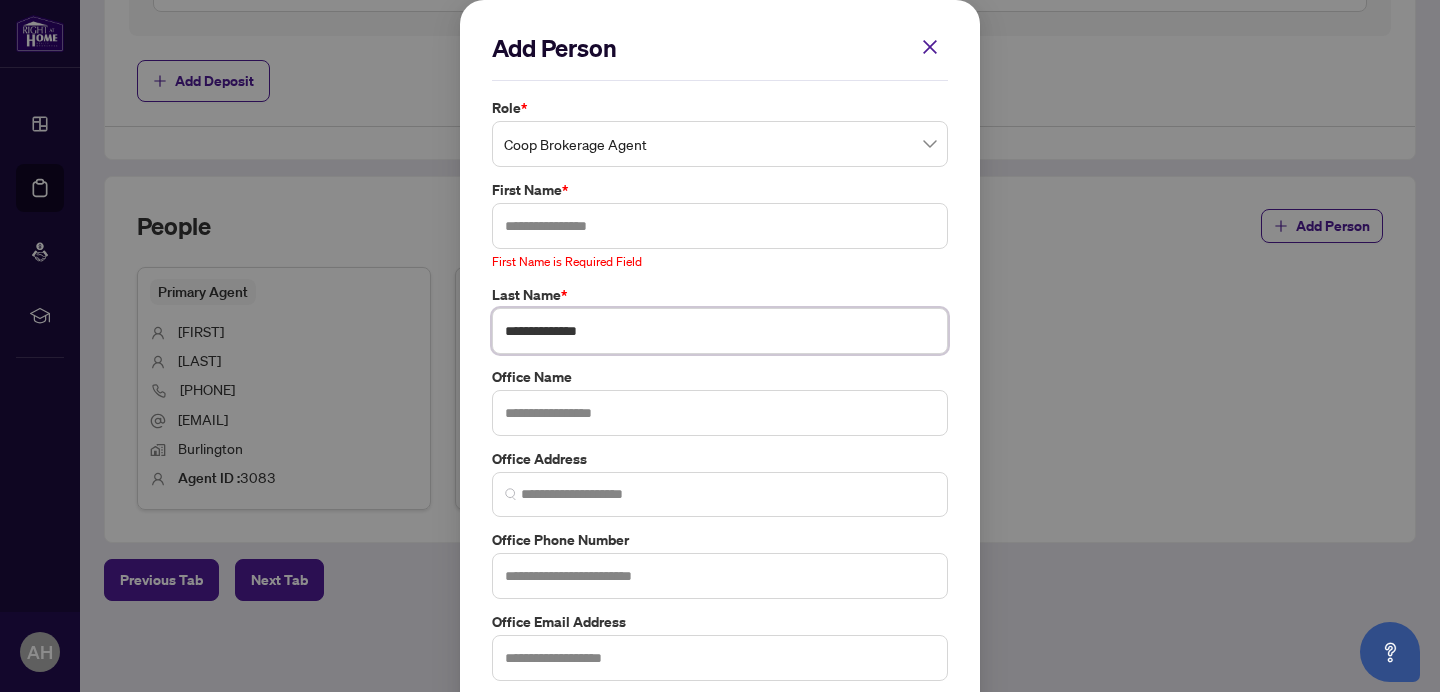 drag, startPoint x: 552, startPoint y: 332, endPoint x: 438, endPoint y: 325, distance: 114.21471 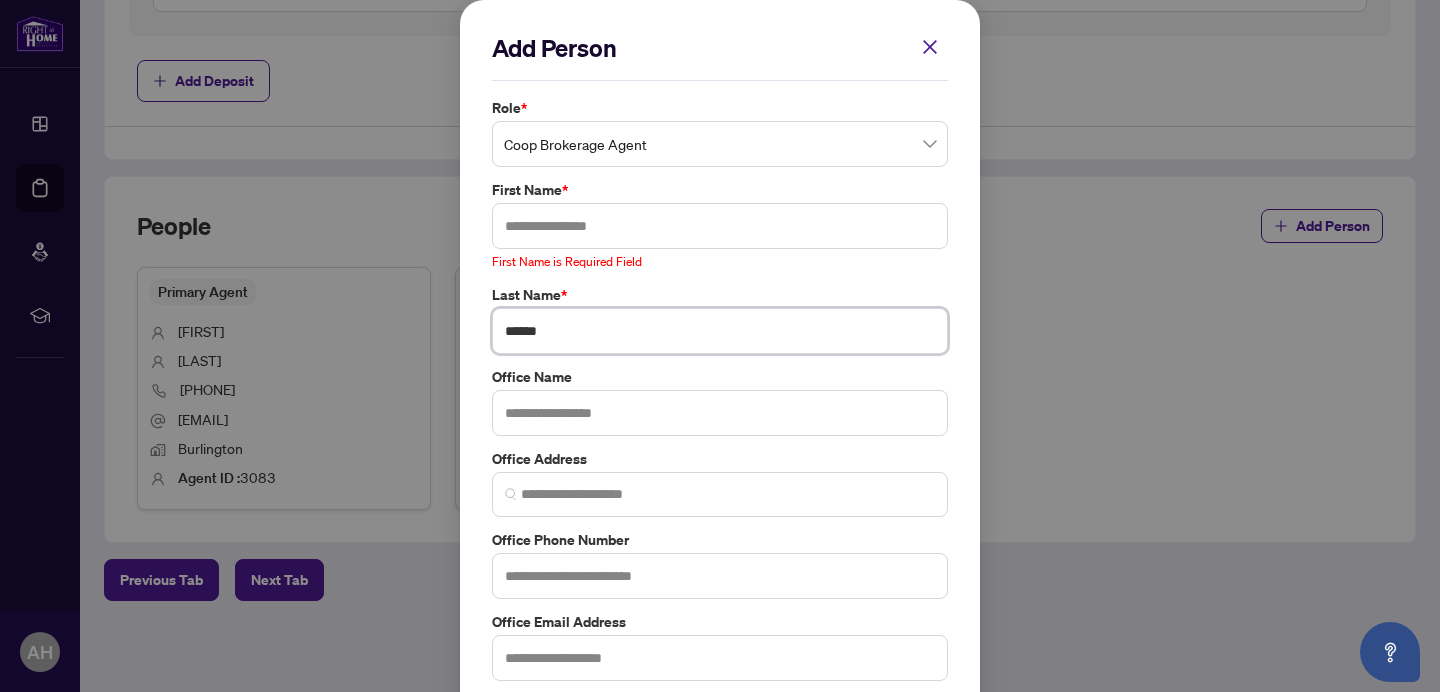 type on "******" 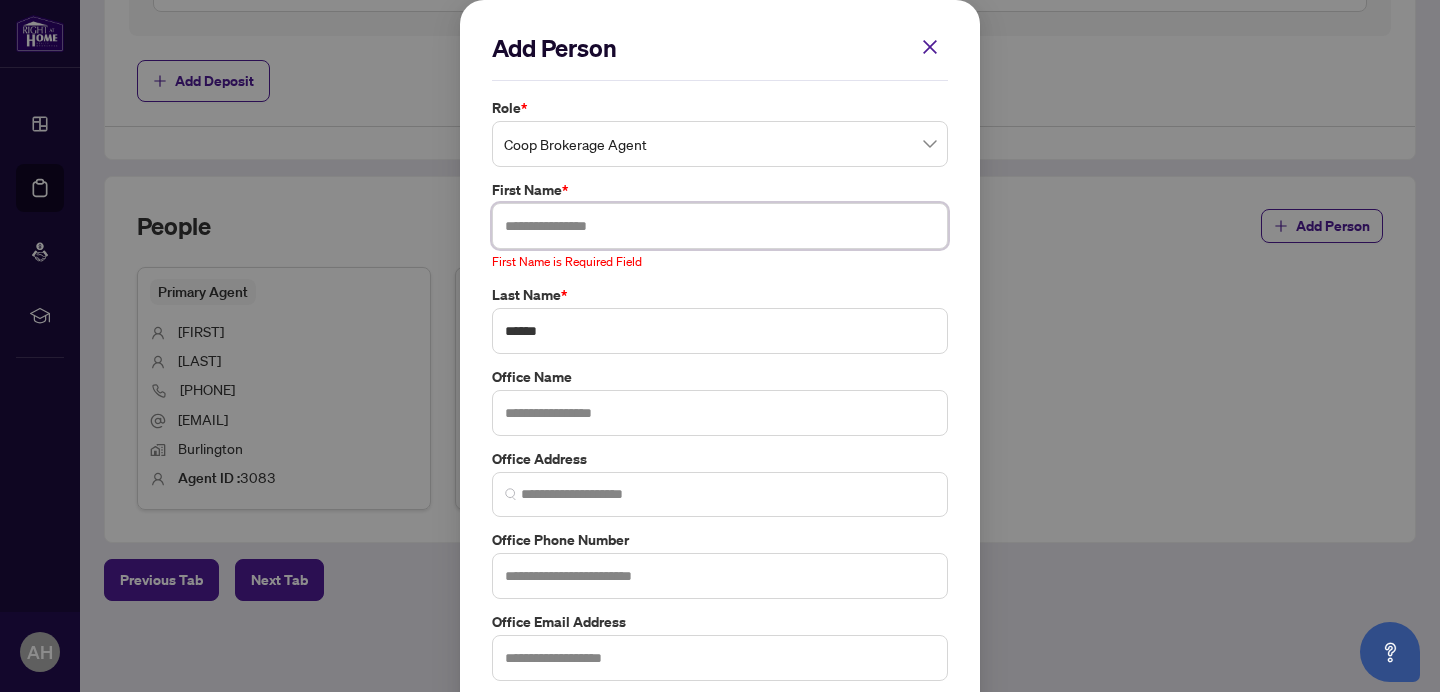 click at bounding box center (720, 226) 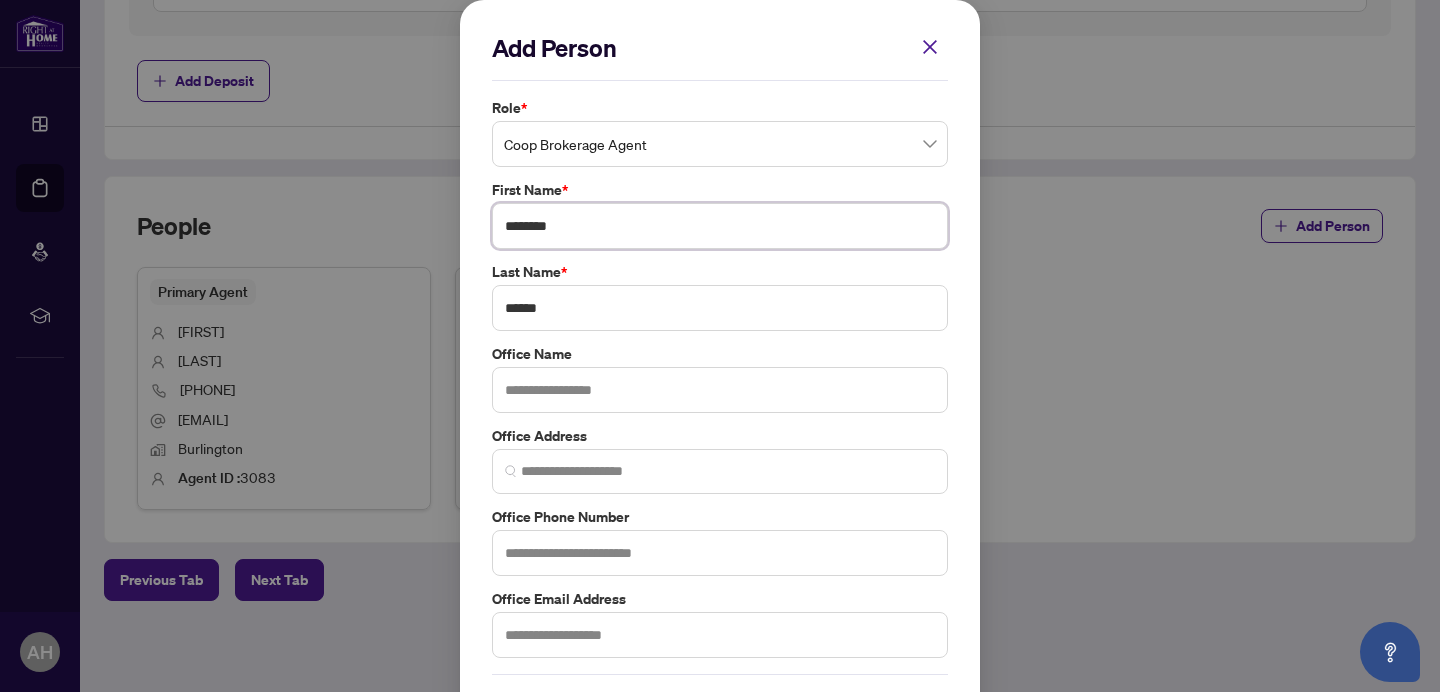 scroll, scrollTop: 59, scrollLeft: 0, axis: vertical 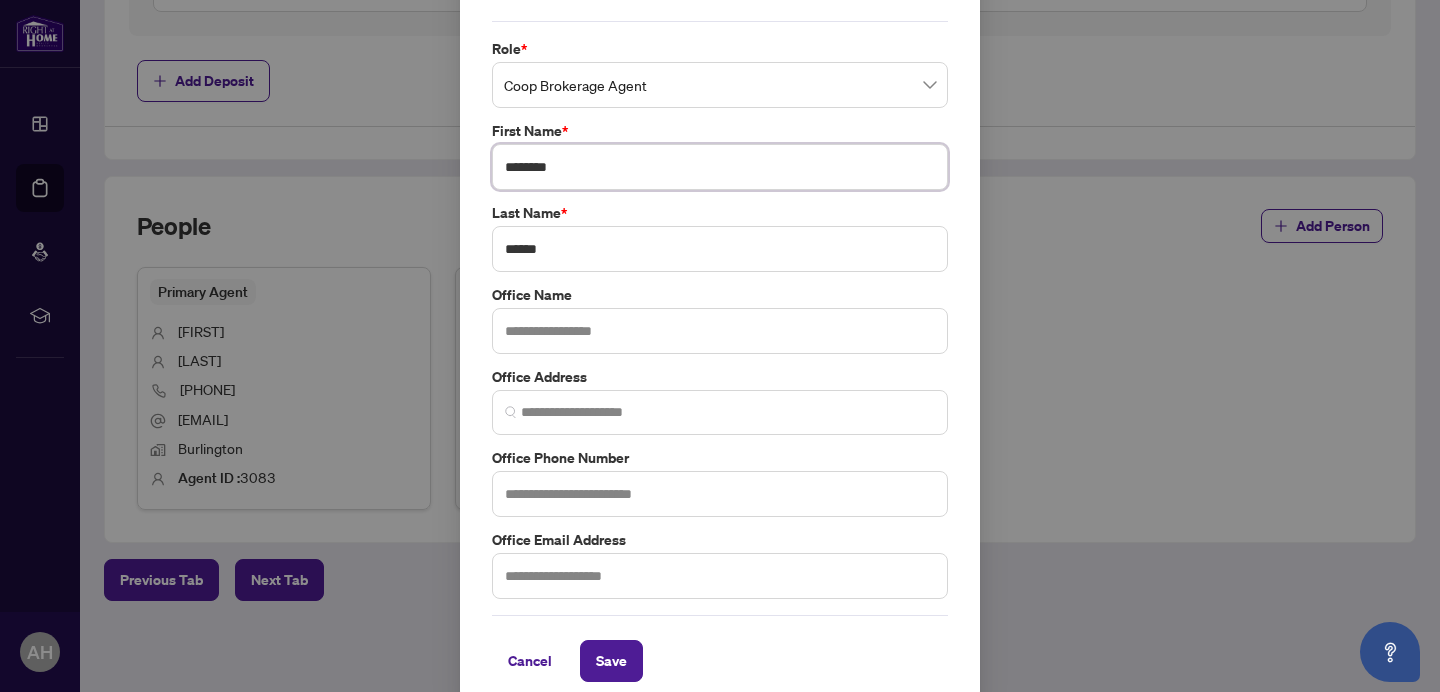 type on "*******" 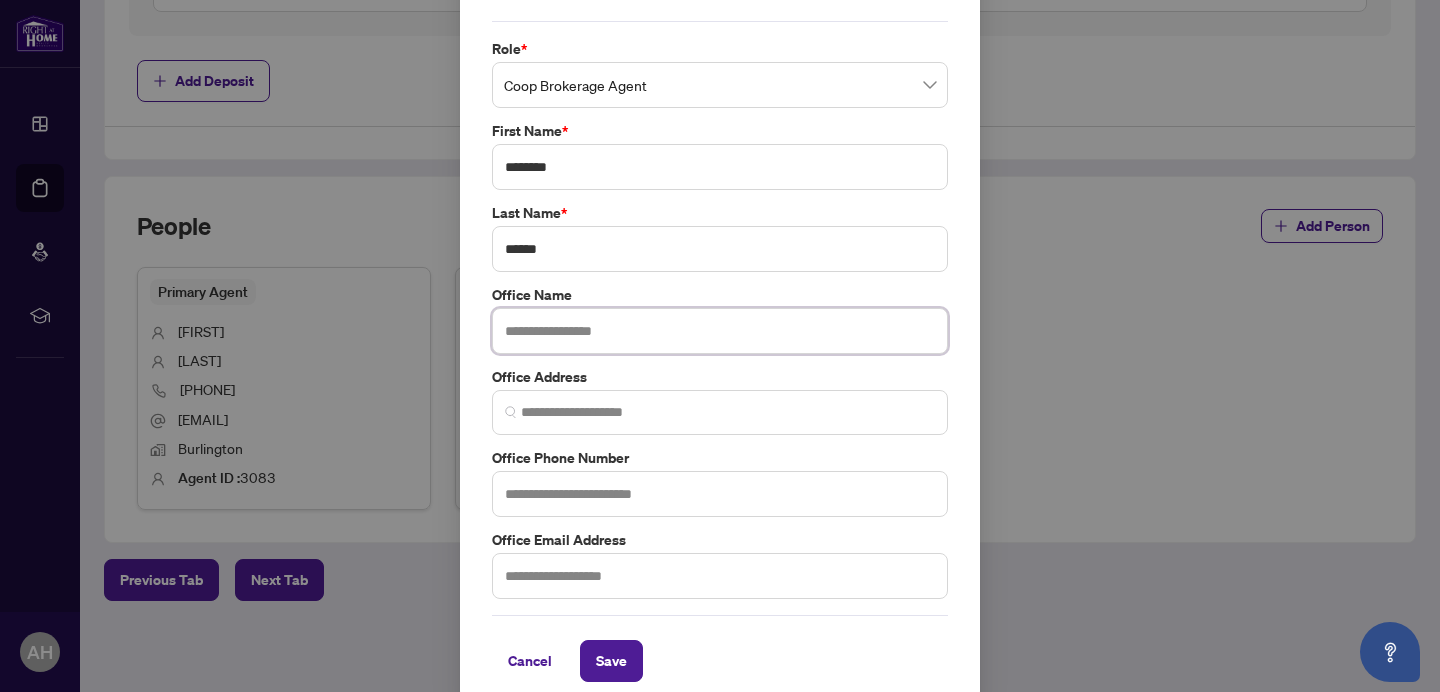 click at bounding box center (720, 331) 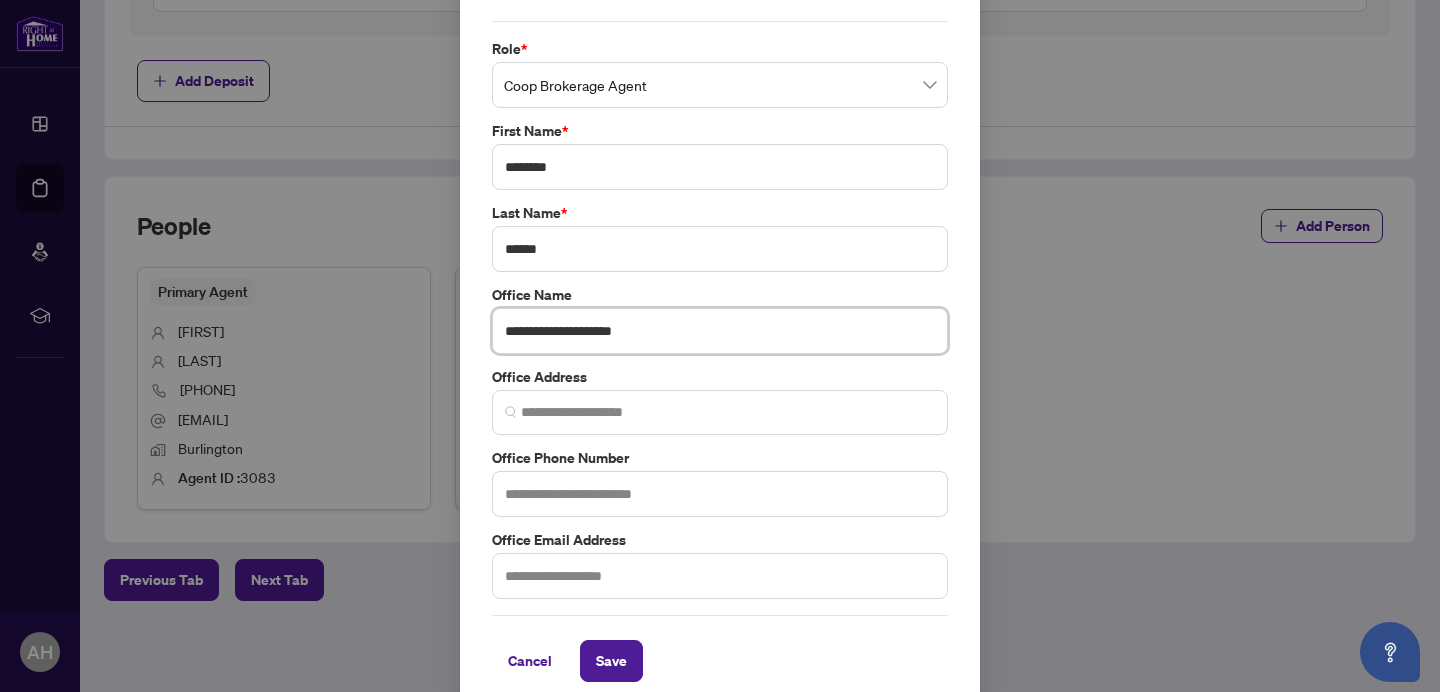 type on "**********" 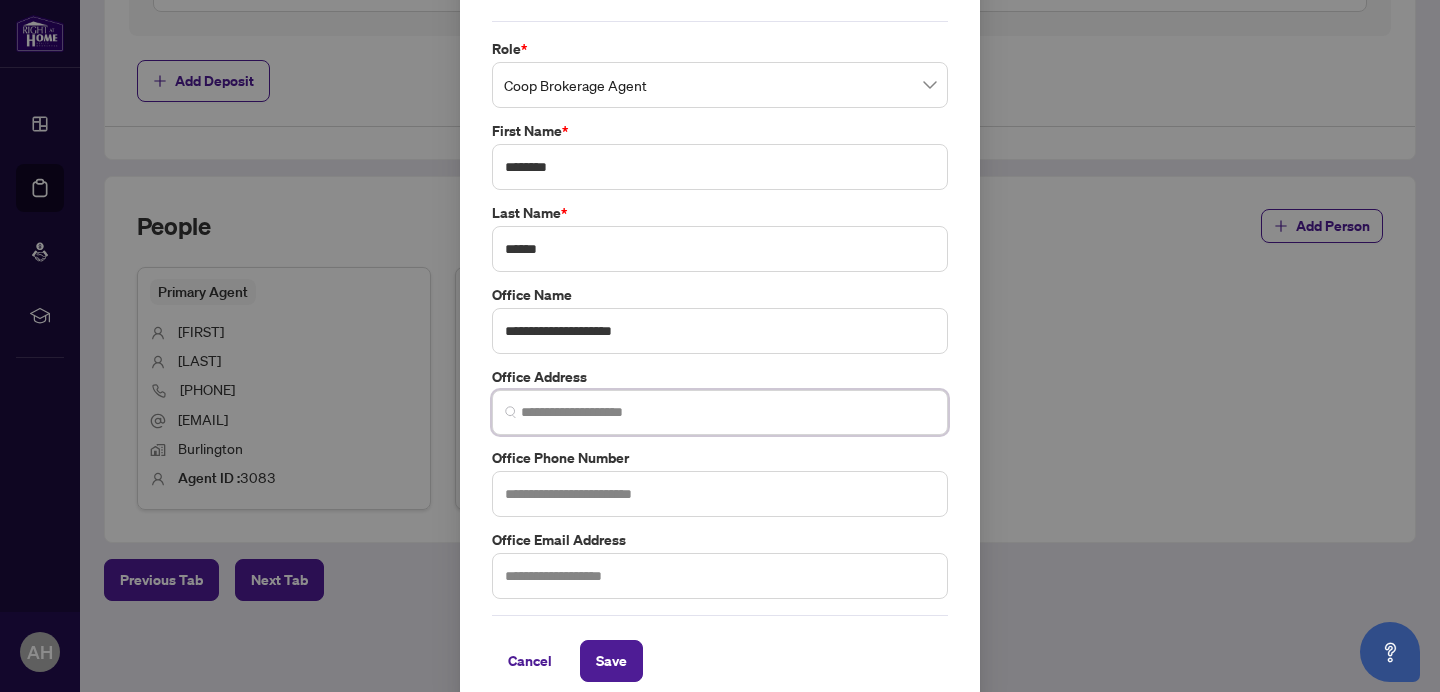 click at bounding box center [728, 412] 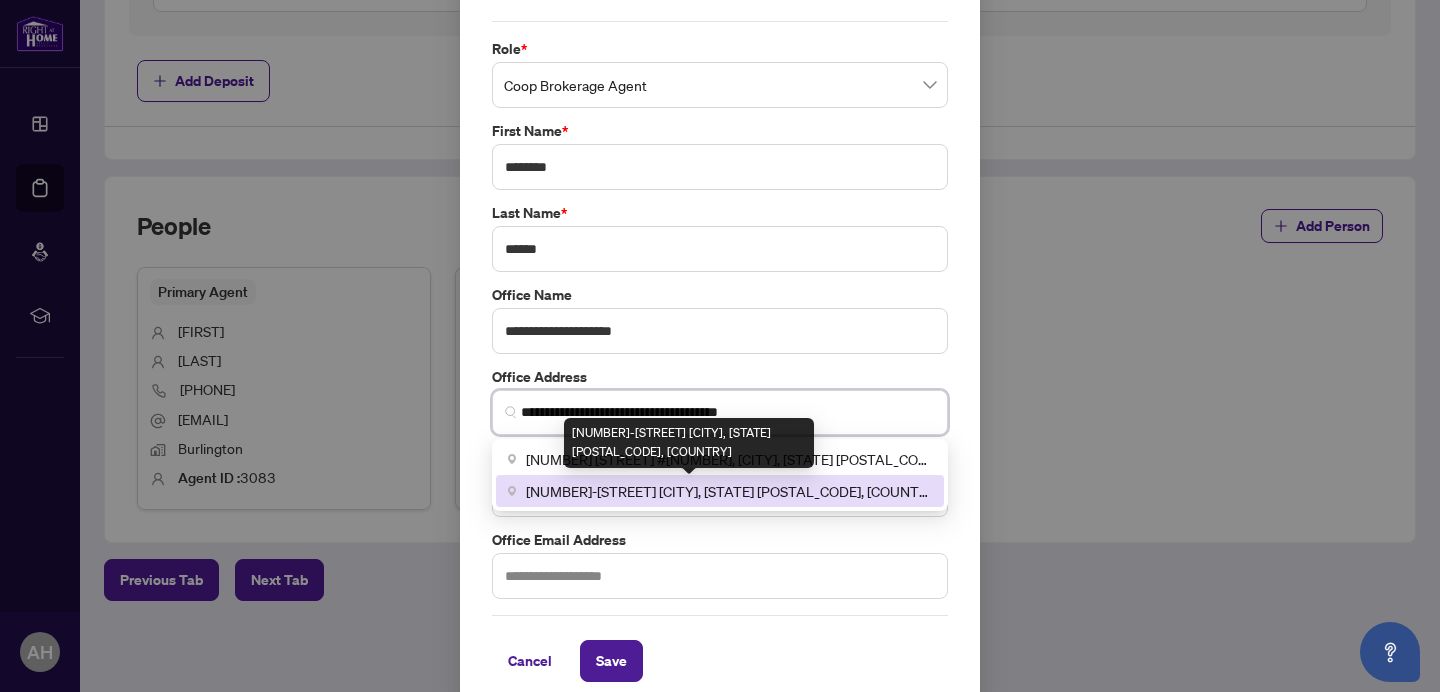 click on "[NUMBER]-[STREET] [CITY], [STATE] [POSTAL_CODE], [COUNTRY]" at bounding box center (729, 491) 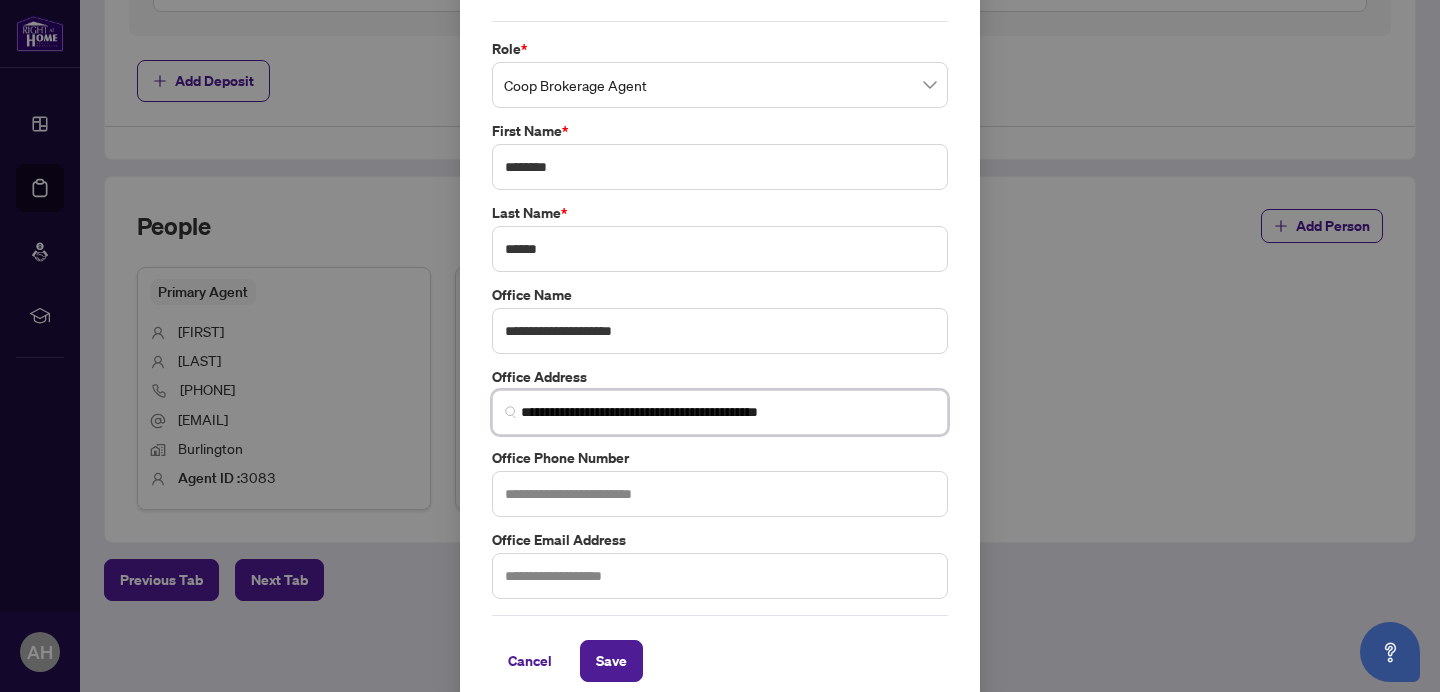 type on "**********" 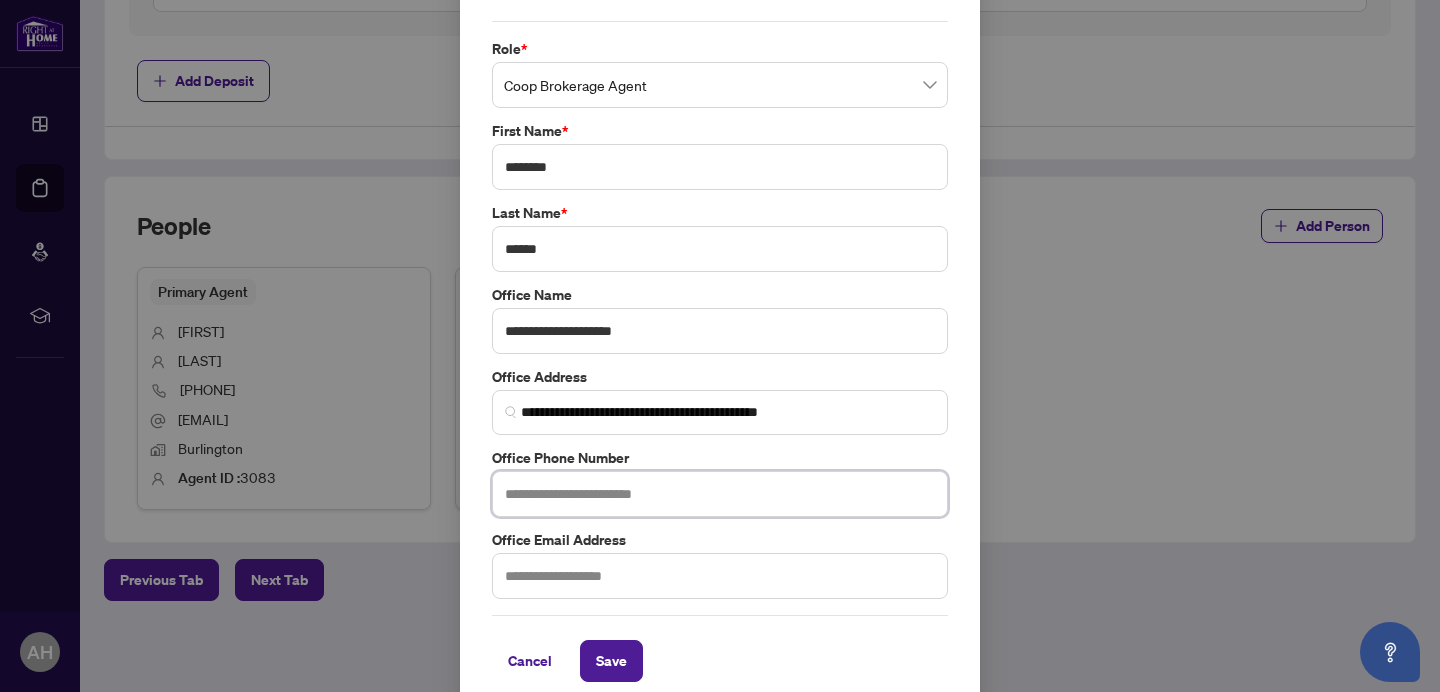 click at bounding box center [720, 494] 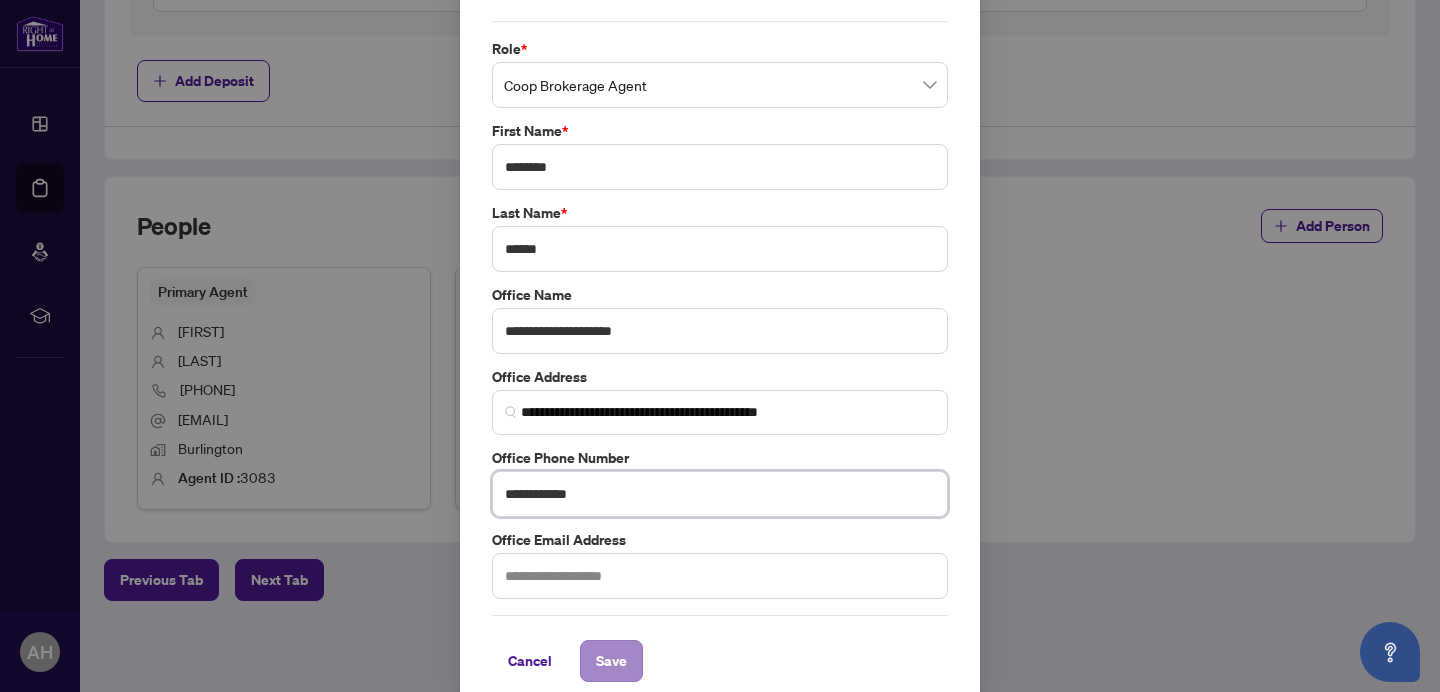 type on "**********" 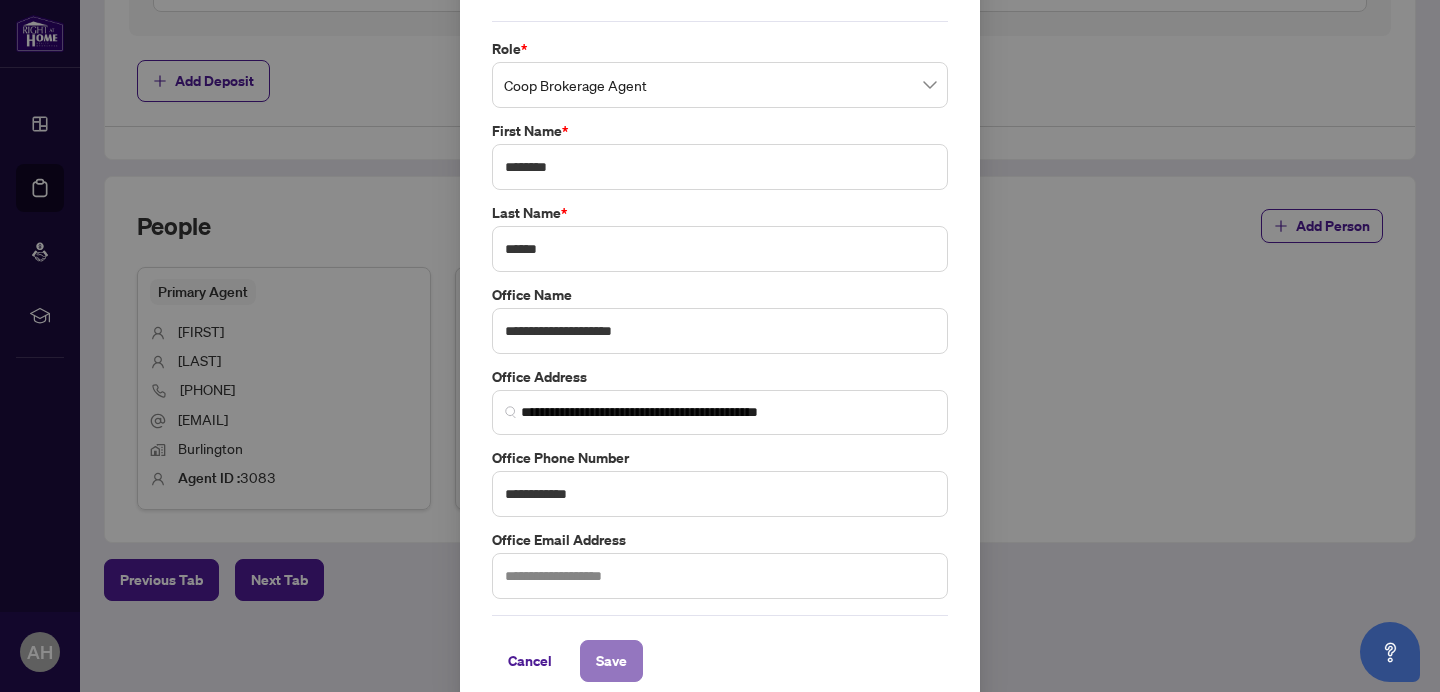 click on "Save" at bounding box center (611, 661) 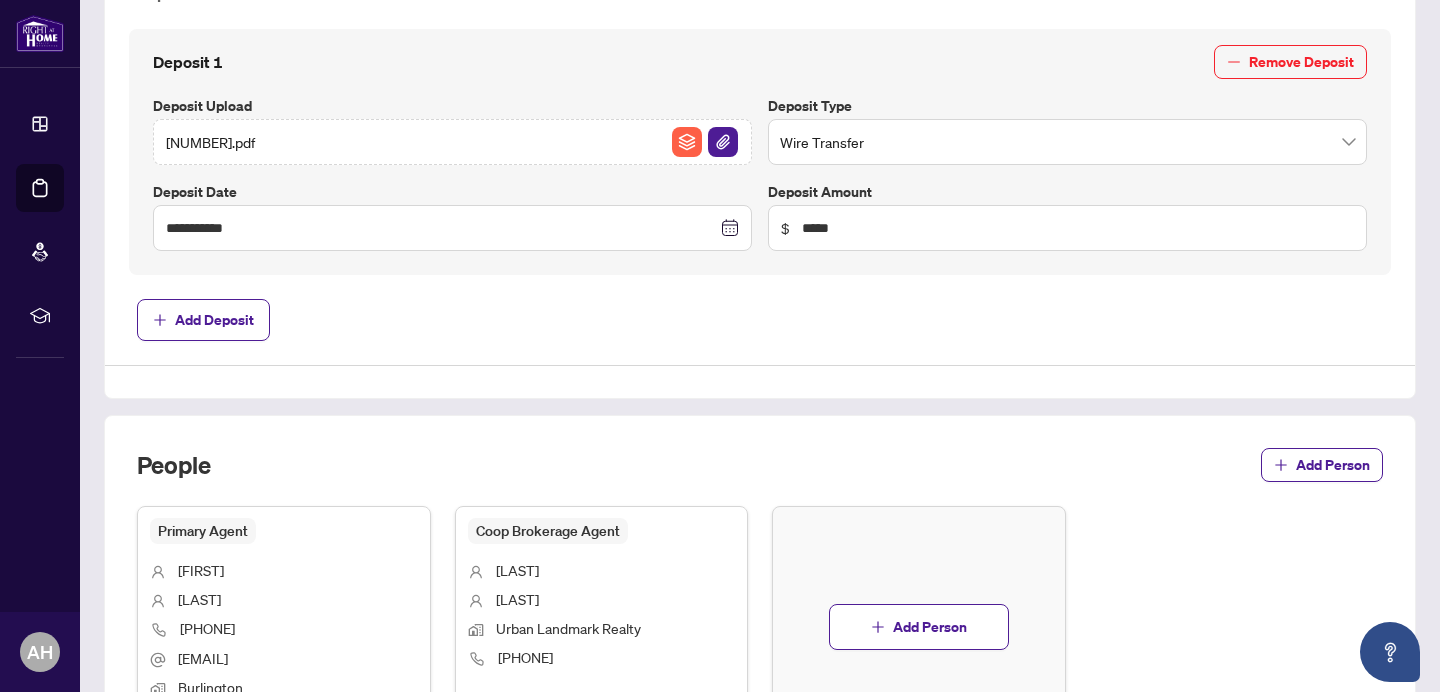 scroll, scrollTop: 1014, scrollLeft: 0, axis: vertical 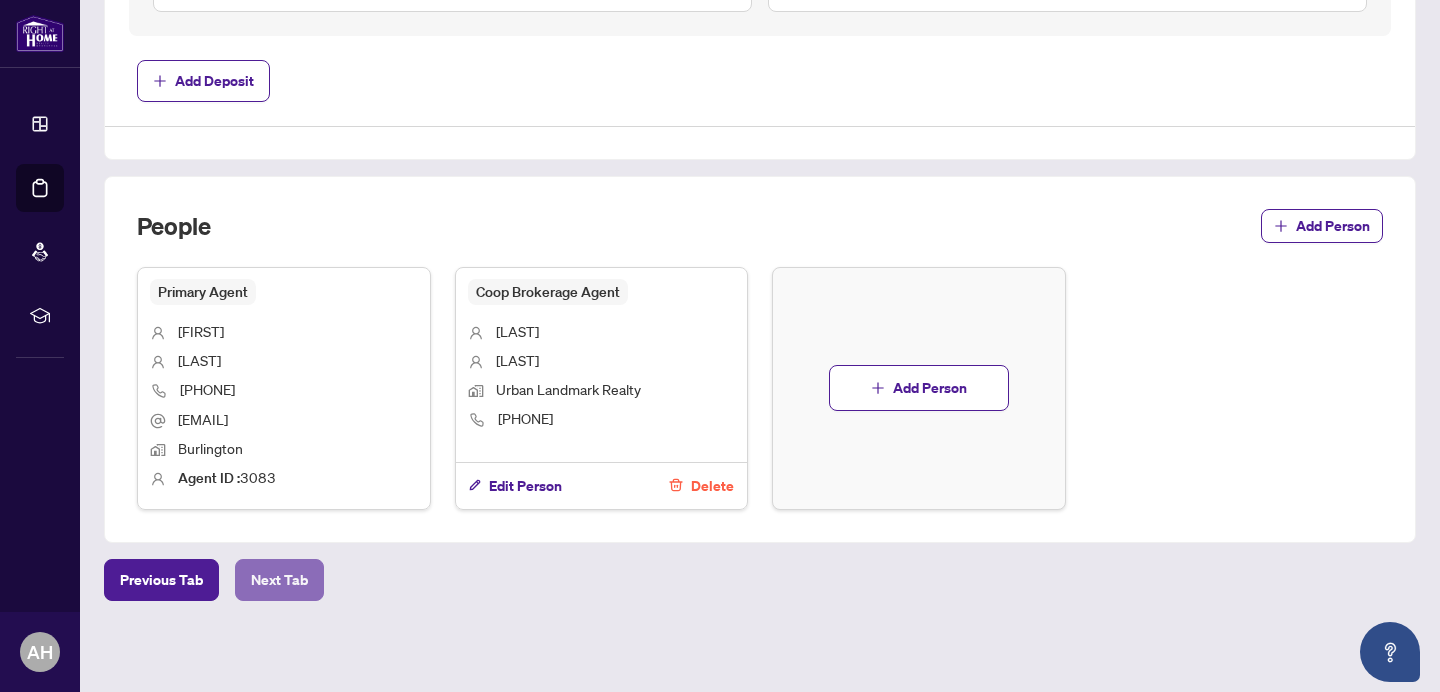 click on "Next Tab" at bounding box center (279, 580) 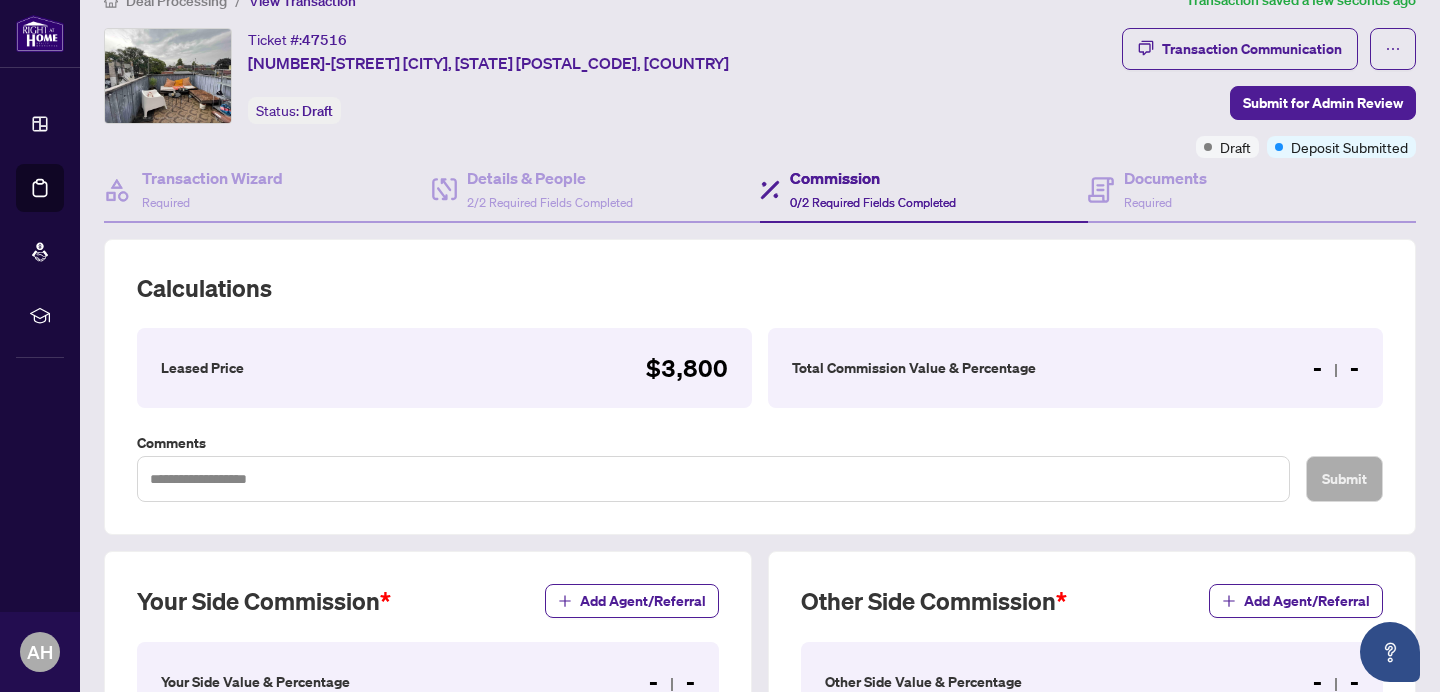 scroll, scrollTop: 497, scrollLeft: 0, axis: vertical 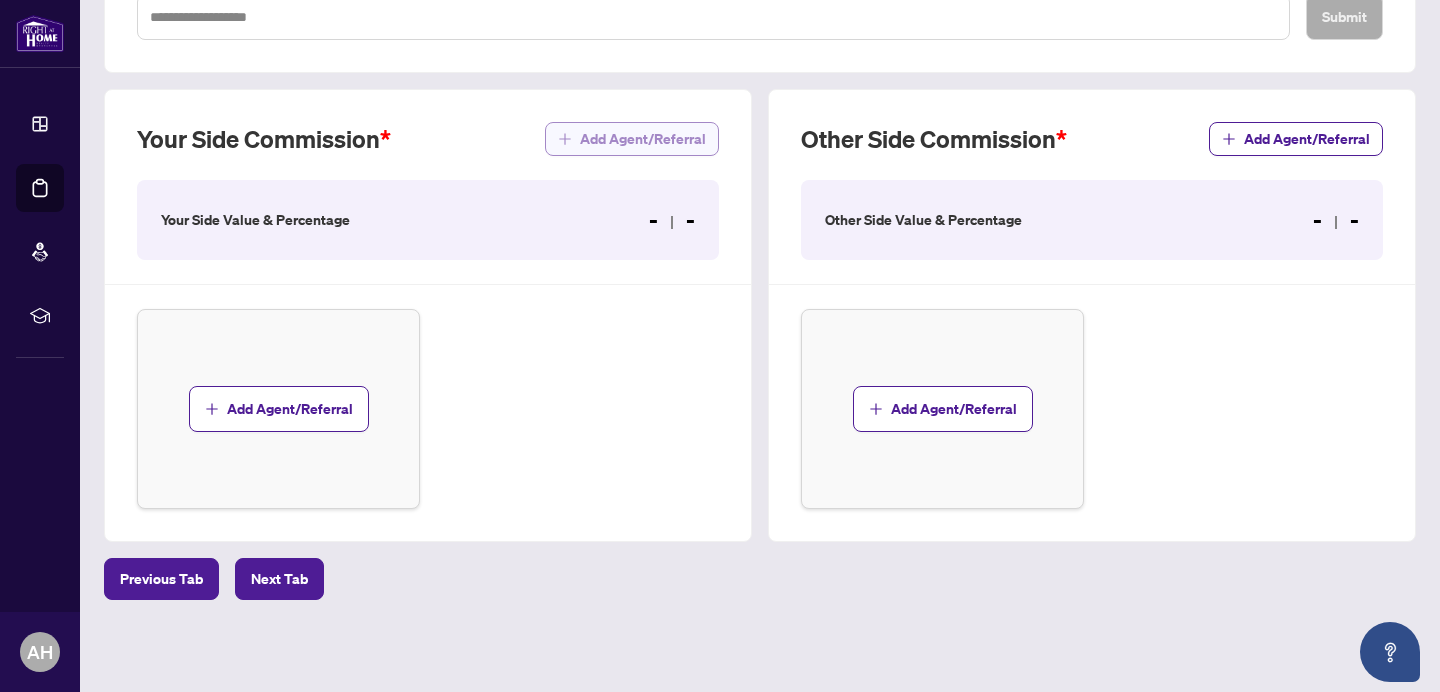 click on "Add Agent/Referral" at bounding box center [643, 139] 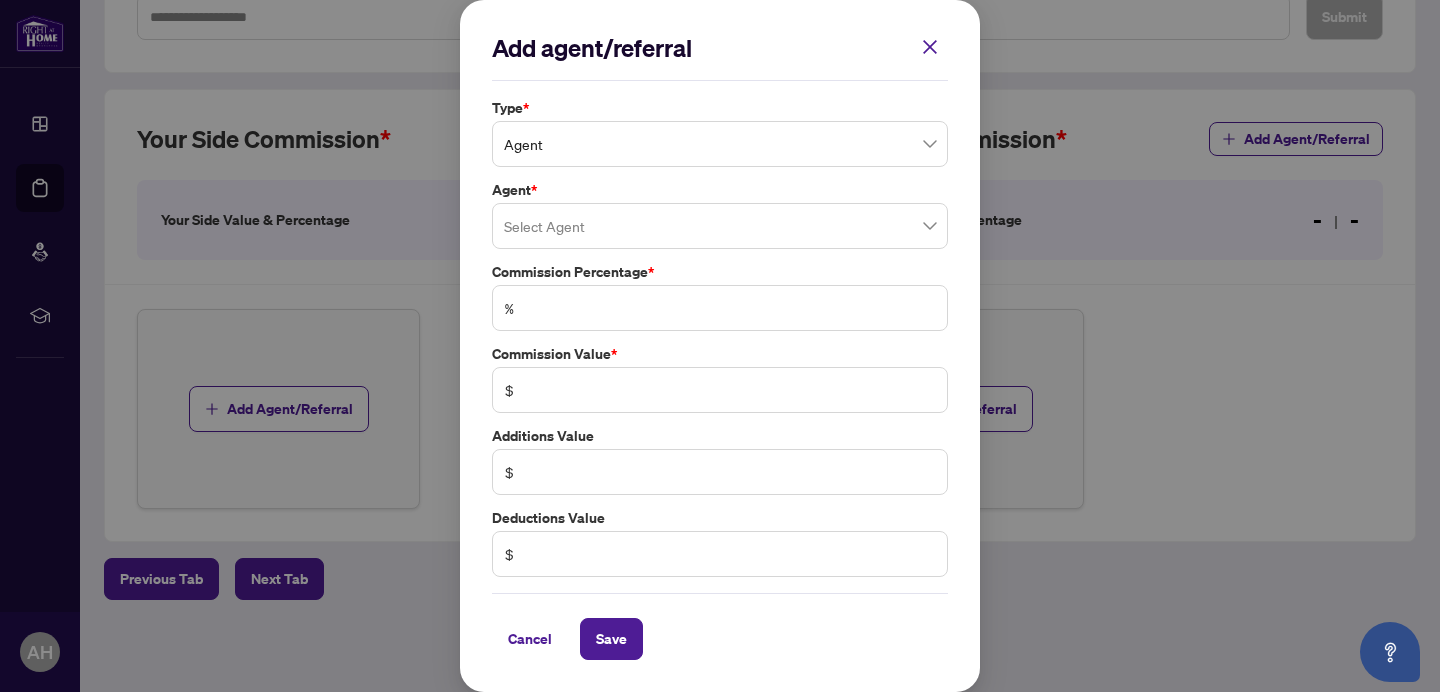 click at bounding box center (720, 226) 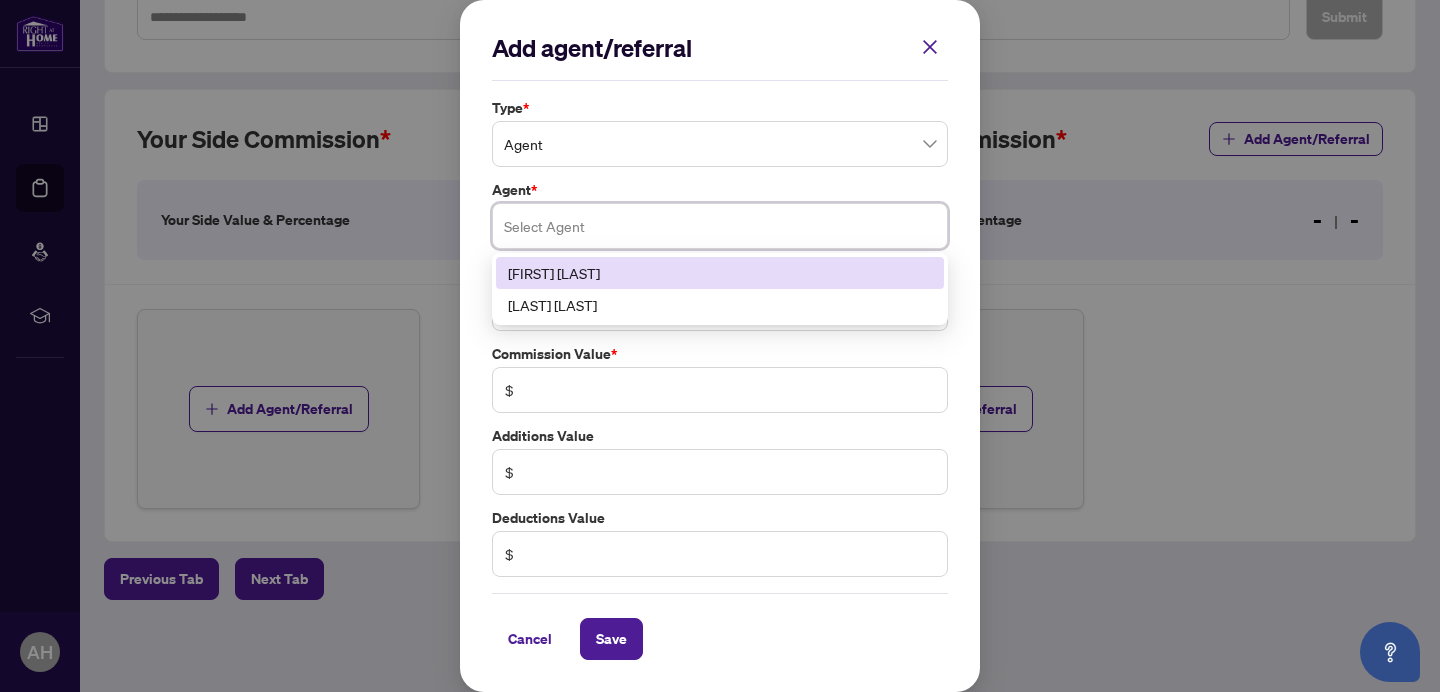 click on "[FIRST] [LAST]" at bounding box center (720, 273) 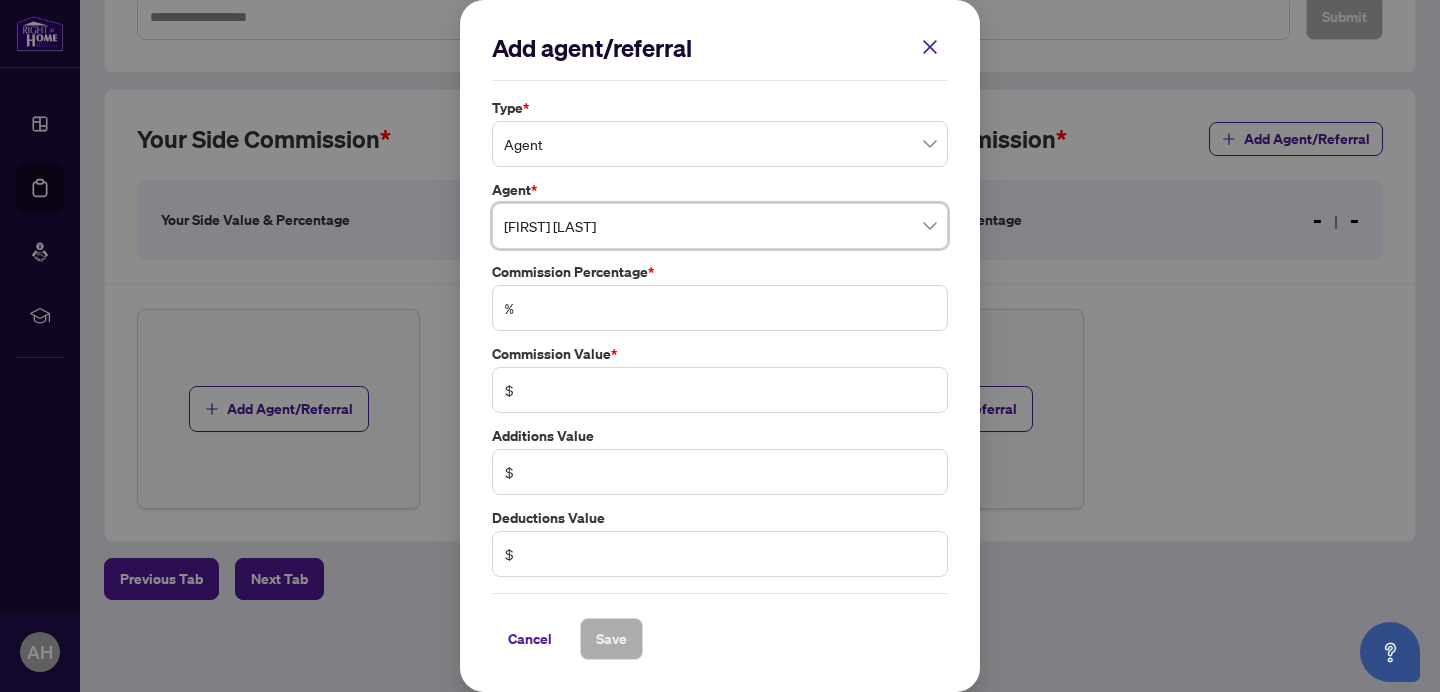 click on "$" at bounding box center (720, 390) 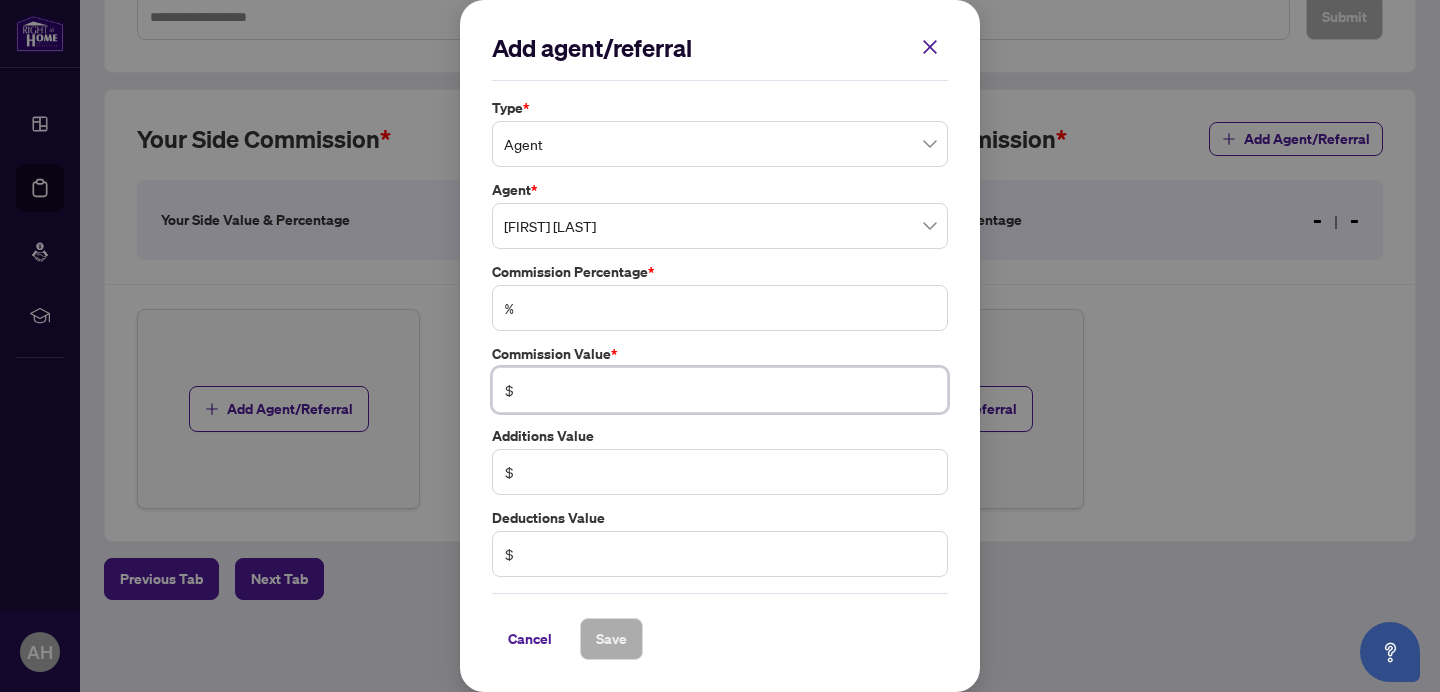 type on "******" 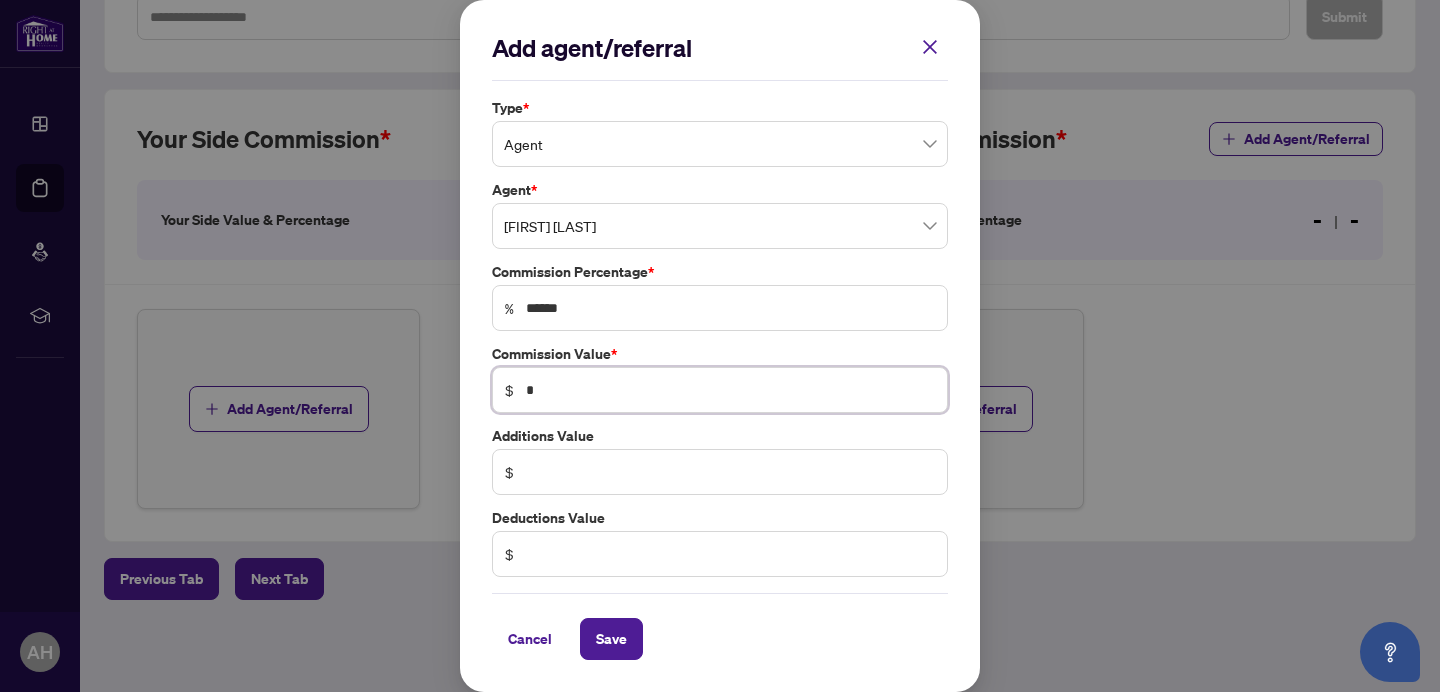 type on "******" 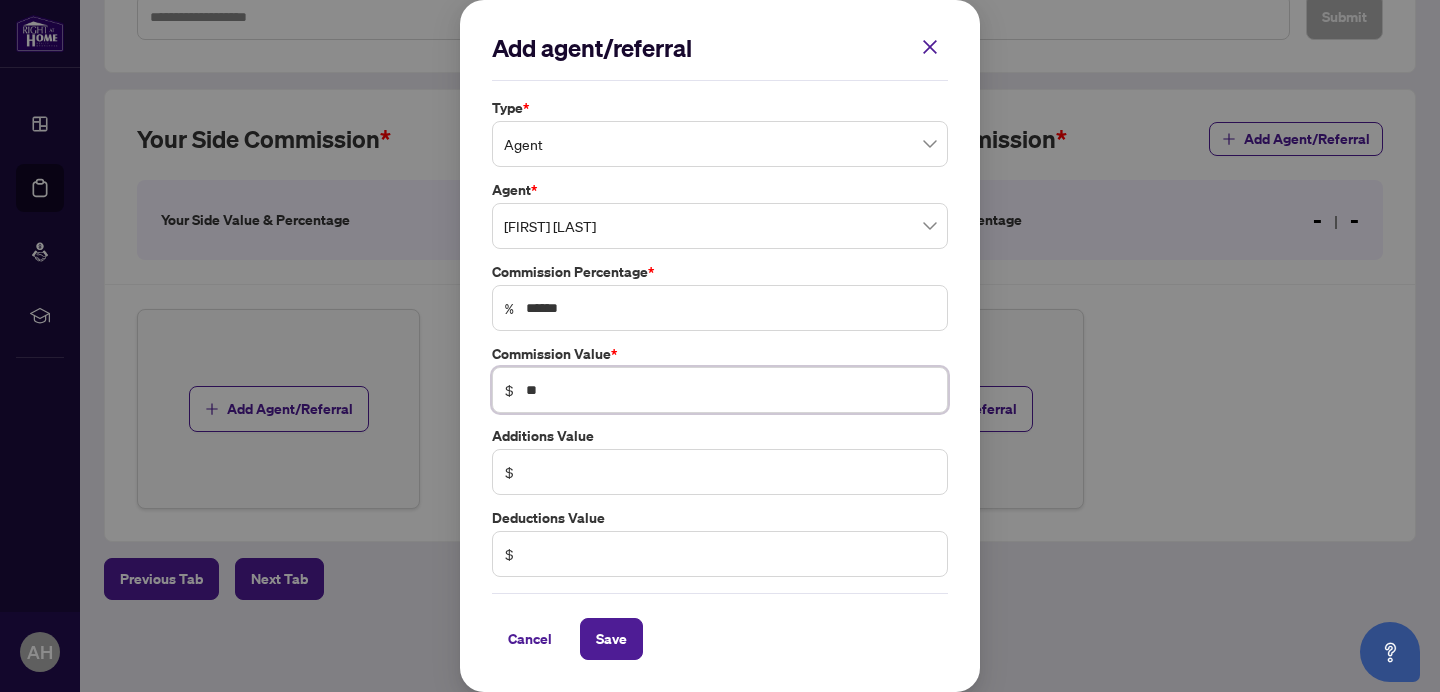 type on "*******" 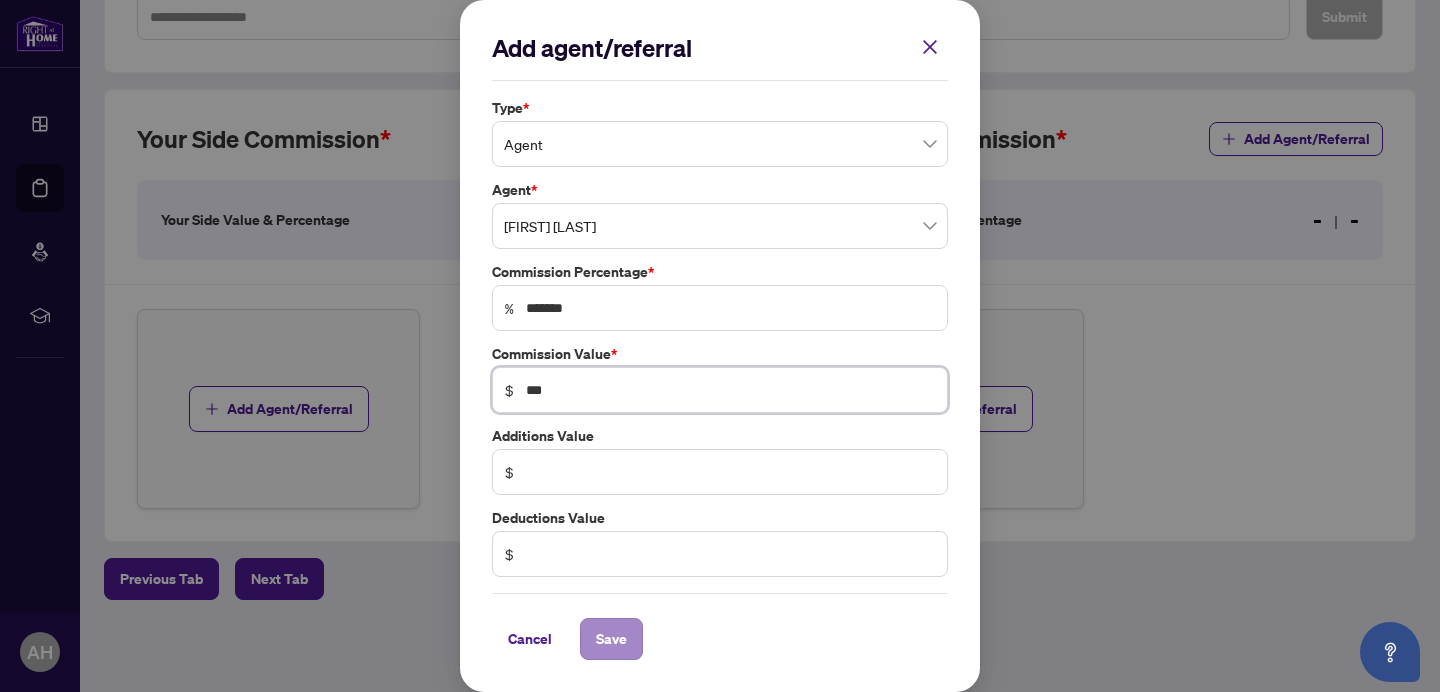 type on "***" 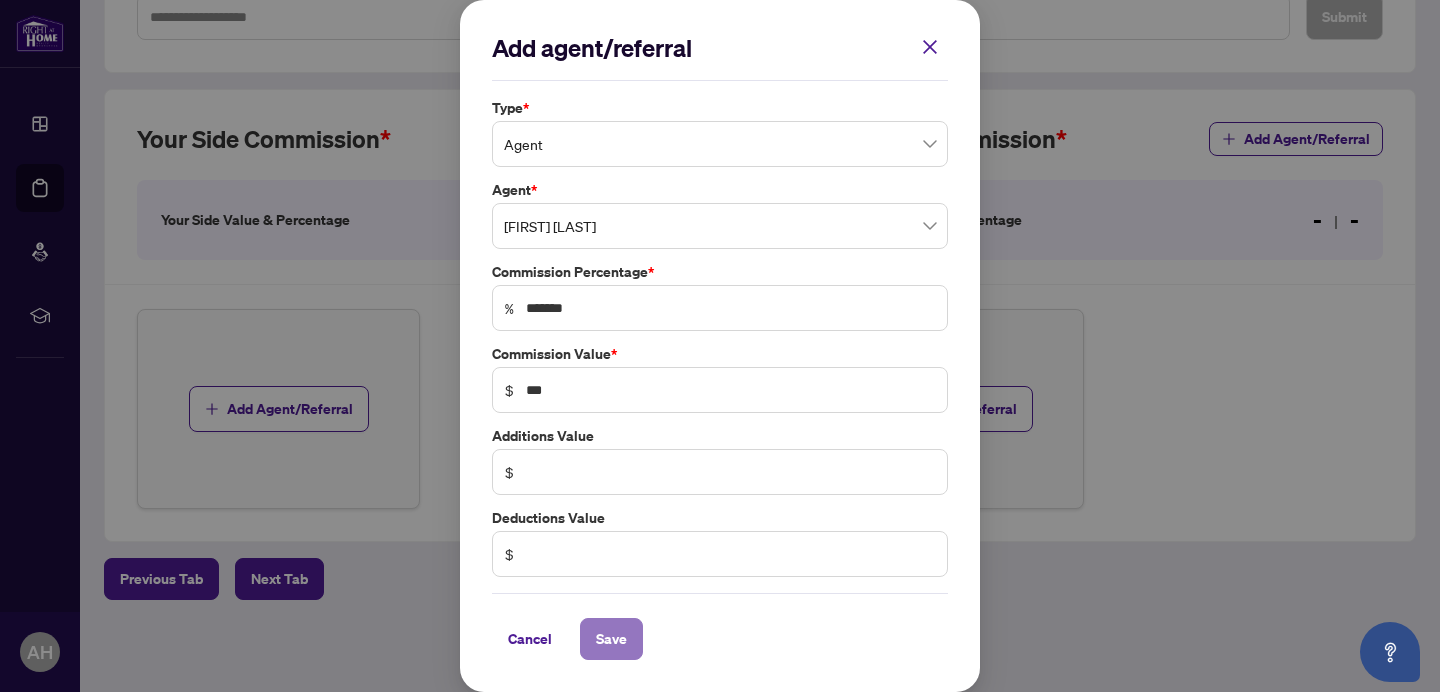 click on "Save" at bounding box center [611, 639] 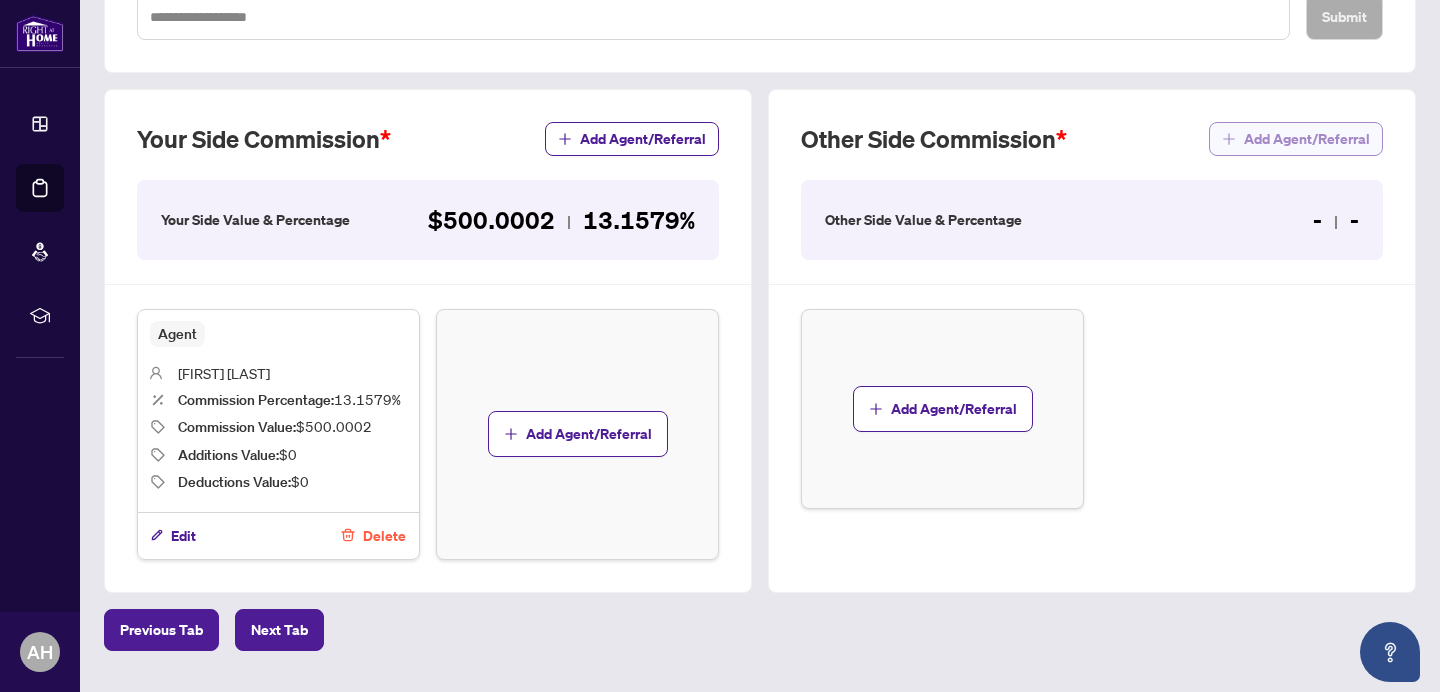 click on "Add Agent/Referral" at bounding box center [1307, 139] 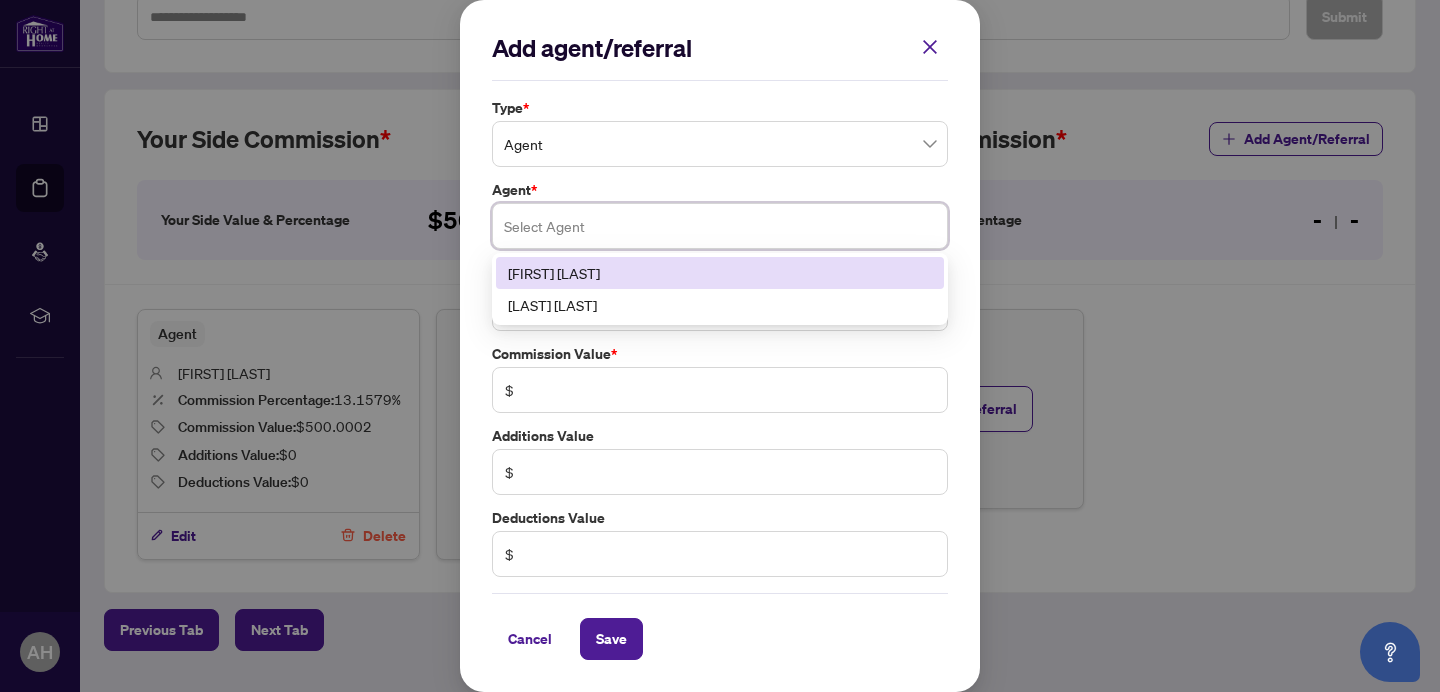 click at bounding box center (720, 226) 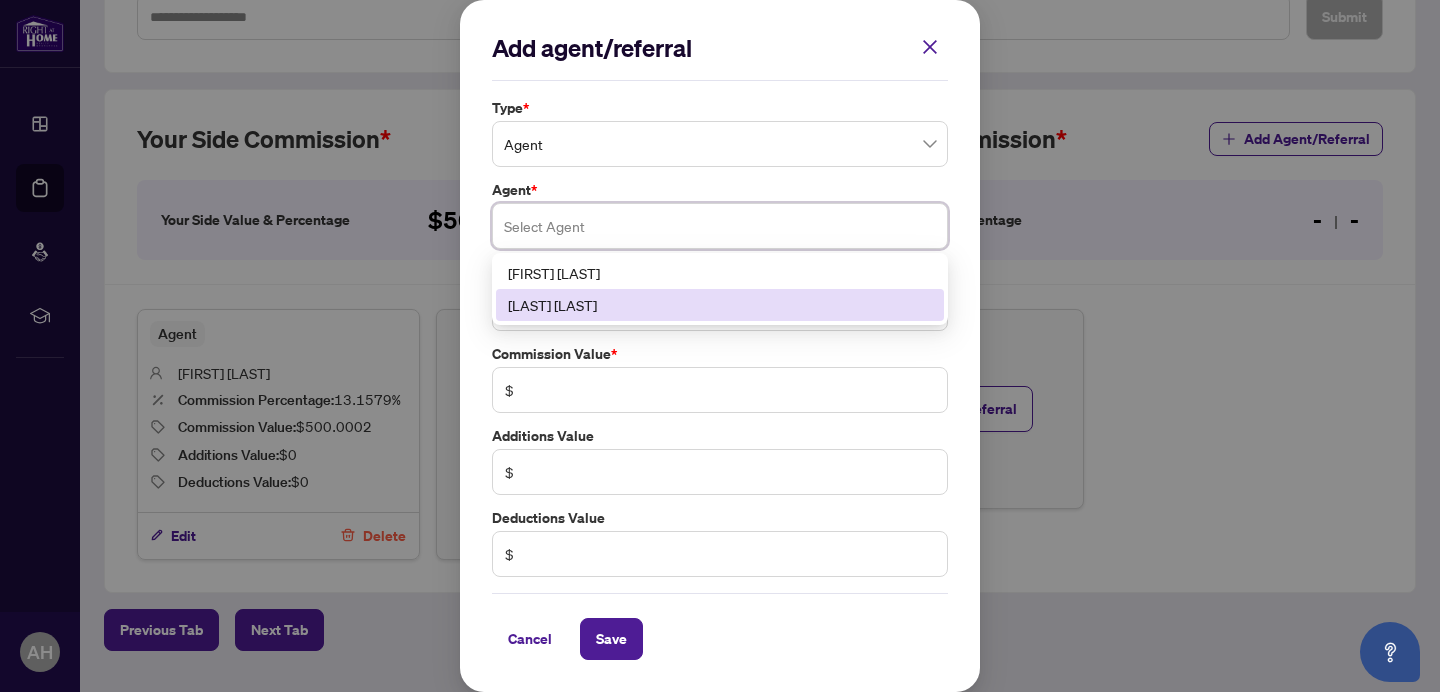 click on "[LAST]  [LAST]" at bounding box center [720, 305] 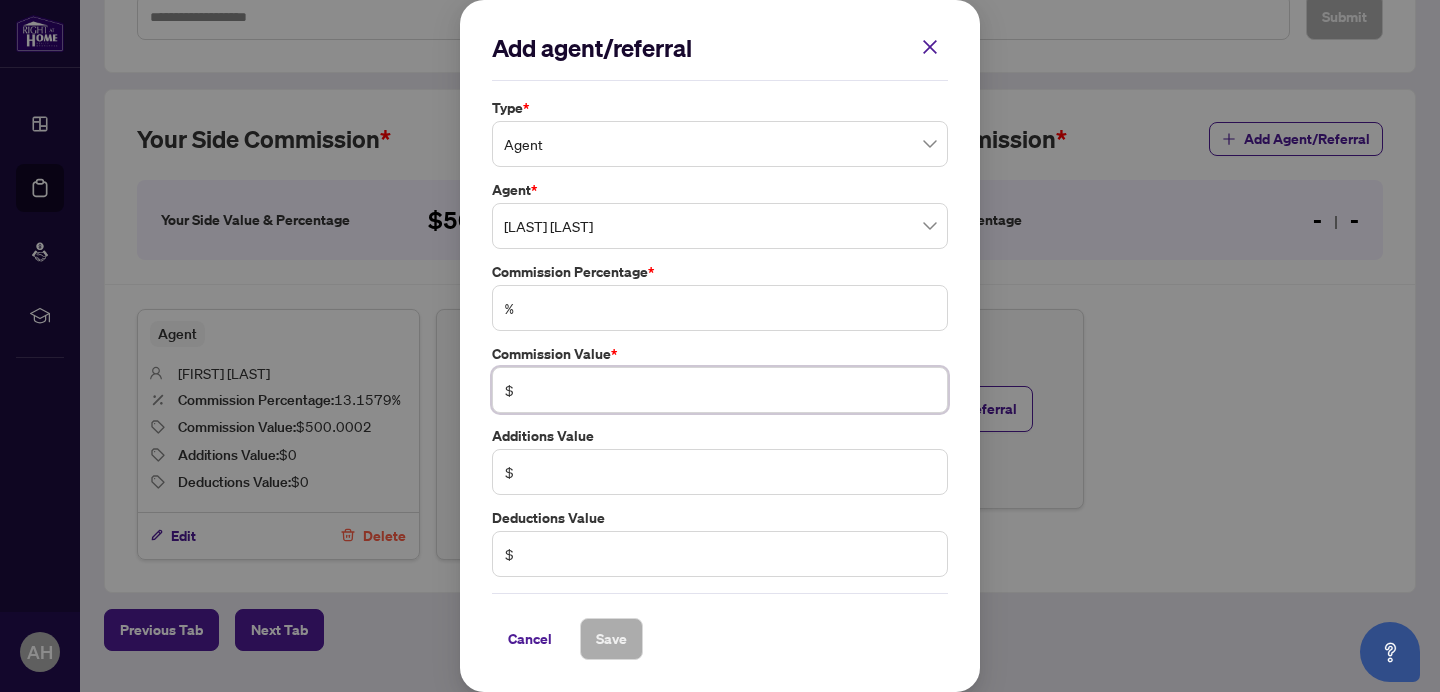 click at bounding box center [730, 390] 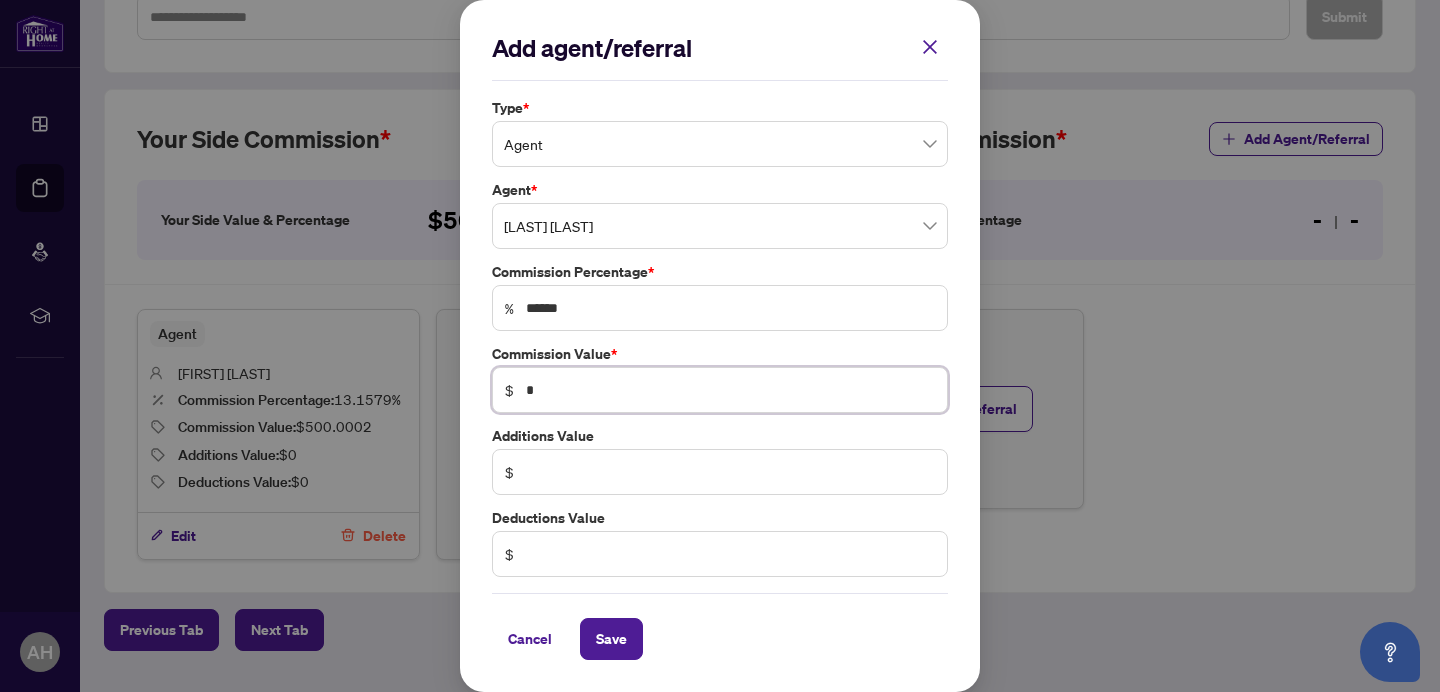 type on "***" 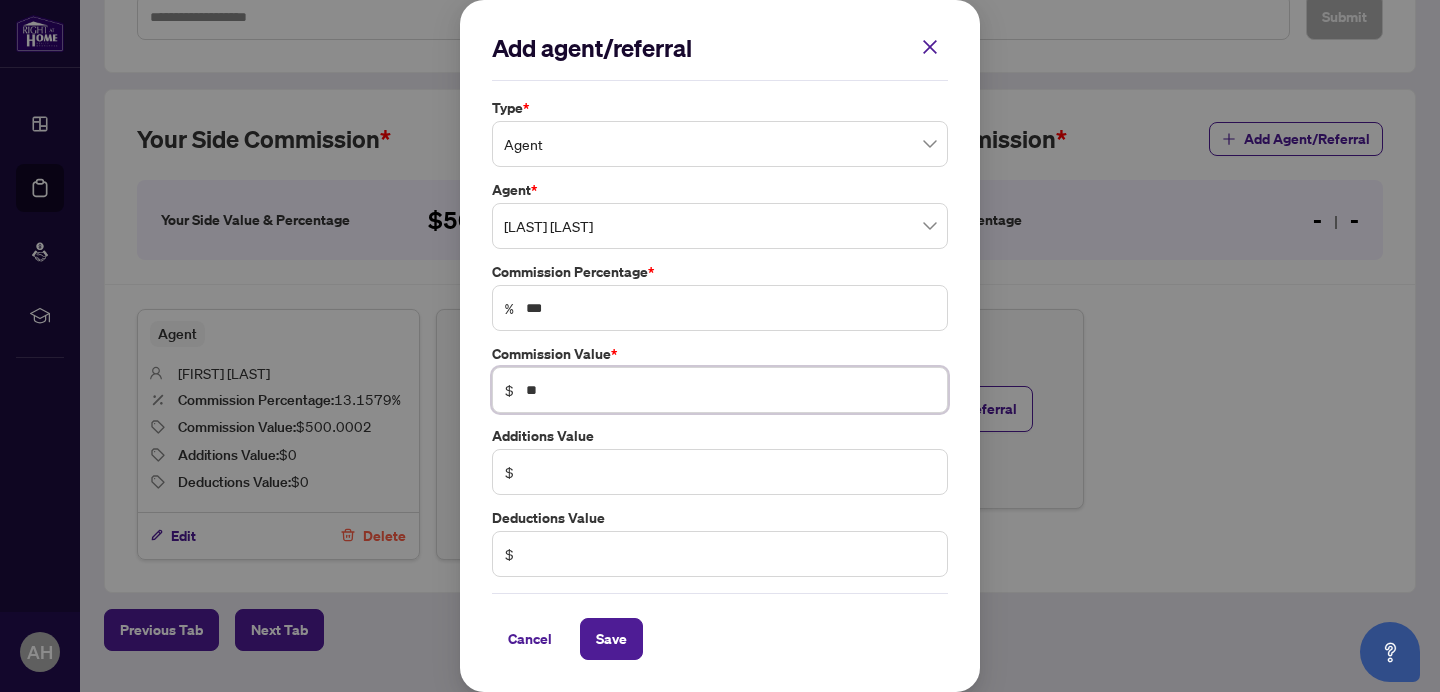 type on "*" 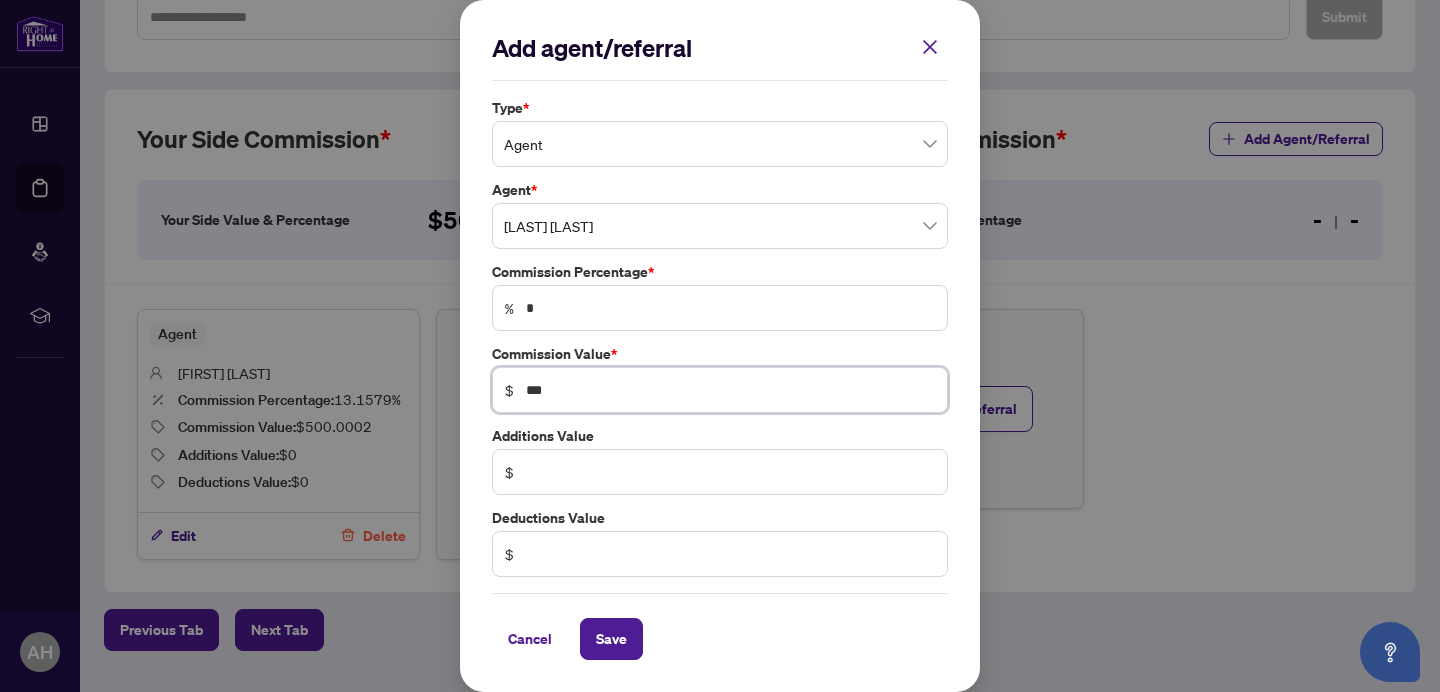 type on "**" 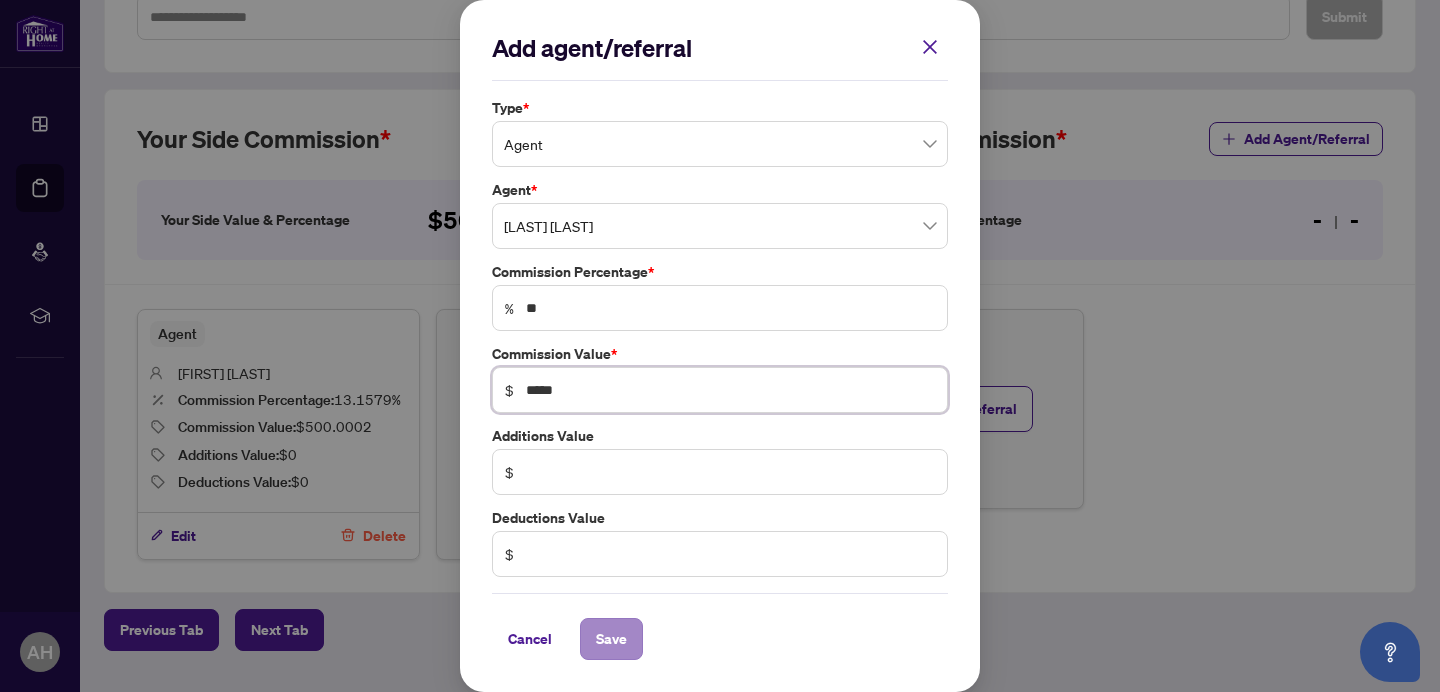 type on "*****" 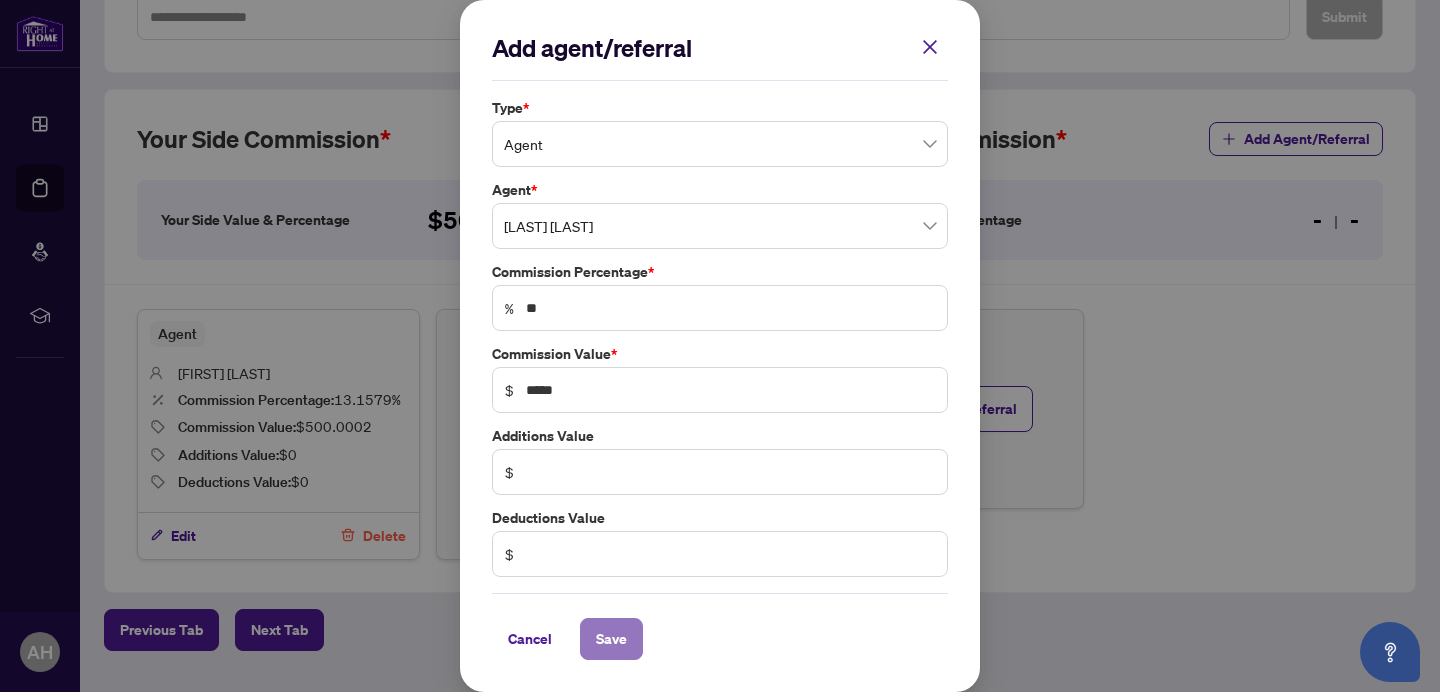 click on "Save" at bounding box center [611, 639] 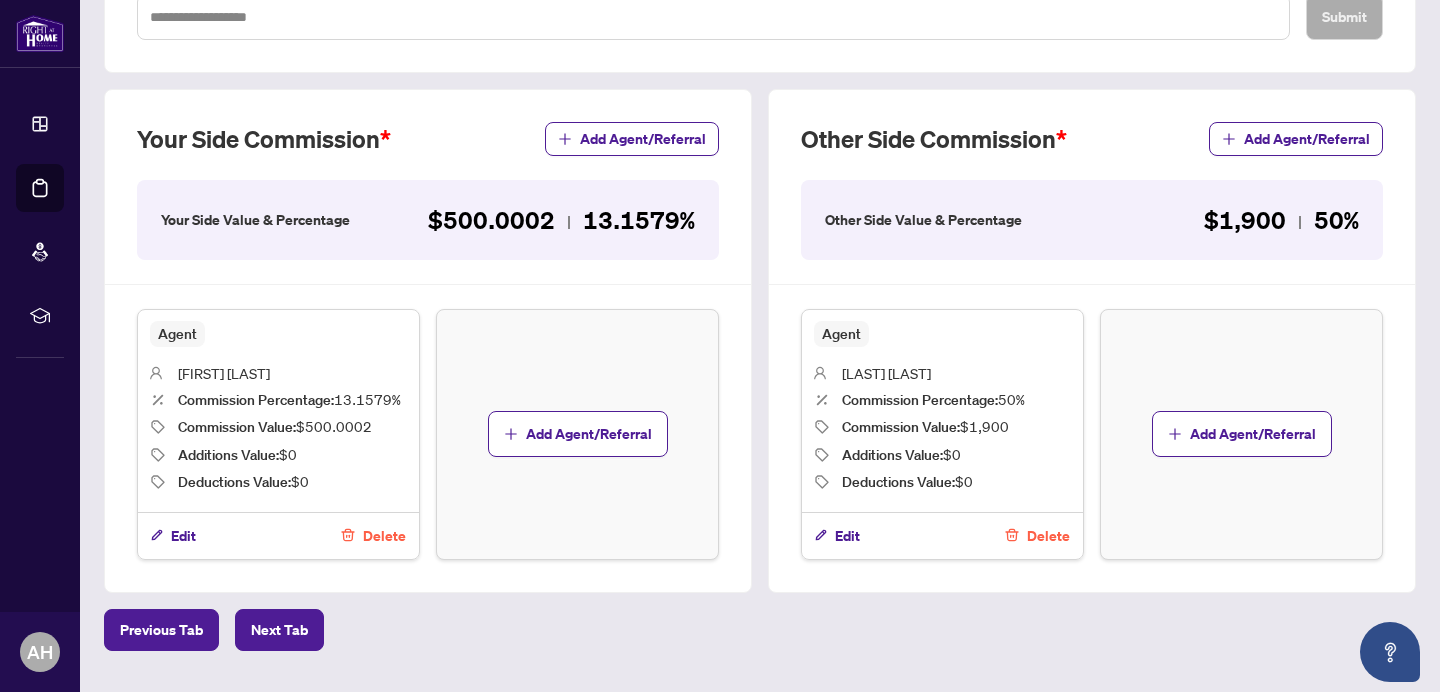 scroll, scrollTop: 542, scrollLeft: 0, axis: vertical 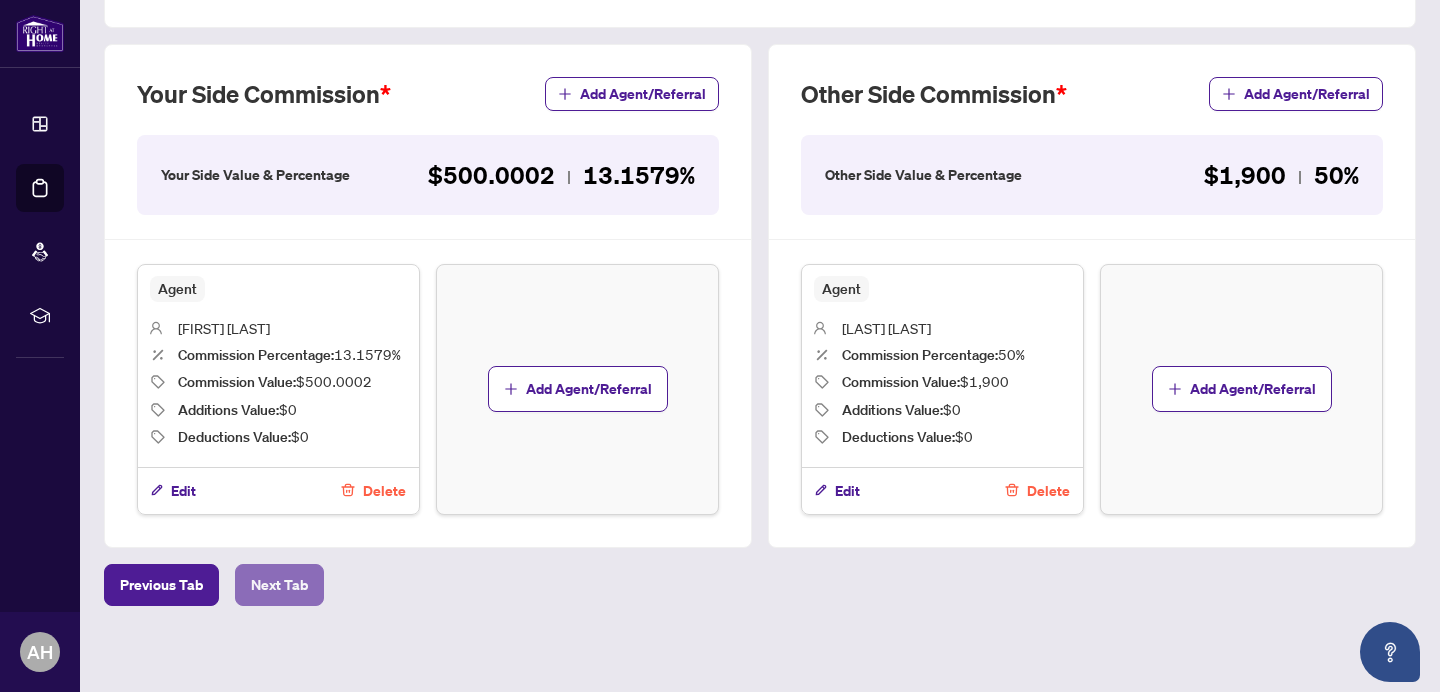 click on "Next Tab" at bounding box center (279, 585) 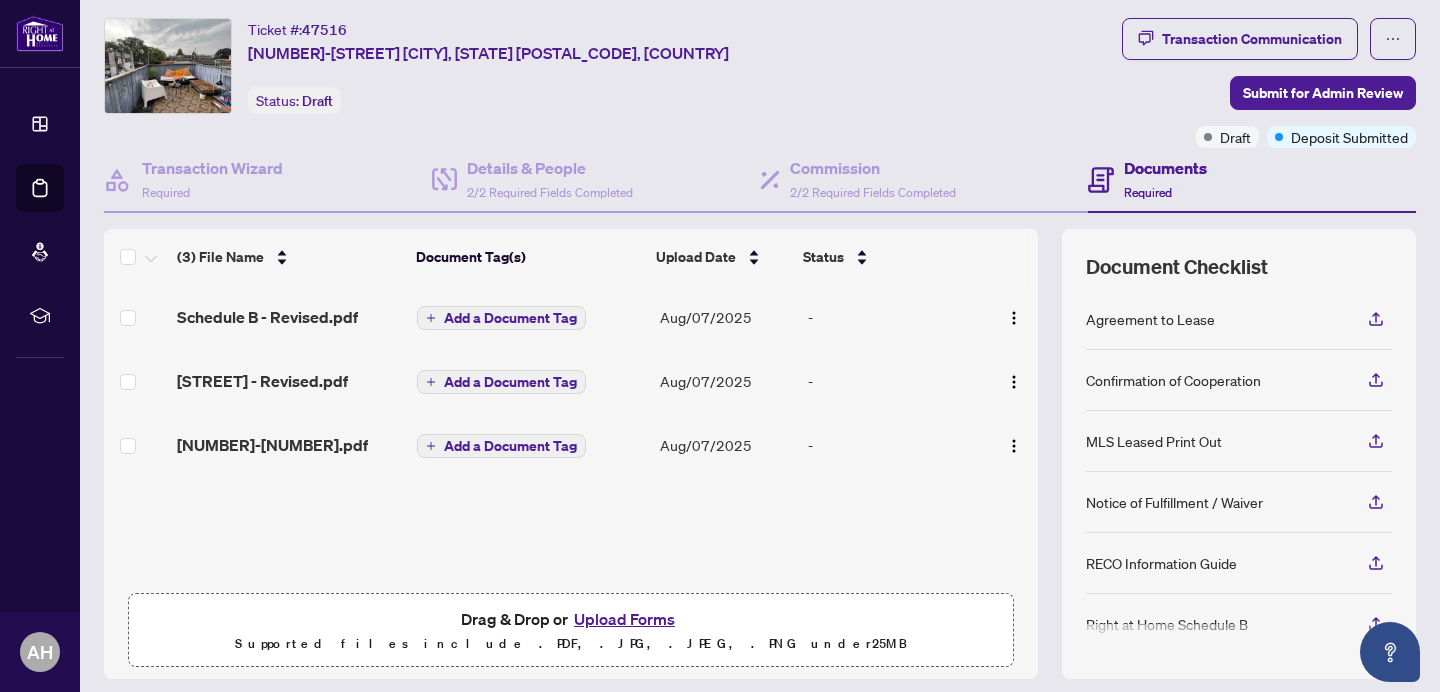 scroll, scrollTop: 0, scrollLeft: 0, axis: both 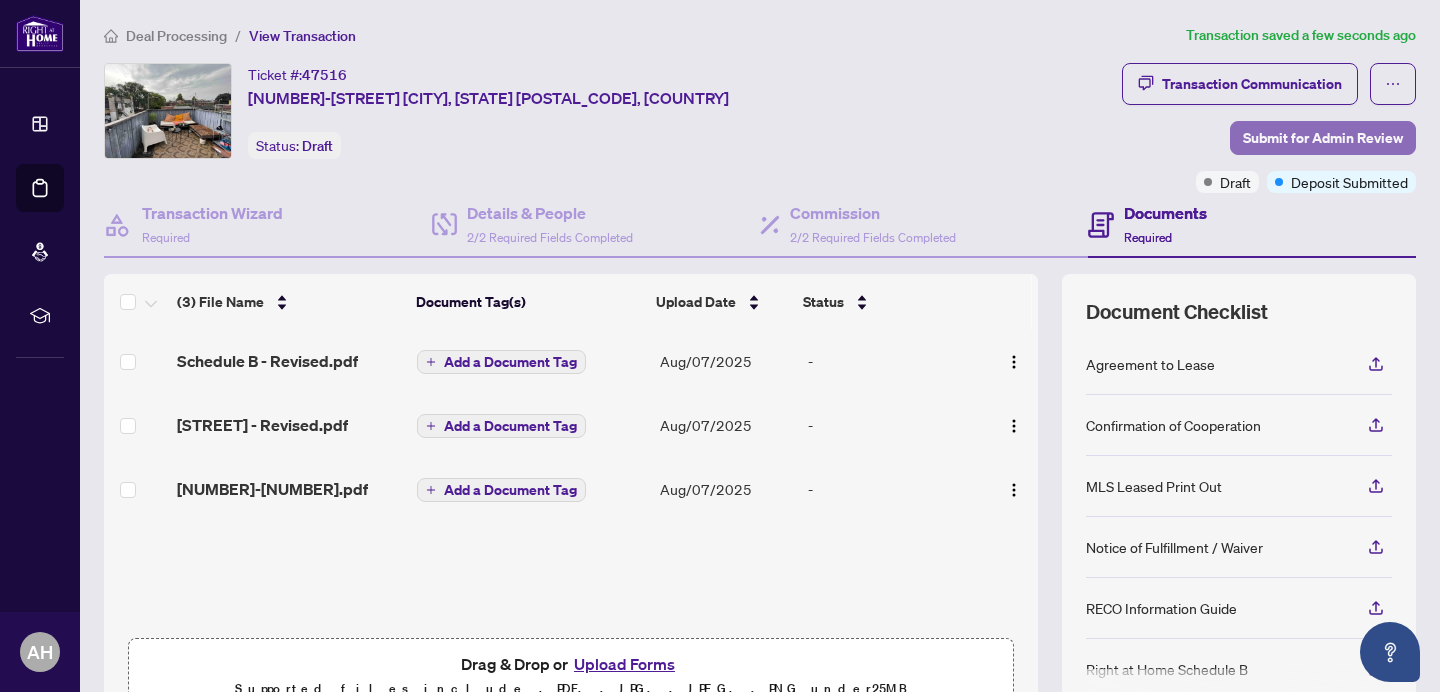 click on "Submit for Admin Review" at bounding box center [1323, 138] 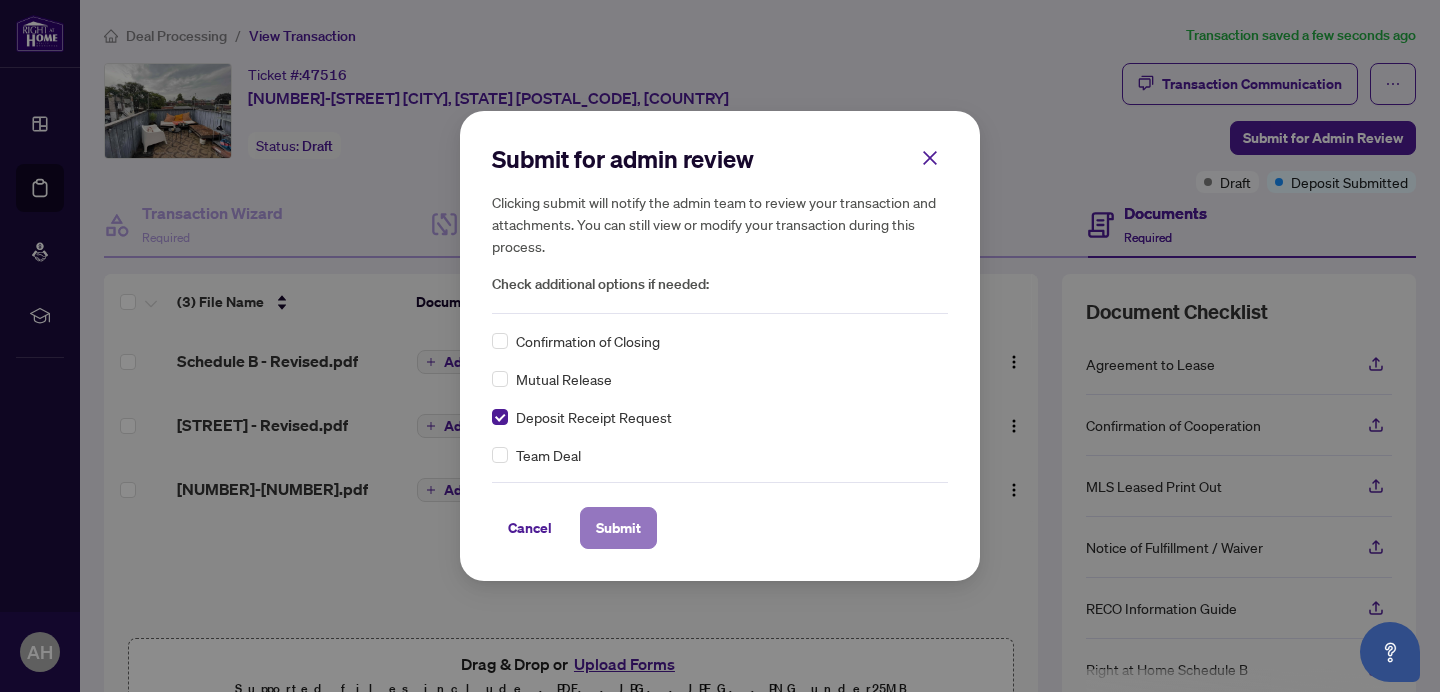 click on "Submit" at bounding box center [618, 528] 